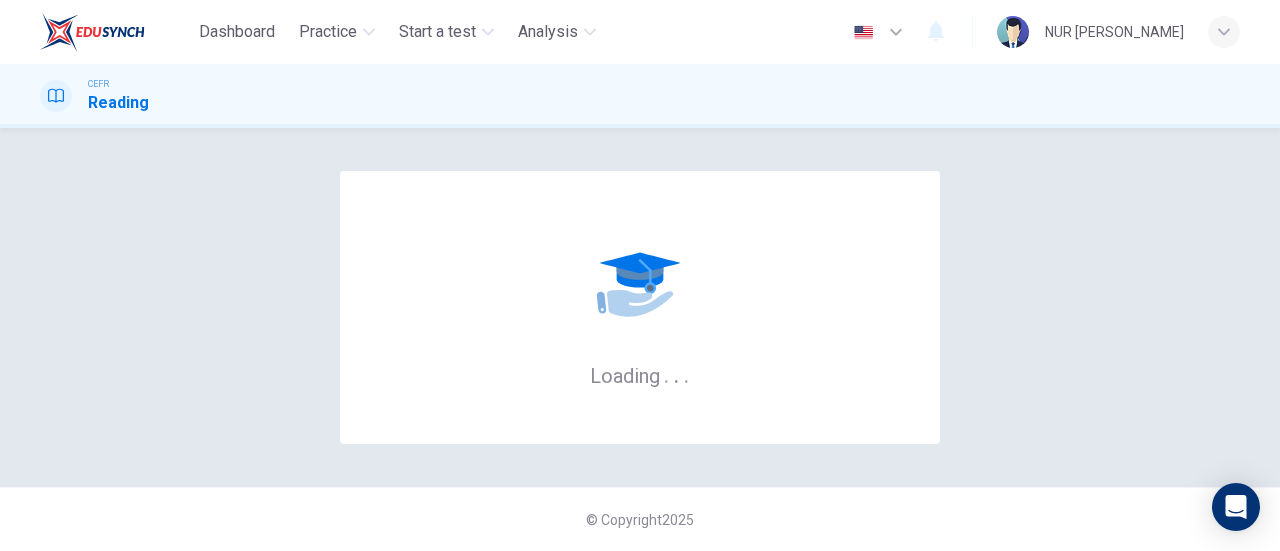 scroll, scrollTop: 0, scrollLeft: 0, axis: both 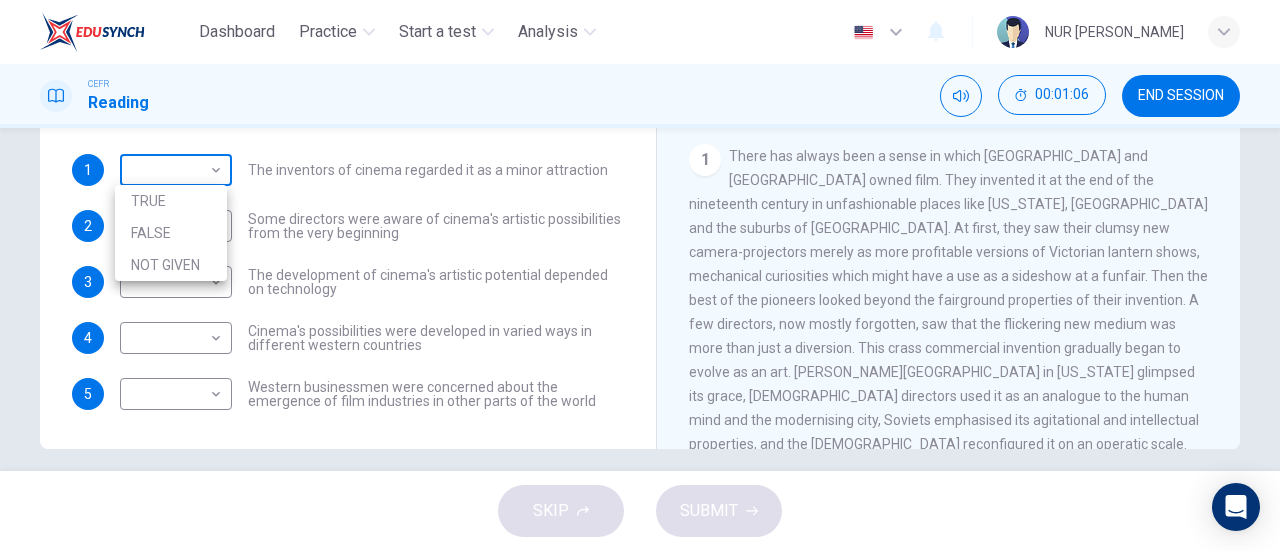 click on "Dashboard Practice Start a test Analysis English en ​ NUR [PERSON_NAME] CEFR Reading 00:01:06 END SESSION Questions 1 - 5 Do the following statements agree with the information given in the Reading Passage?
In the boxes below write TRUE if the statement is true FALSE if the statement is false NOT GIVEN if the information is not given in the passage 1 ​ ​ The inventors of cinema regarded it as a minor attraction 2 ​ ​ Some directors were aware of cinema's artistic possibilities from the very beginning 3 ​ ​ The development of cinema's artistic potential depended on technology 4 ​ ​ Cinema's possibilities were developed in varied ways in different western countries 5 ​ ​ Western businessmen were concerned about the emergence of film industries in other parts of the world The History of Film CLICK TO ZOOM Click to Zoom 1 2 3 4 5 6 7 8 SKIP SUBMIT EduSynch - Online Language Proficiency Testing
Dashboard Practice Start a test Analysis Notifications © Copyright  2025 TRUE" at bounding box center [640, 275] 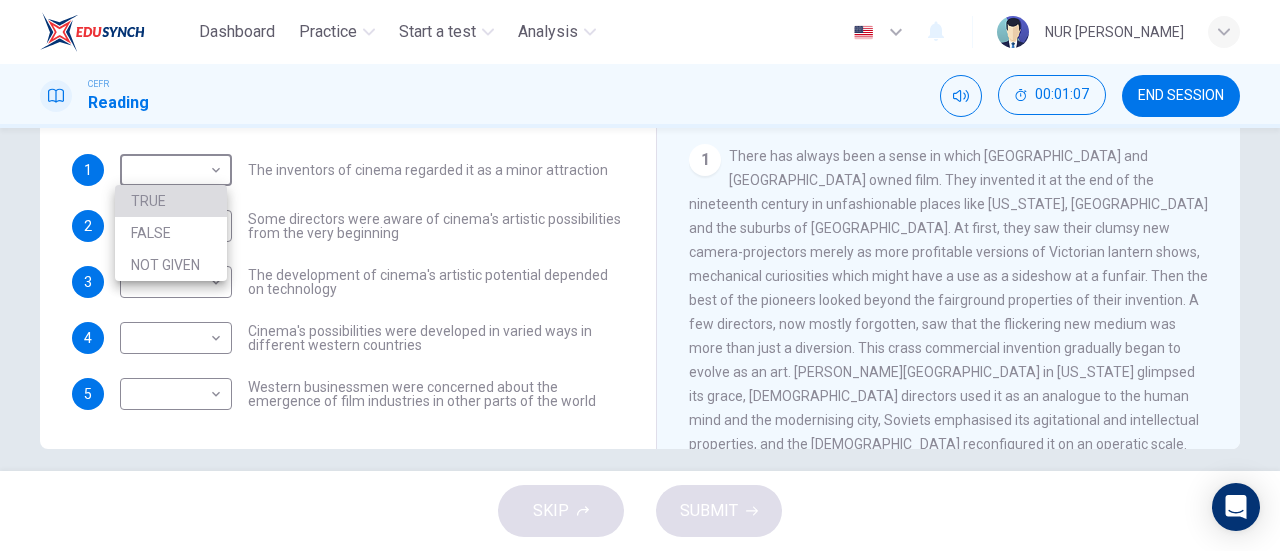 click on "TRUE" at bounding box center [171, 201] 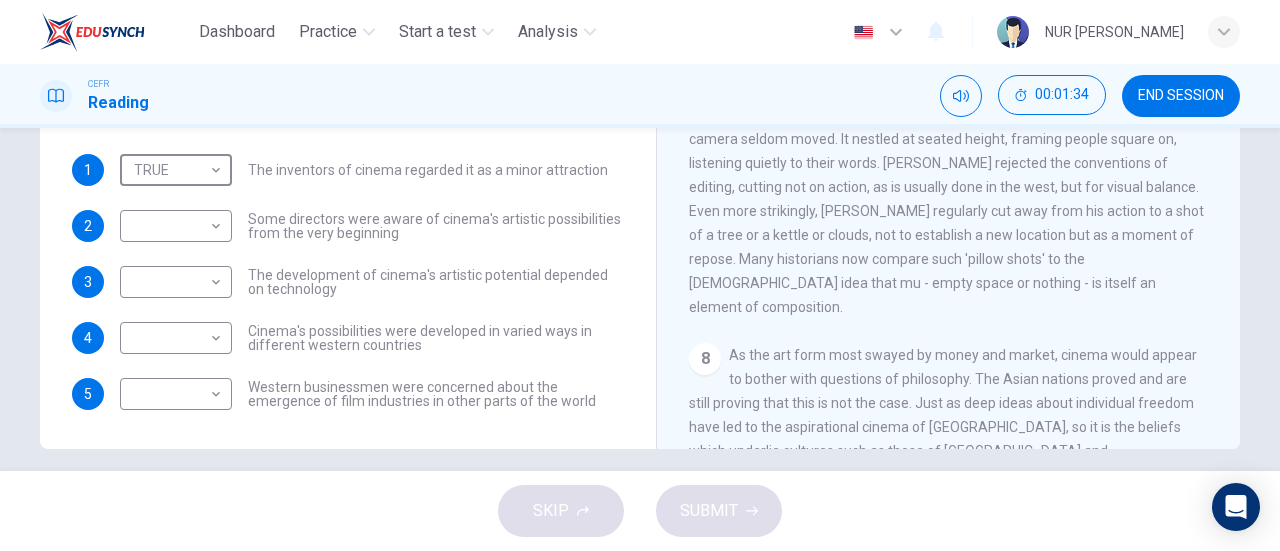 scroll, scrollTop: 1683, scrollLeft: 0, axis: vertical 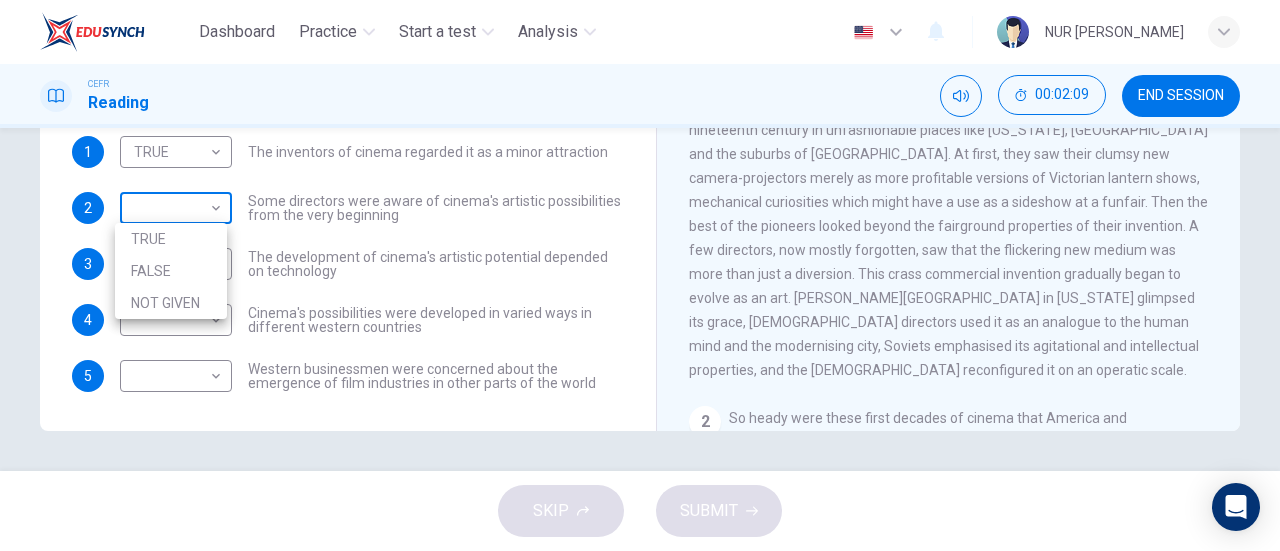click on "Dashboard Practice Start a test Analysis English en ​ NUR [PERSON_NAME] CEFR Reading 00:02:09 END SESSION Questions 1 - 5 Do the following statements agree with the information given in the Reading Passage?
In the boxes below write TRUE if the statement is true FALSE if the statement is false NOT GIVEN if the information is not given in the passage 1 TRUE TRUE ​ The inventors of cinema regarded it as a minor attraction 2 ​ ​ Some directors were aware of cinema's artistic possibilities from the very beginning 3 ​ ​ The development of cinema's artistic potential depended on technology 4 ​ ​ Cinema's possibilities were developed in varied ways in different western countries 5 ​ ​ Western businessmen were concerned about the emergence of film industries in other parts of the world The History of Film CLICK TO ZOOM Click to Zoom 1 2 3 4 5 6 7 8 SKIP SUBMIT EduSynch - Online Language Proficiency Testing
Dashboard Practice Start a test Analysis Notifications © Copyright  2025" at bounding box center (640, 275) 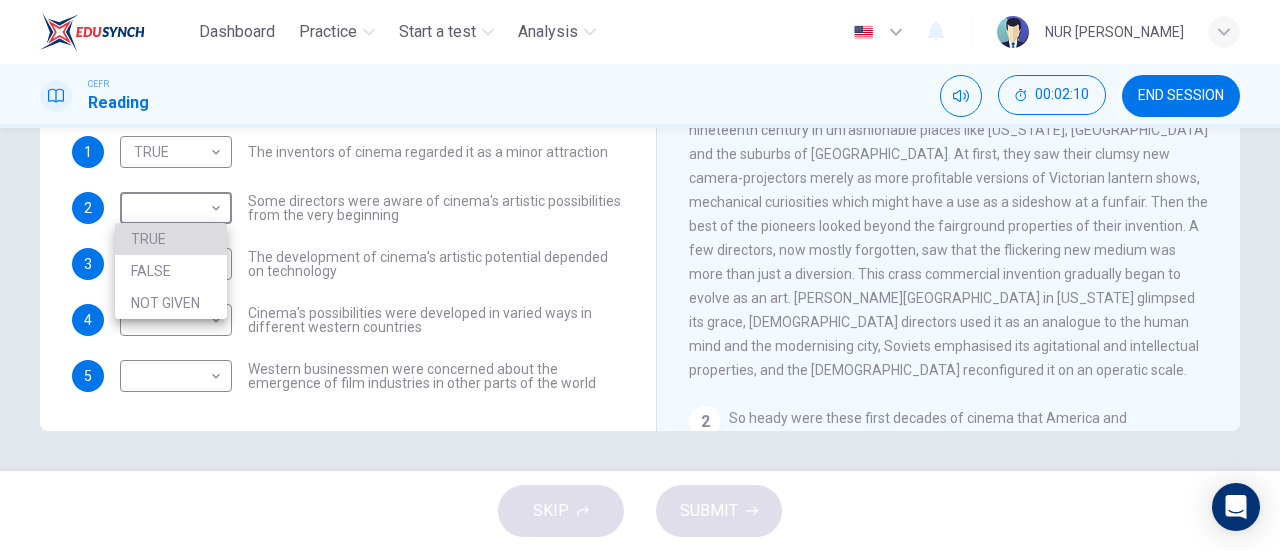 click on "TRUE" at bounding box center [171, 239] 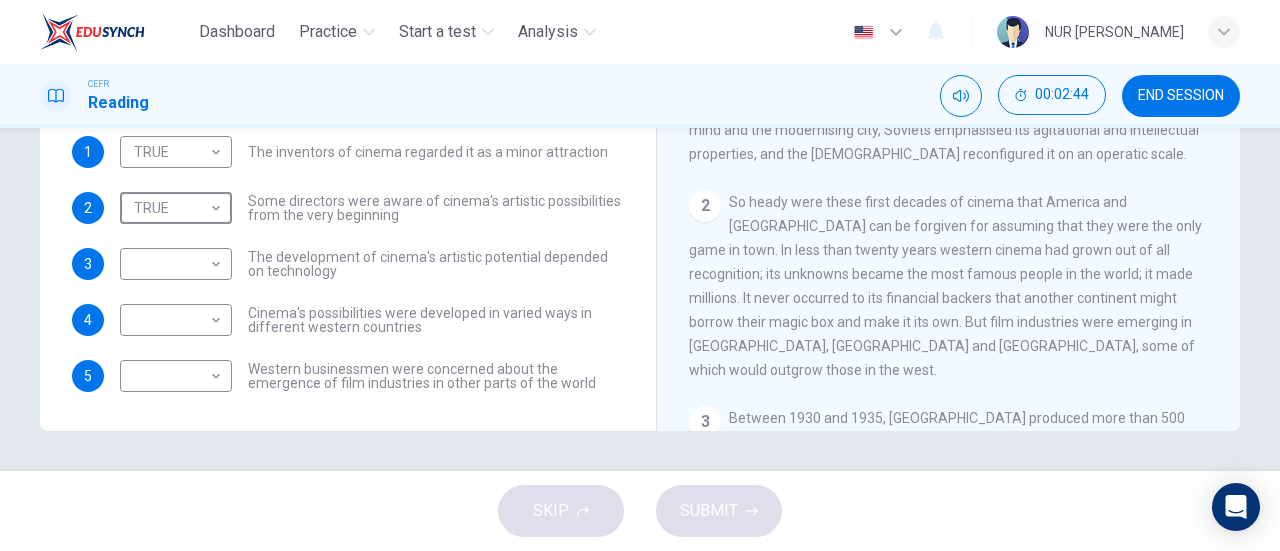 scroll, scrollTop: 392, scrollLeft: 0, axis: vertical 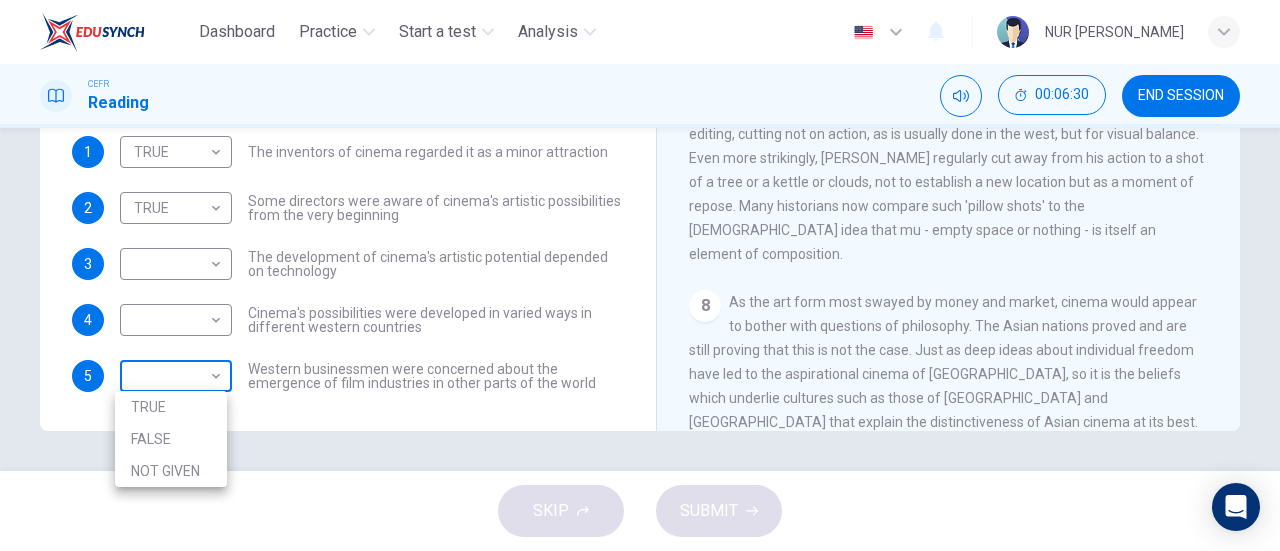 click on "Dashboard Practice Start a test Analysis English en ​ NUR [PERSON_NAME] CEFR Reading 00:06:30 END SESSION Questions 1 - 5 Do the following statements agree with the information given in the Reading Passage?
In the boxes below write TRUE if the statement is true FALSE if the statement is false NOT GIVEN if the information is not given in the passage 1 TRUE TRUE ​ The inventors of cinema regarded it as a minor attraction 2 TRUE TRUE ​ Some directors were aware of cinema's artistic possibilities from the very beginning 3 ​ ​ The development of cinema's artistic potential depended on technology 4 ​ ​ Cinema's possibilities were developed in varied ways in different western countries 5 ​ ​ Western businessmen were concerned about the emergence of film industries in other parts of the world The History of Film CLICK TO ZOOM Click to Zoom 1 2 3 4 5 6 7 8 SKIP SUBMIT EduSynch - Online Language Proficiency Testing
Dashboard Practice Start a test Analysis Notifications 2025 TRUE" at bounding box center (640, 275) 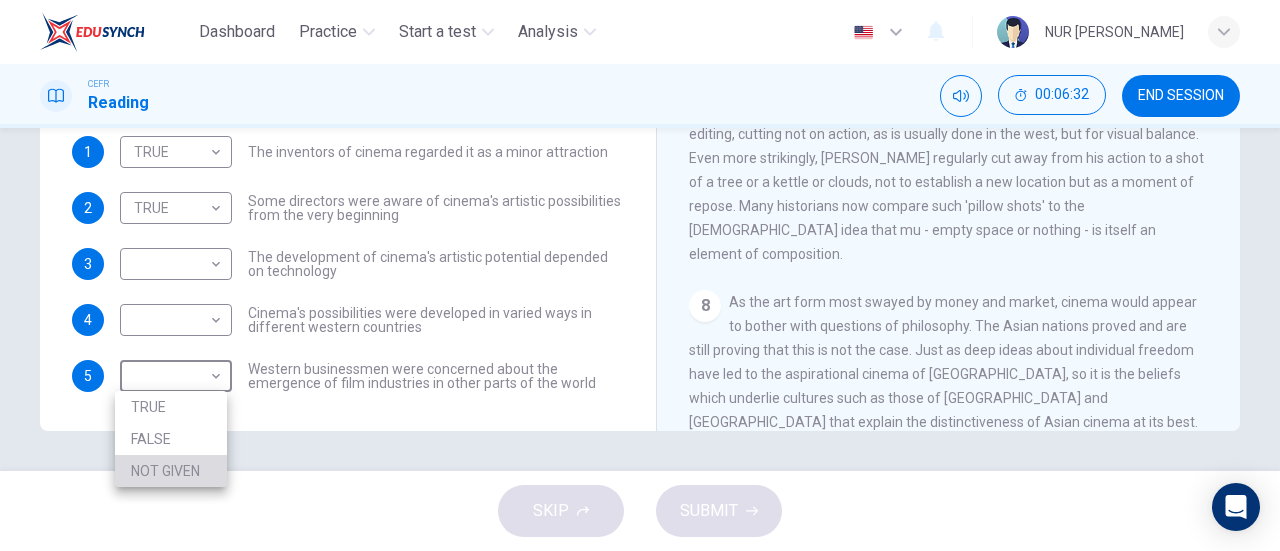 click on "NOT GIVEN" at bounding box center [171, 471] 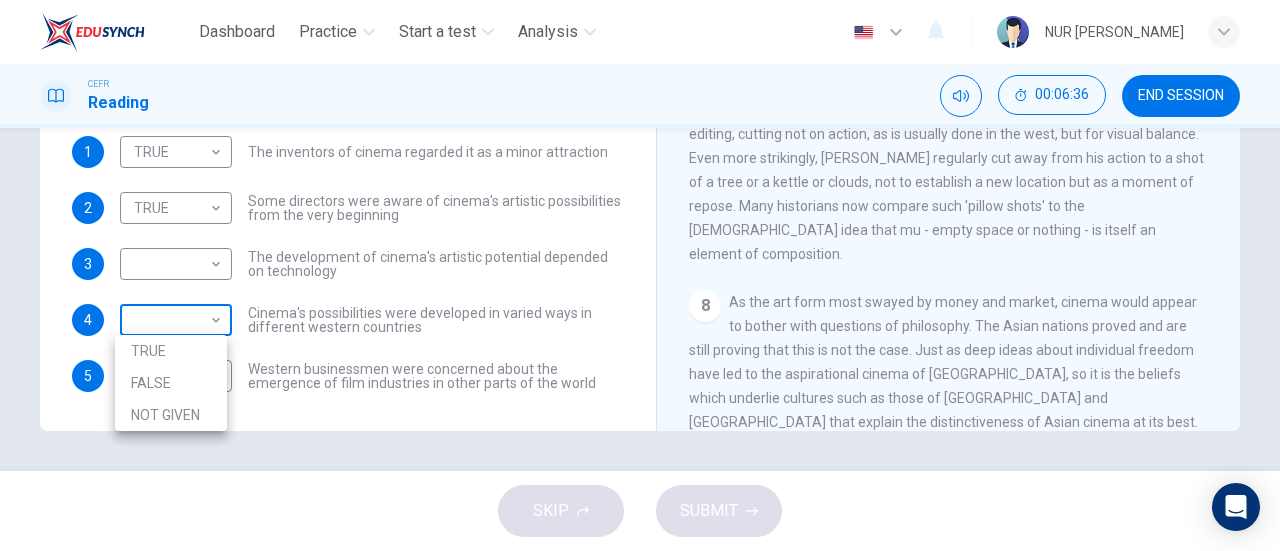 click on "Dashboard Practice Start a test Analysis English en ​ NUR [PERSON_NAME] CEFR Reading 00:06:36 END SESSION Questions 1 - 5 Do the following statements agree with the information given in the Reading Passage?
In the boxes below write TRUE if the statement is true FALSE if the statement is false NOT GIVEN if the information is not given in the passage 1 TRUE TRUE ​ The inventors of cinema regarded it as a minor attraction 2 TRUE TRUE ​ Some directors were aware of cinema's artistic possibilities from the very beginning 3 ​ ​ The development of cinema's artistic potential depended on technology 4 ​ ​ Cinema's possibilities were developed in varied ways in different western countries 5 NOT GIVEN NOT GIVEN ​ Western businessmen were concerned about the emergence of film industries in other parts of the world The History of Film CLICK TO ZOOM Click to Zoom 1 2 3 4 5 6 7 8 SKIP SUBMIT EduSynch - Online Language Proficiency Testing
Dashboard Practice Start a test Analysis 2025 TRUE" at bounding box center (640, 275) 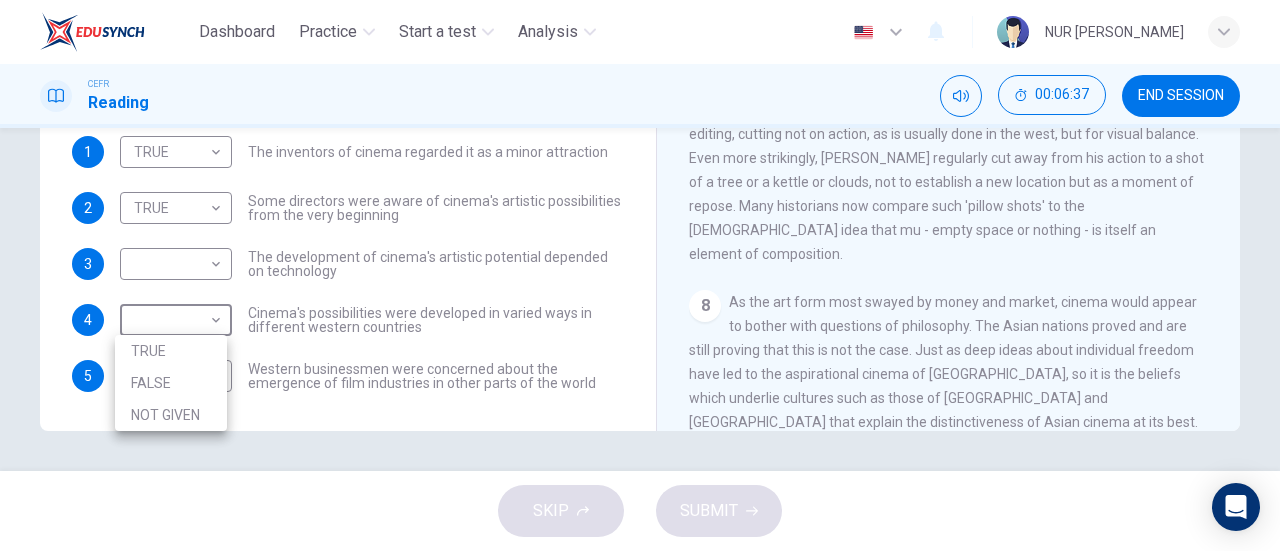click on "TRUE" at bounding box center (171, 351) 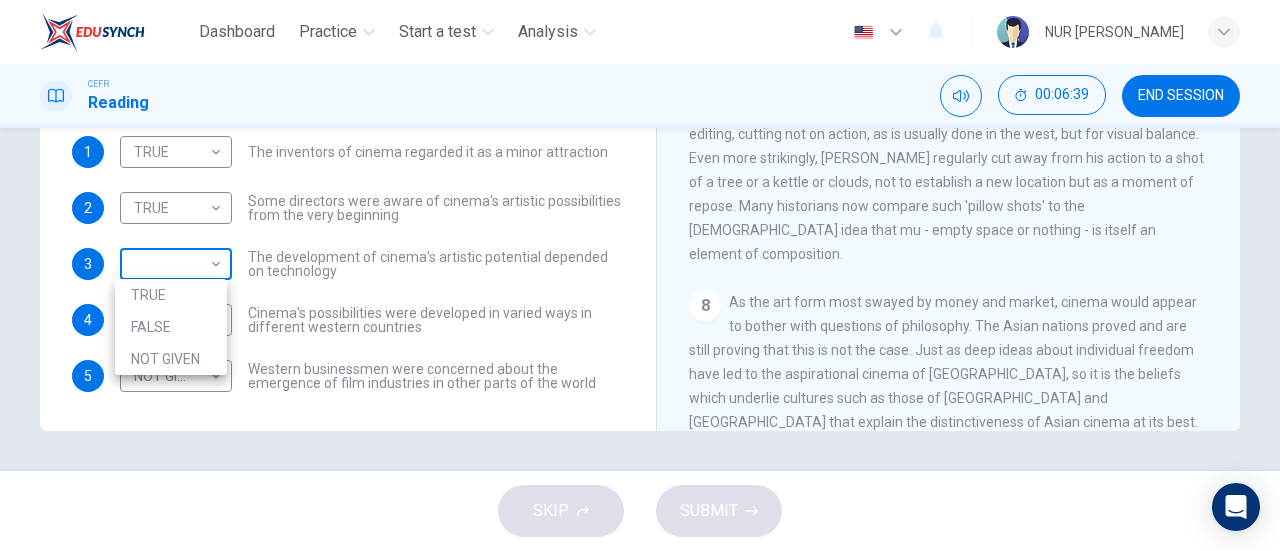 click on "Dashboard Practice Start a test Analysis English en ​ NUR [PERSON_NAME] CEFR Reading 00:06:39 END SESSION Questions 1 - 5 Do the following statements agree with the information given in the Reading Passage?
In the boxes below write TRUE if the statement is true FALSE if the statement is false NOT GIVEN if the information is not given in the passage 1 TRUE TRUE ​ The inventors of cinema regarded it as a minor attraction 2 TRUE TRUE ​ Some directors were aware of cinema's artistic possibilities from the very beginning 3 ​ ​ The development of cinema's artistic potential depended on technology 4 TRUE TRUE ​ Cinema's possibilities were developed in varied ways in different western countries 5 NOT GIVEN NOT GIVEN ​ Western businessmen were concerned about the emergence of film industries in other parts of the world The History of Film CLICK TO ZOOM Click to Zoom 1 2 3 4 5 6 7 8 SKIP SUBMIT EduSynch - Online Language Proficiency Testing
Dashboard Practice Start a test Analysis 2025" at bounding box center (640, 275) 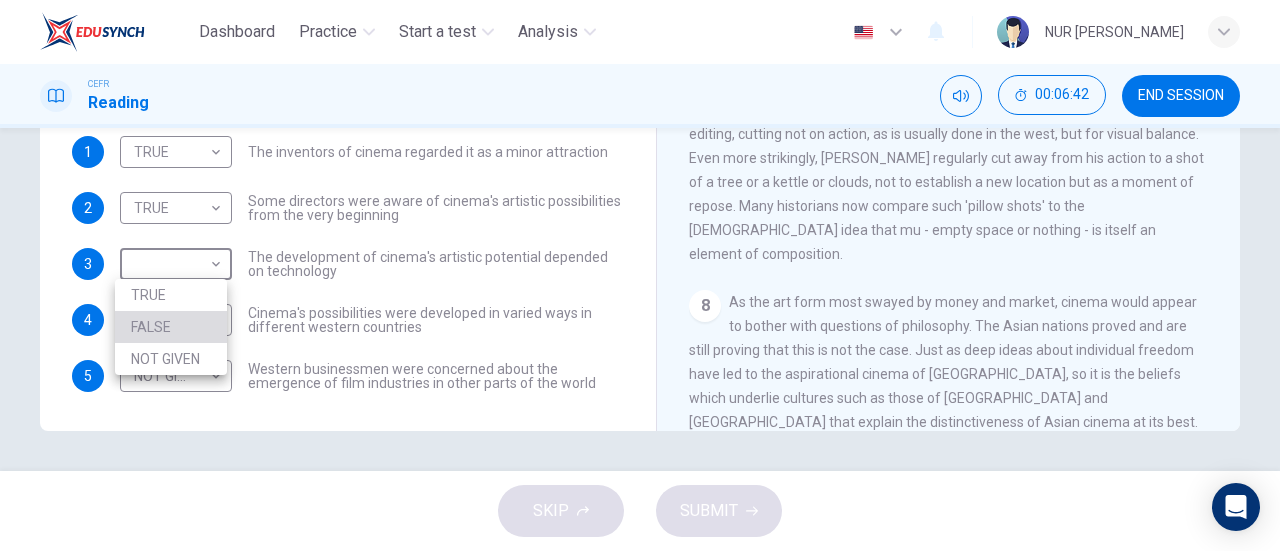 click on "FALSE" at bounding box center [171, 327] 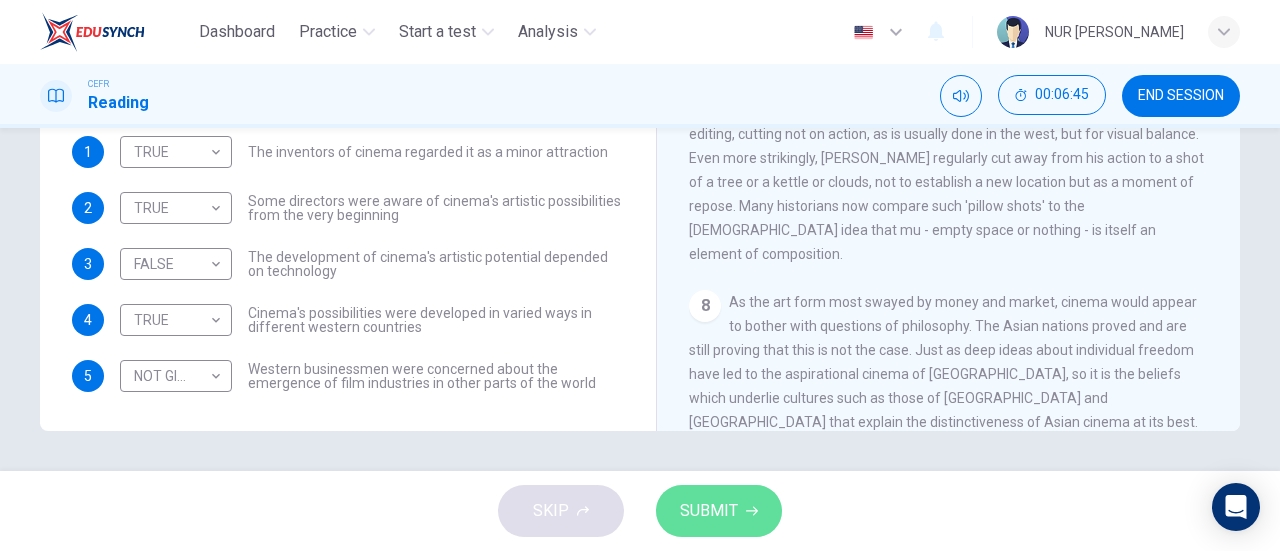click on "SUBMIT" at bounding box center (709, 511) 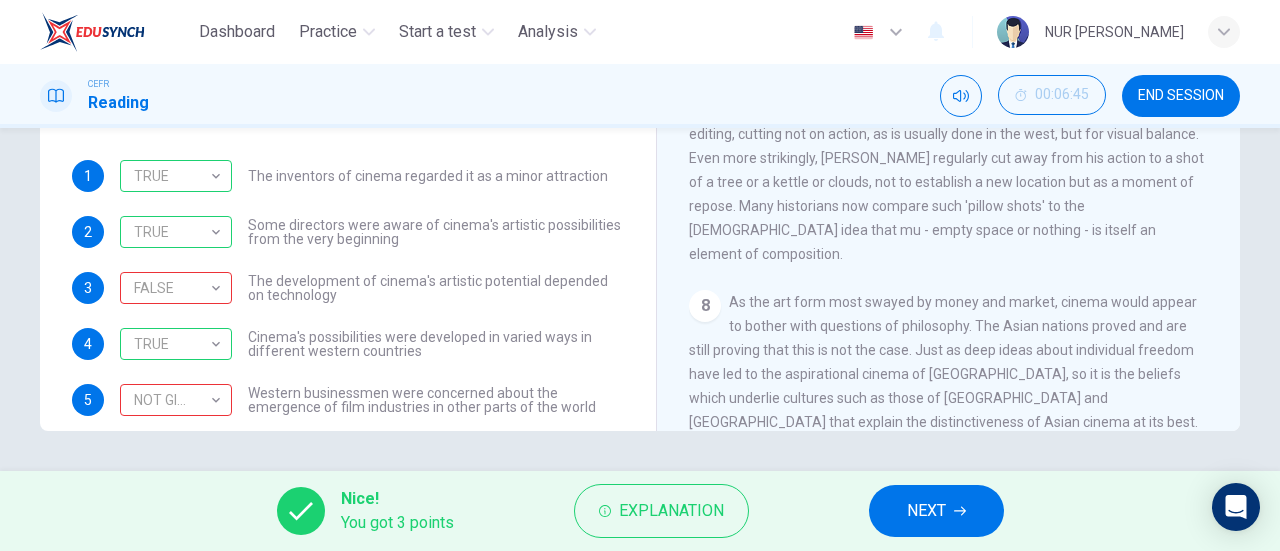 scroll, scrollTop: 24, scrollLeft: 0, axis: vertical 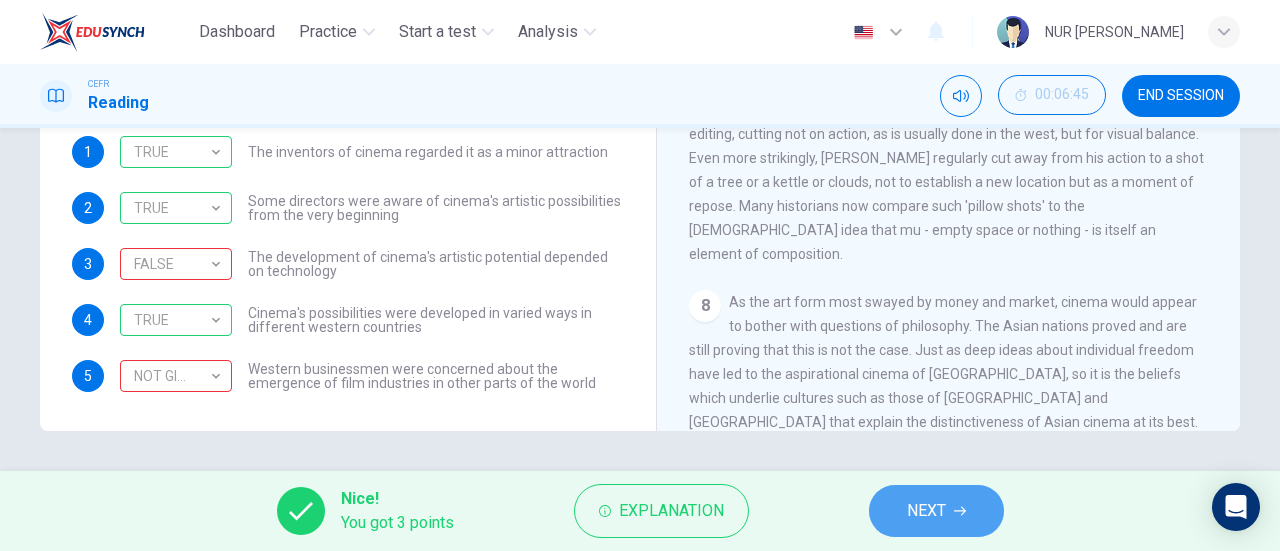 click on "NEXT" at bounding box center [936, 511] 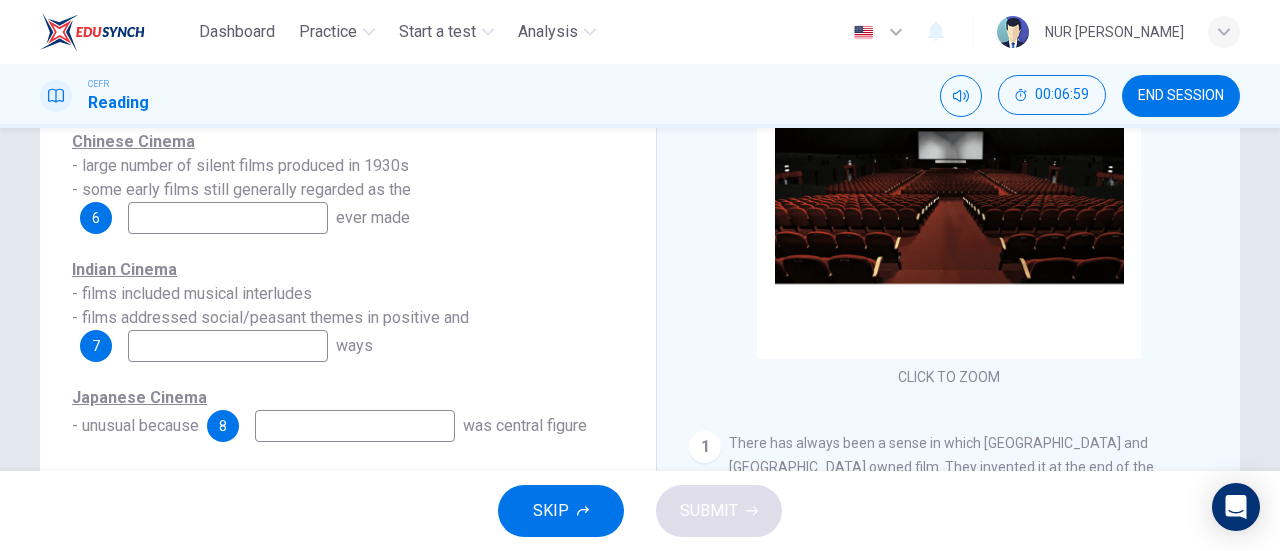 scroll, scrollTop: 245, scrollLeft: 0, axis: vertical 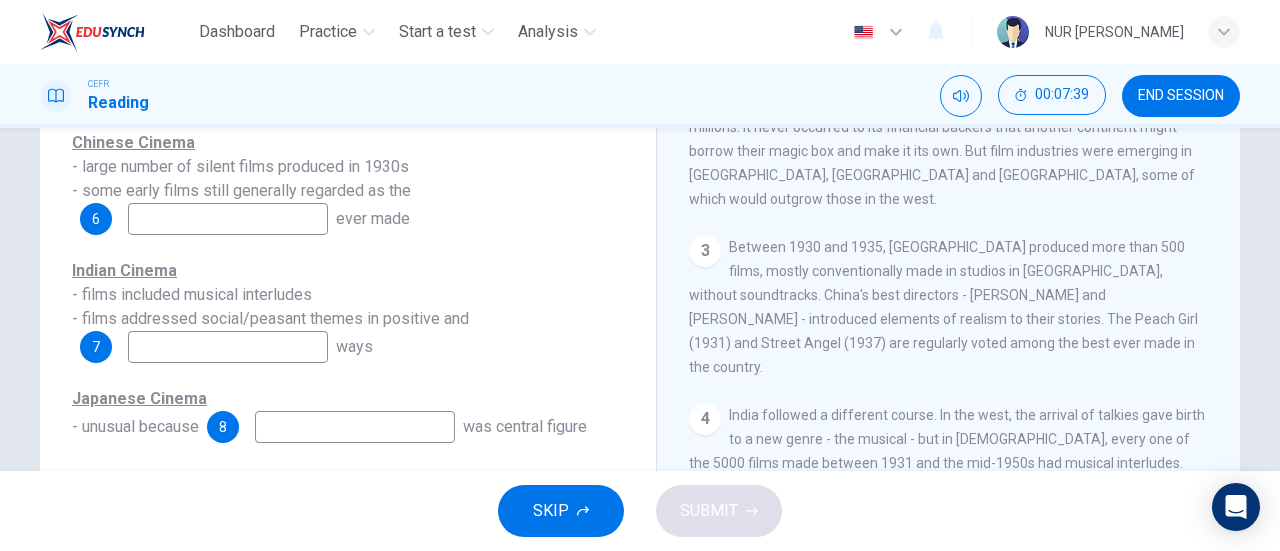 click at bounding box center [228, 219] 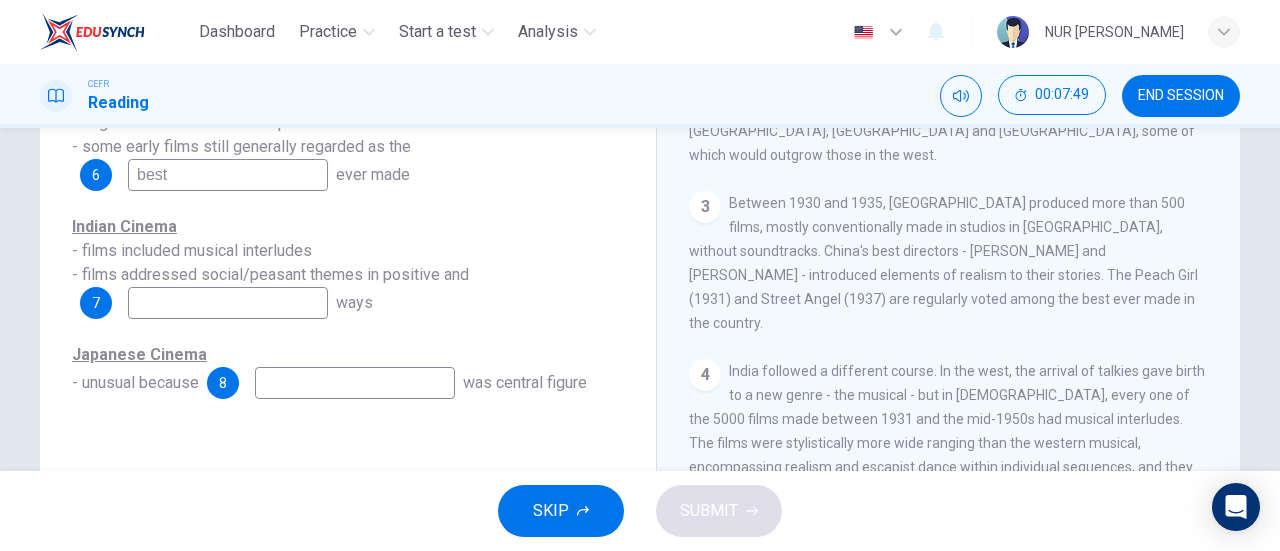 scroll, scrollTop: 288, scrollLeft: 0, axis: vertical 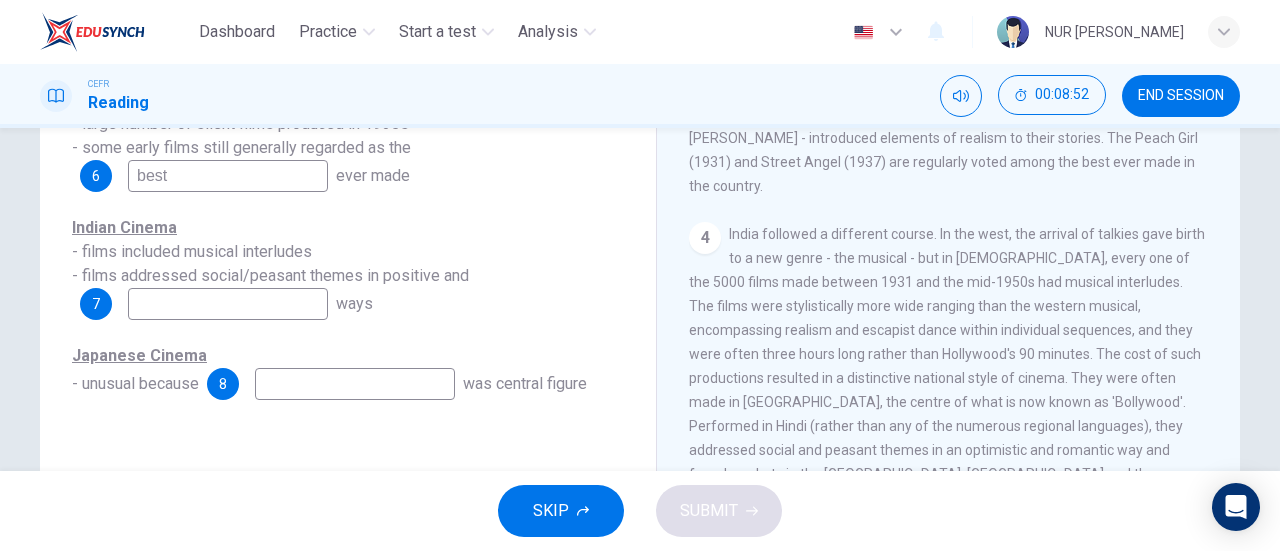 type on "best" 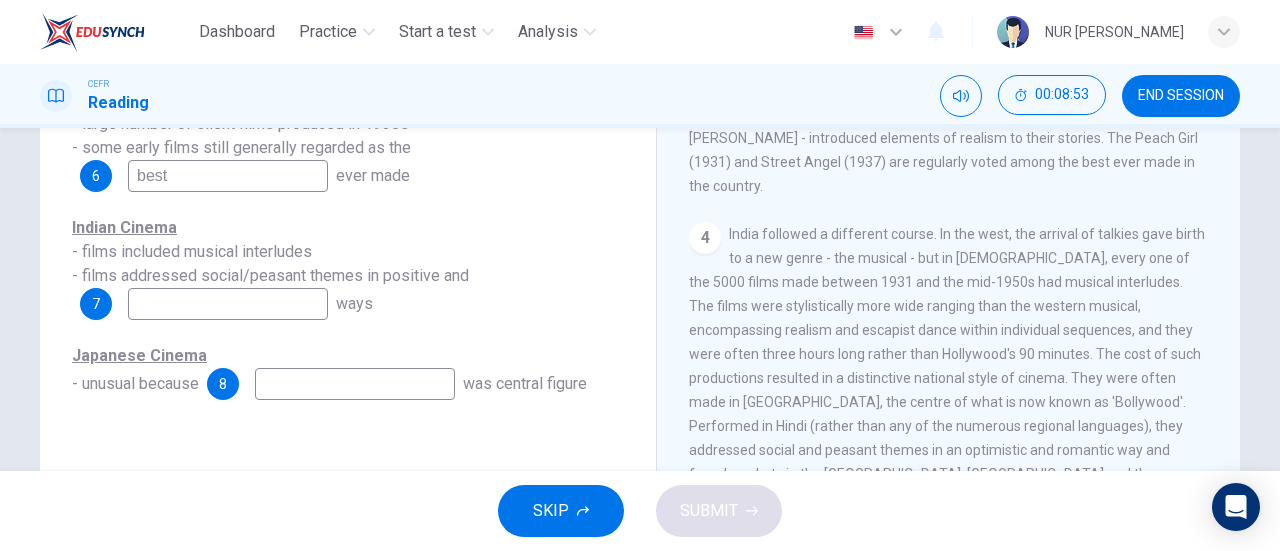 click at bounding box center [228, 304] 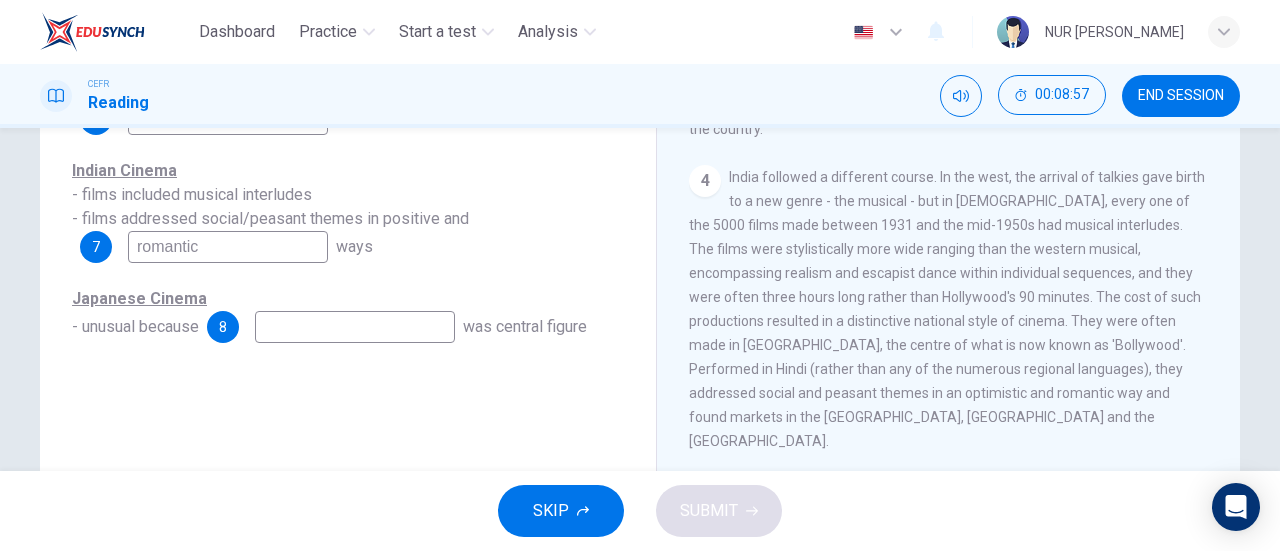 scroll, scrollTop: 346, scrollLeft: 0, axis: vertical 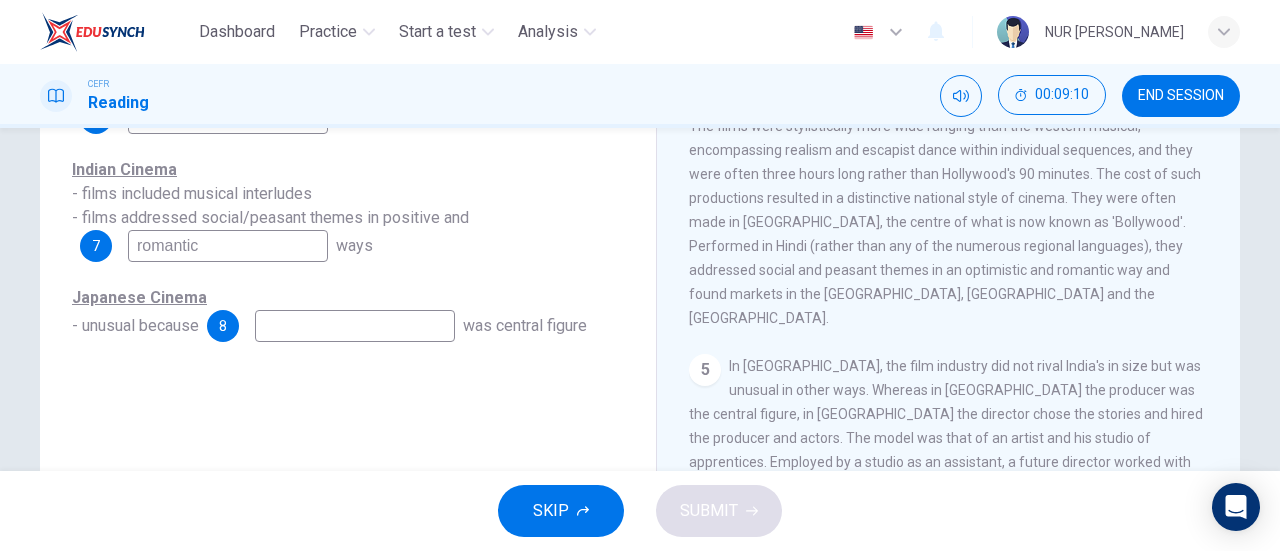 type on "romantic" 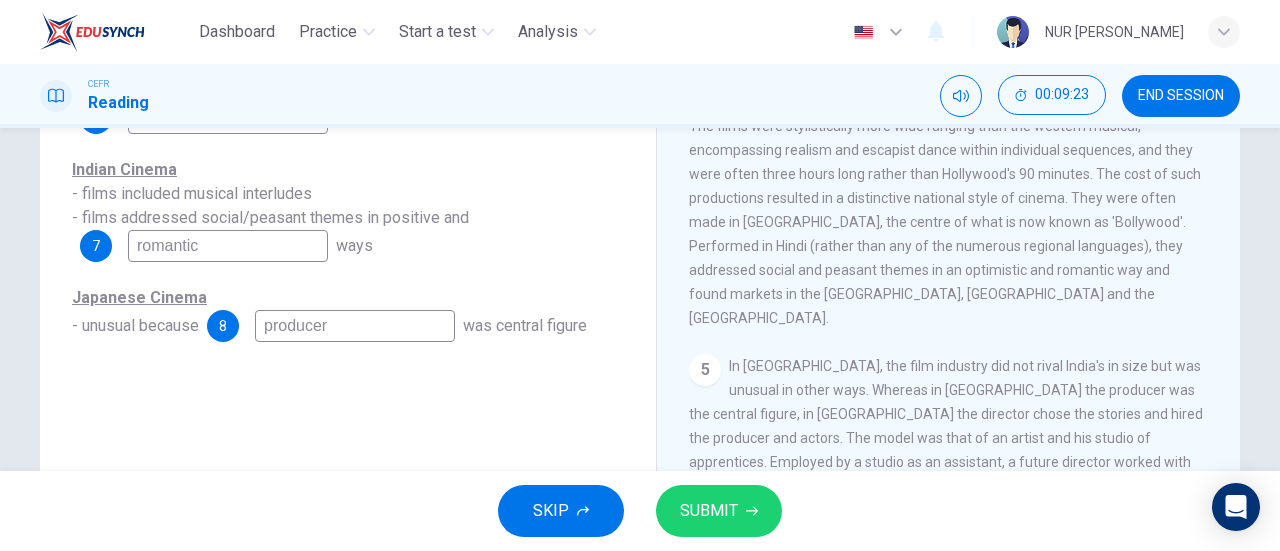 type on "producer" 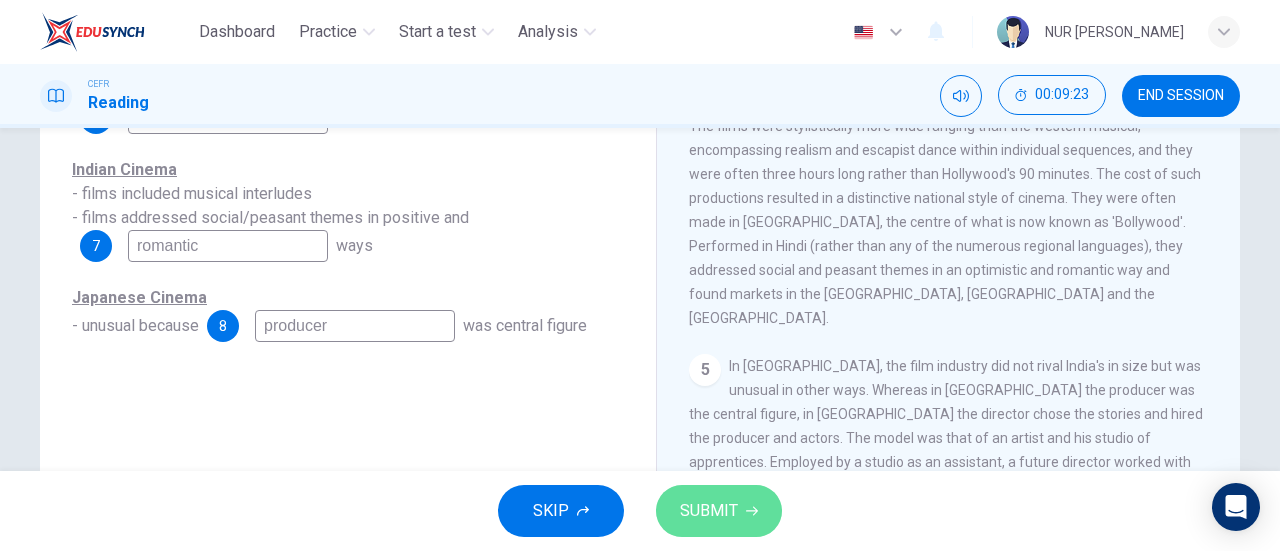 click on "SUBMIT" at bounding box center (709, 511) 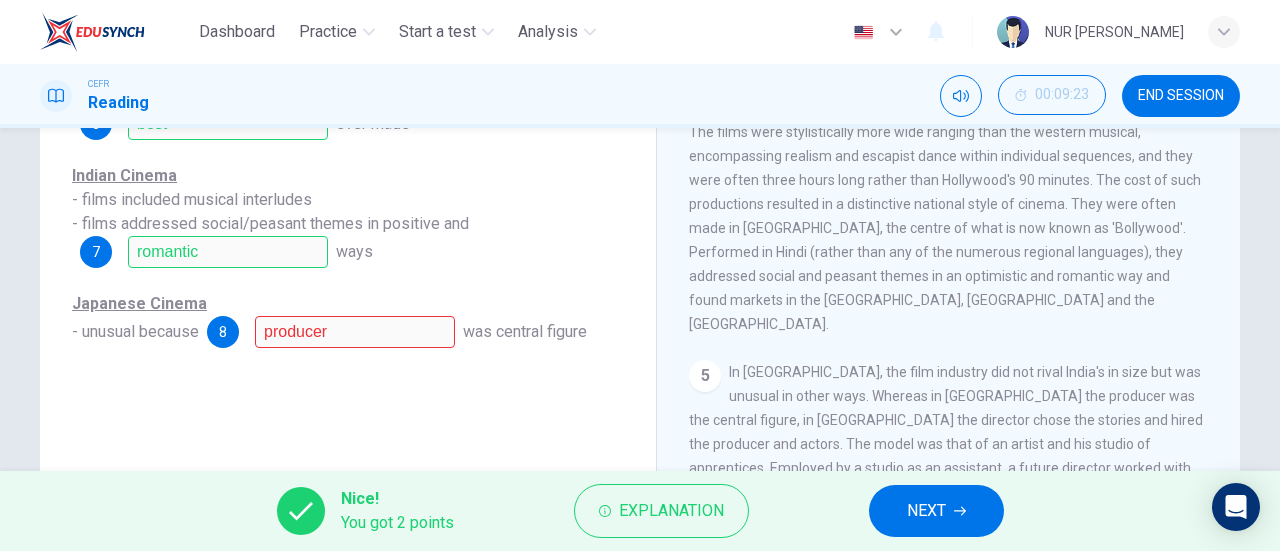 scroll, scrollTop: 340, scrollLeft: 0, axis: vertical 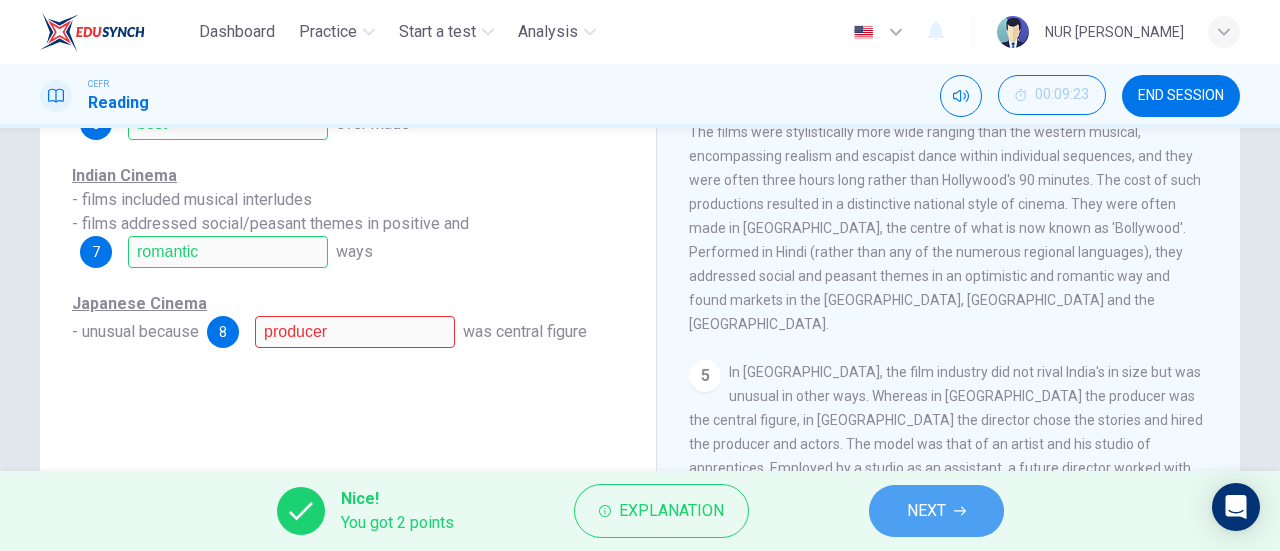 click 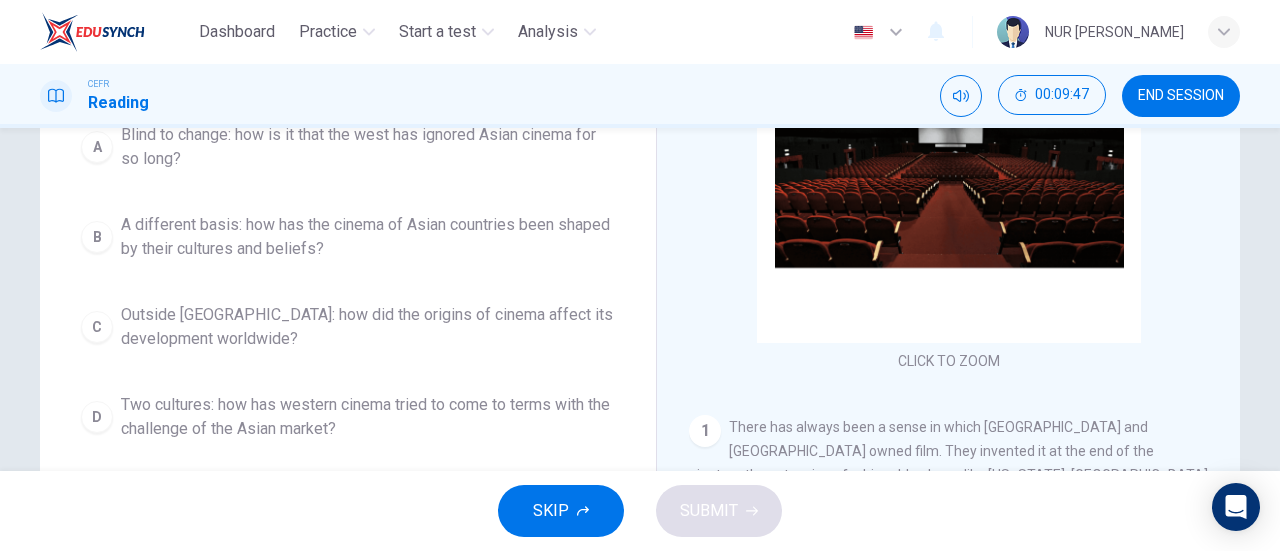 scroll, scrollTop: 263, scrollLeft: 0, axis: vertical 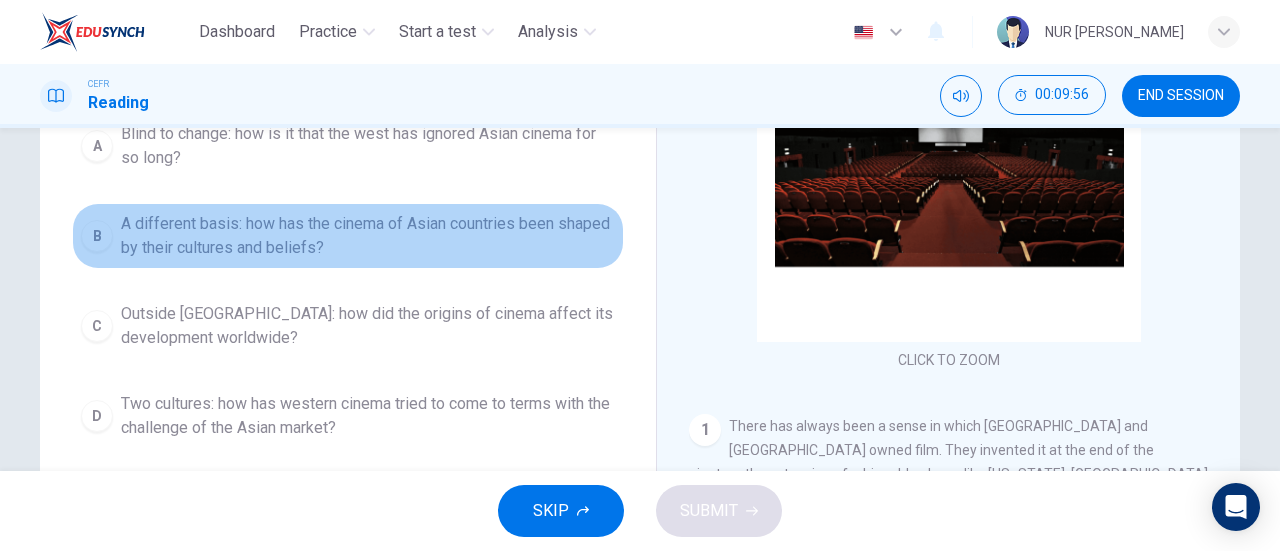 click on "B A different basis: how has the cinema of Asian countries been shaped by their cultures and beliefs?" at bounding box center [348, 236] 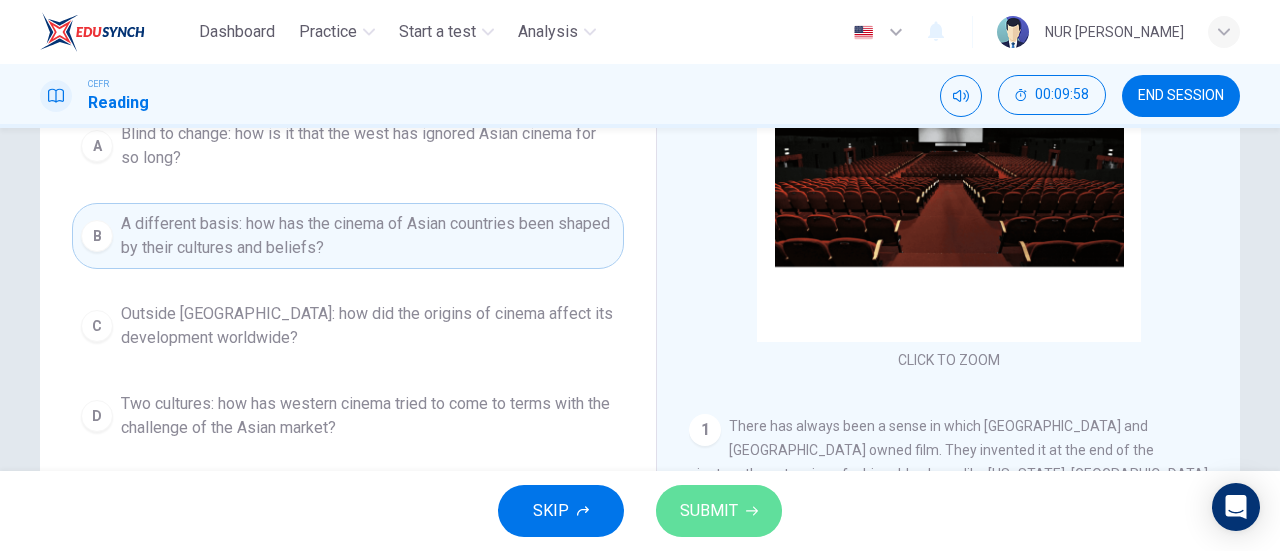 click on "SUBMIT" at bounding box center [709, 511] 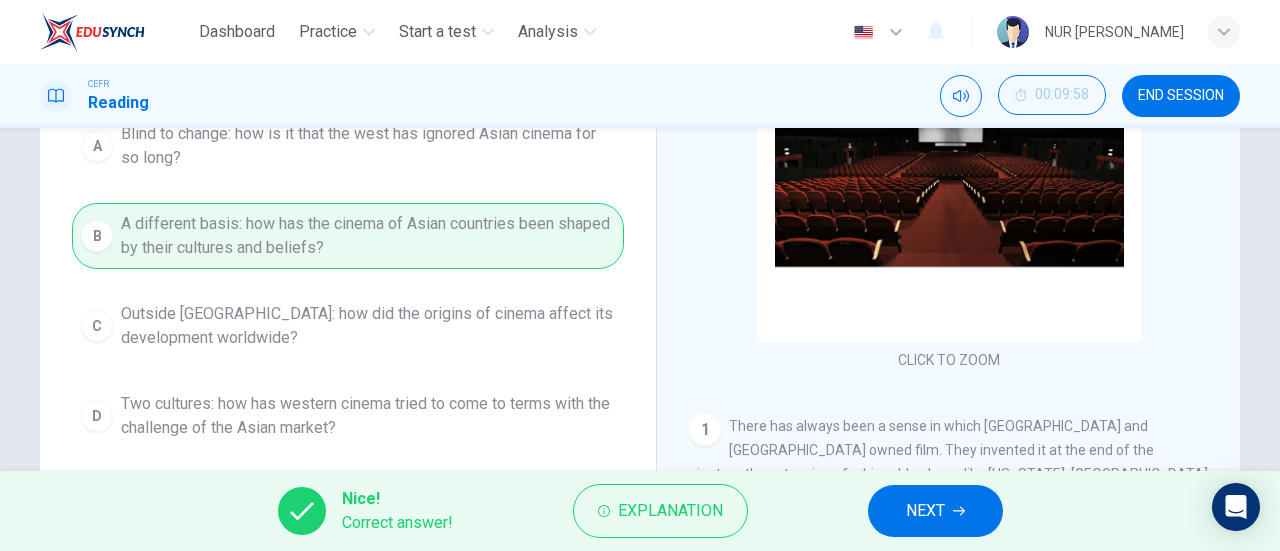 scroll, scrollTop: 313, scrollLeft: 0, axis: vertical 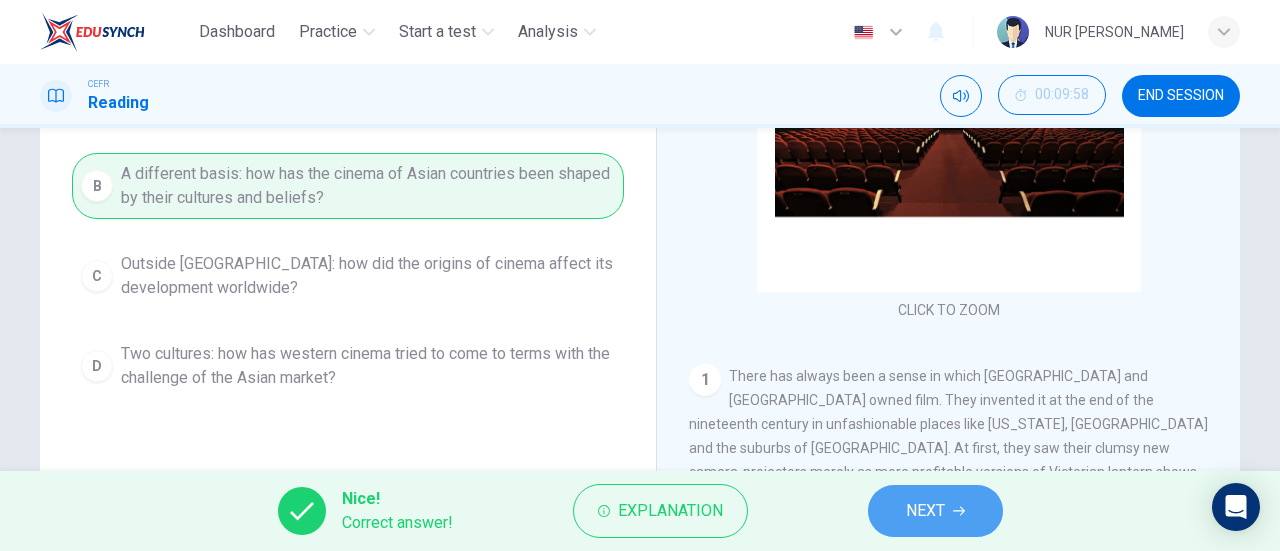 click on "NEXT" at bounding box center (935, 511) 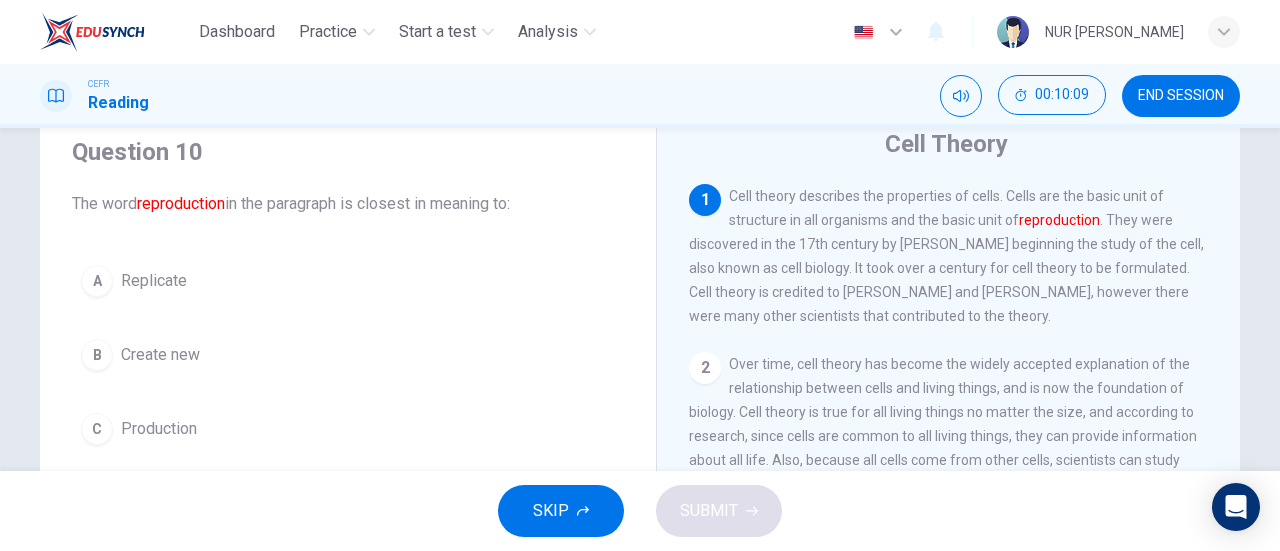 scroll, scrollTop: 69, scrollLeft: 0, axis: vertical 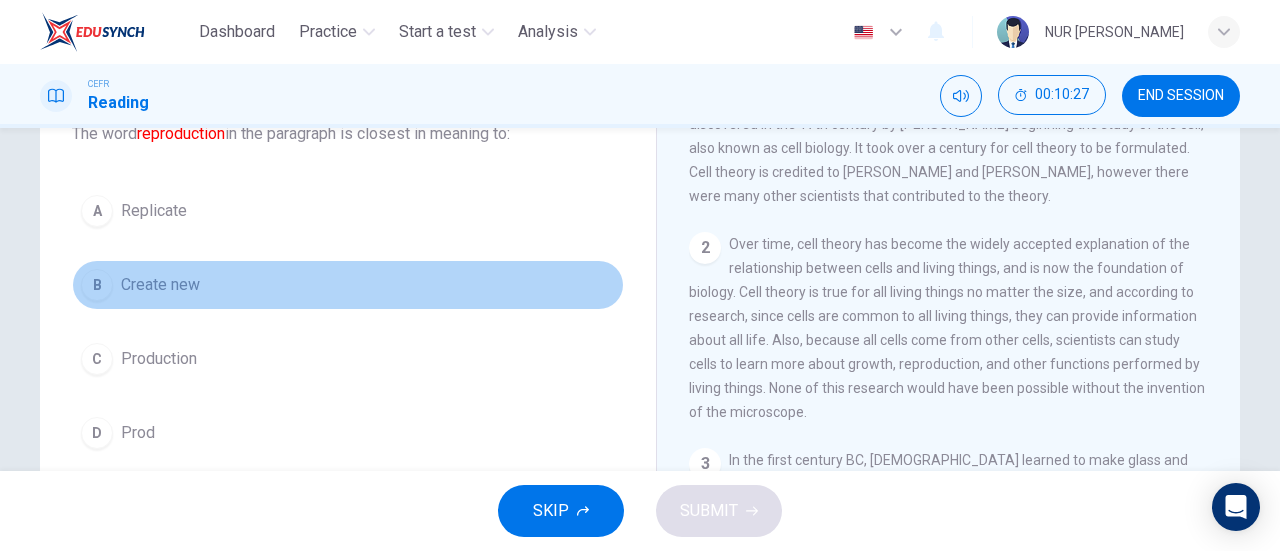 click on "B Create new" at bounding box center [348, 285] 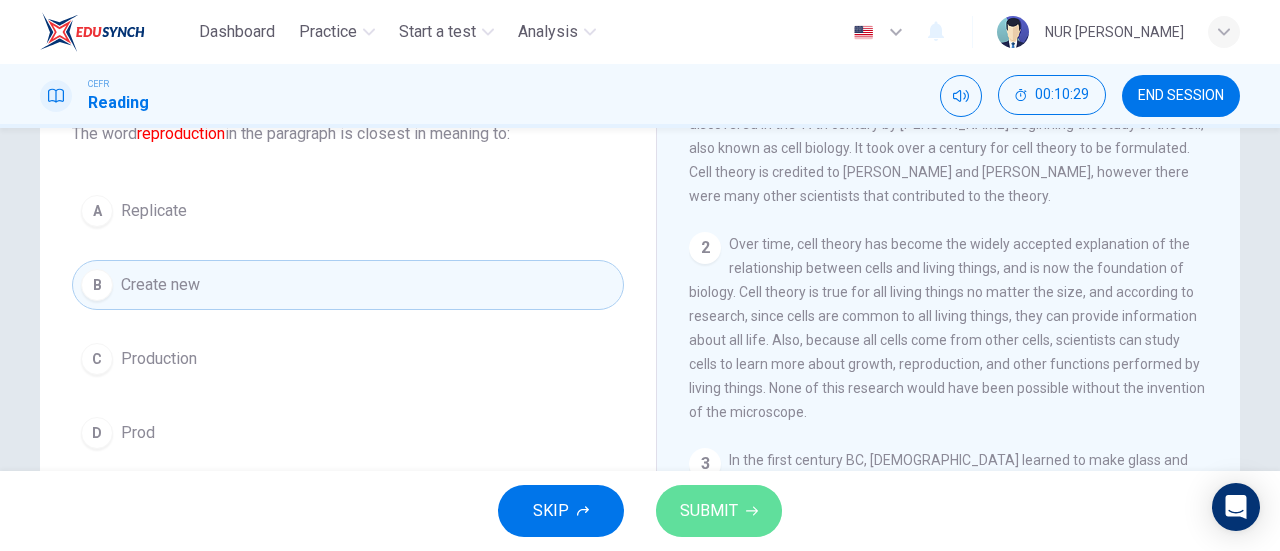 click on "SUBMIT" at bounding box center (709, 511) 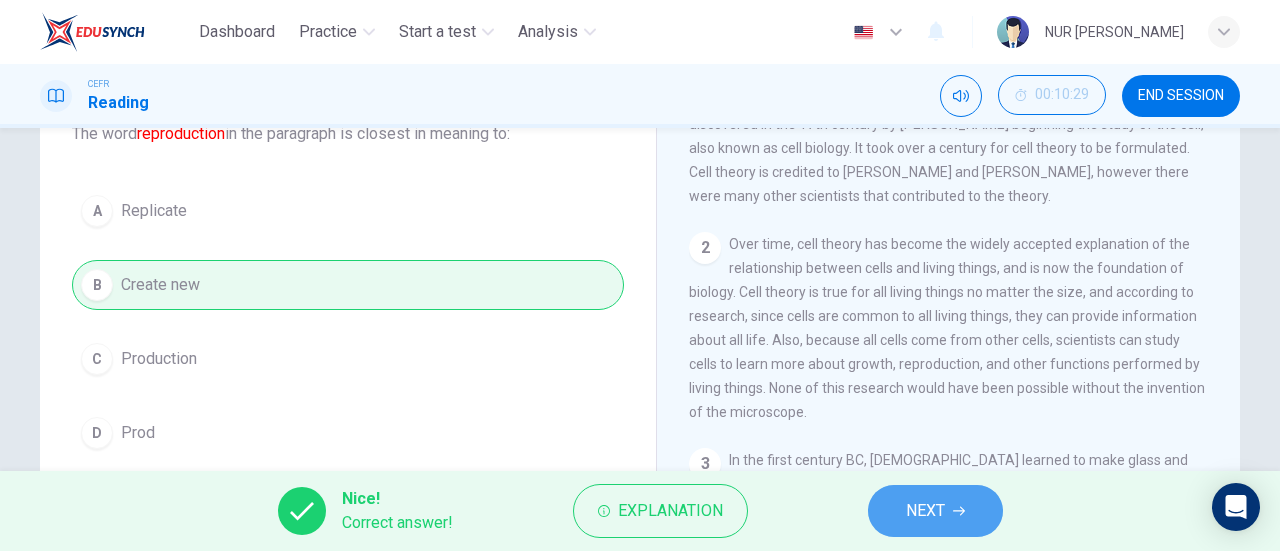 click on "NEXT" at bounding box center (925, 511) 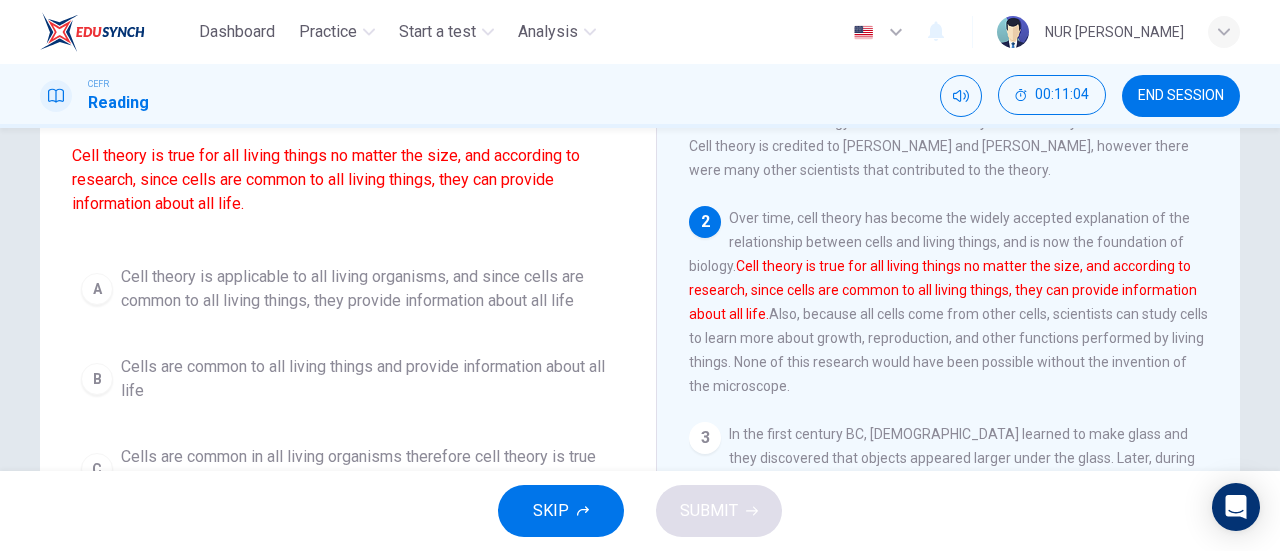 scroll, scrollTop: 167, scrollLeft: 0, axis: vertical 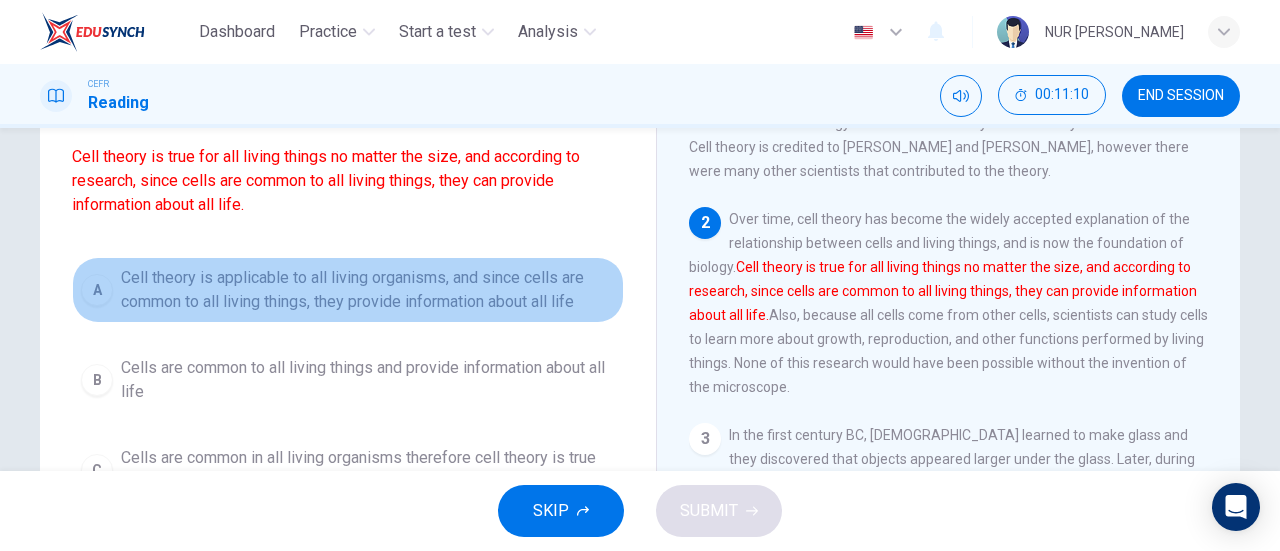 click on "Cell theory is applicable to all living organisms, and since cells are common to all living things, they provide information about all life" at bounding box center [368, 290] 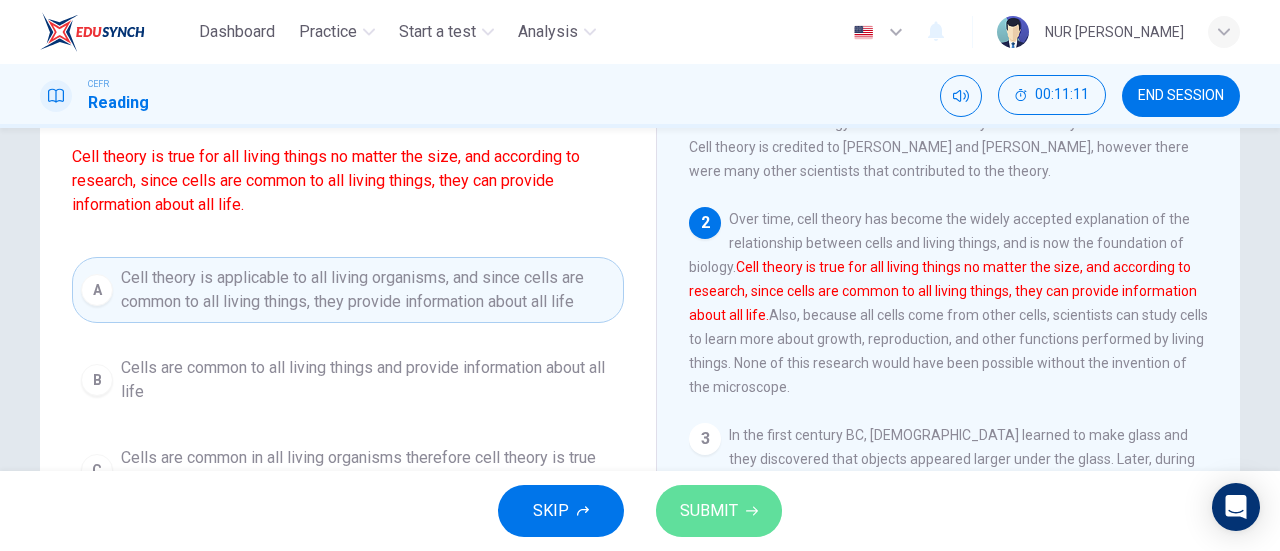 click on "SUBMIT" at bounding box center (709, 511) 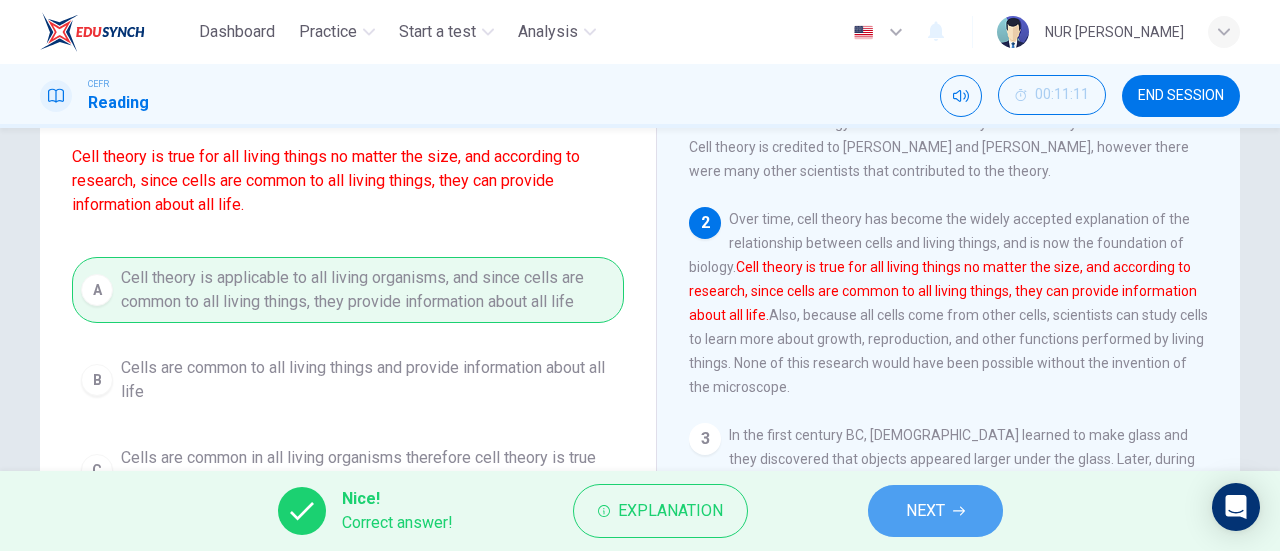click on "NEXT" at bounding box center (935, 511) 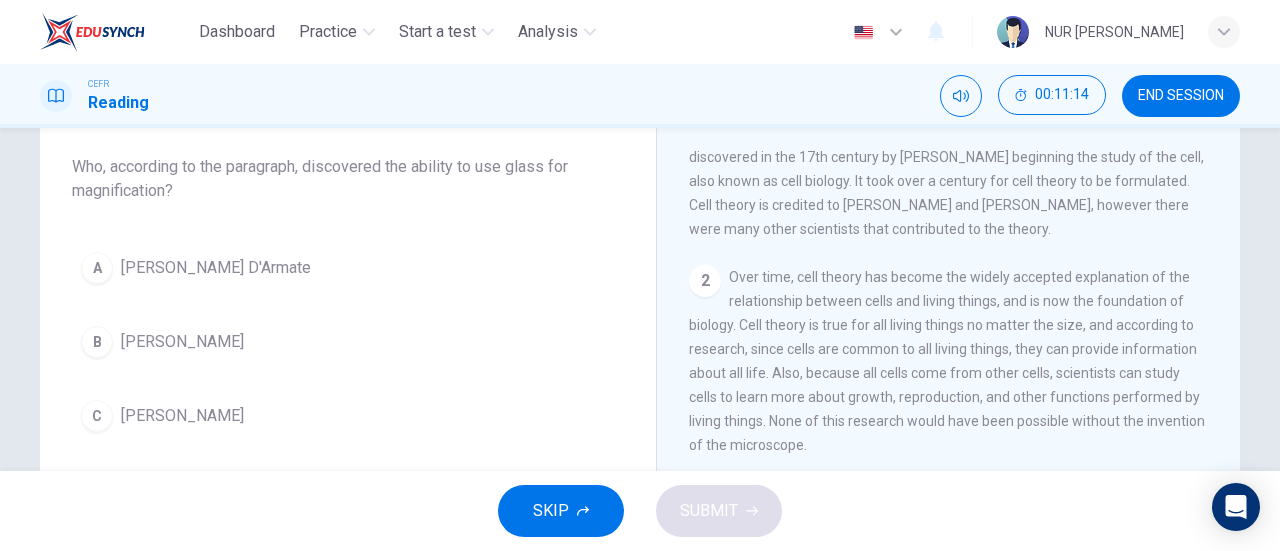 scroll, scrollTop: 110, scrollLeft: 0, axis: vertical 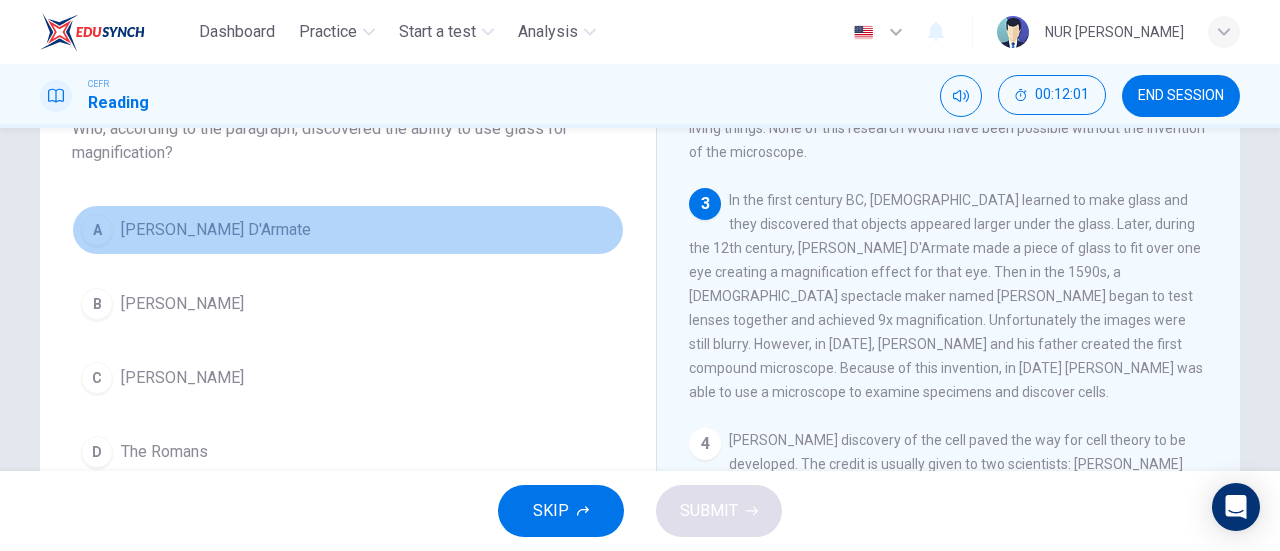 click on "[PERSON_NAME] D'Armate" at bounding box center [216, 230] 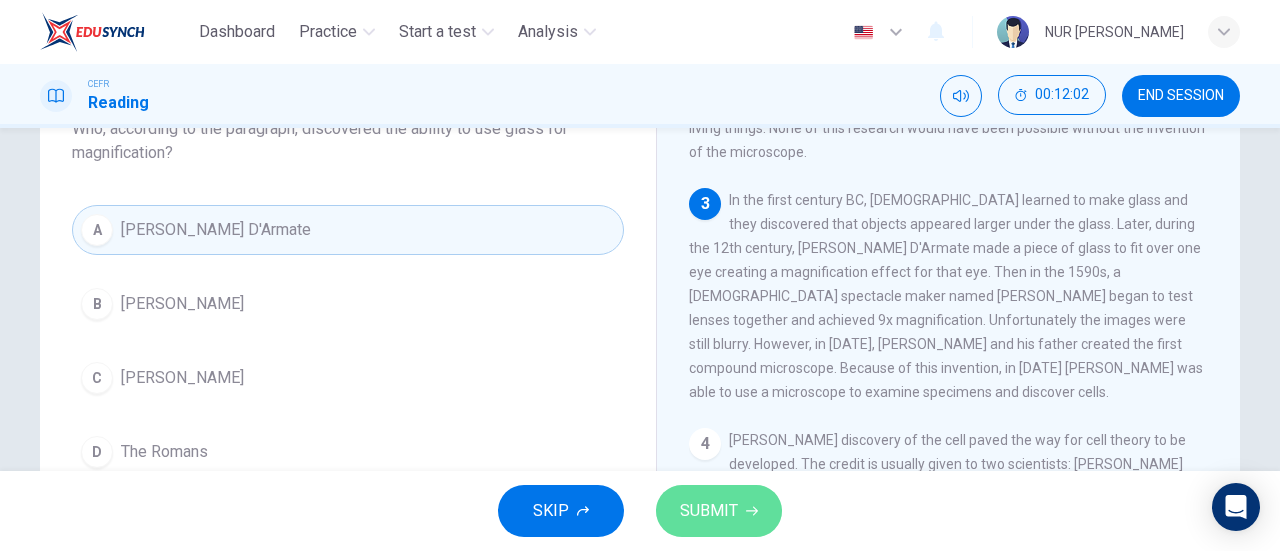 click on "SUBMIT" at bounding box center (709, 511) 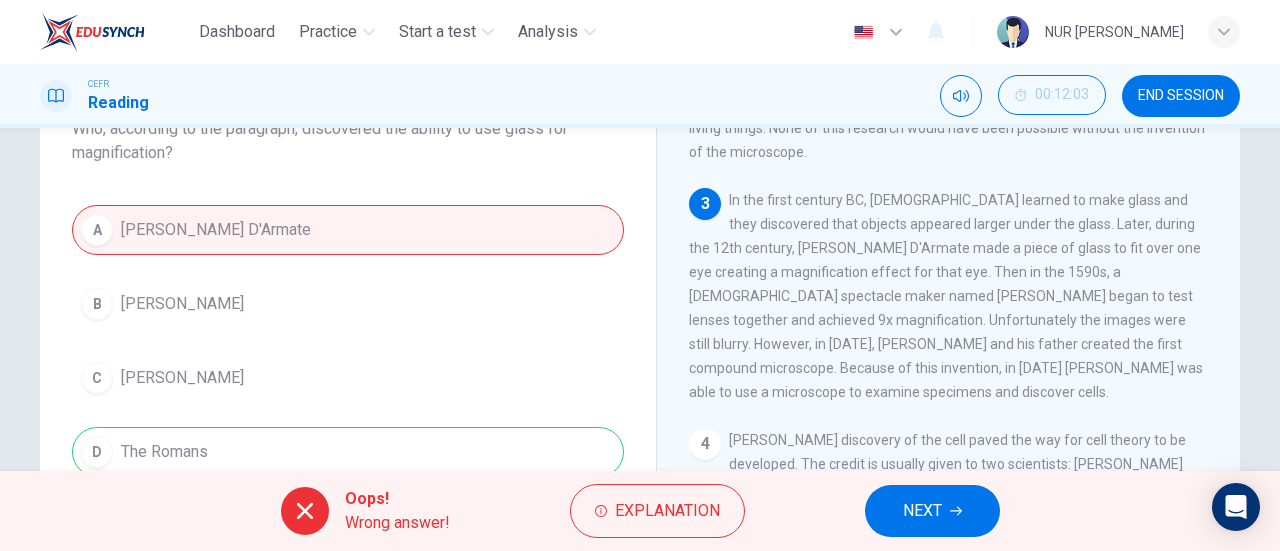 scroll, scrollTop: 327, scrollLeft: 0, axis: vertical 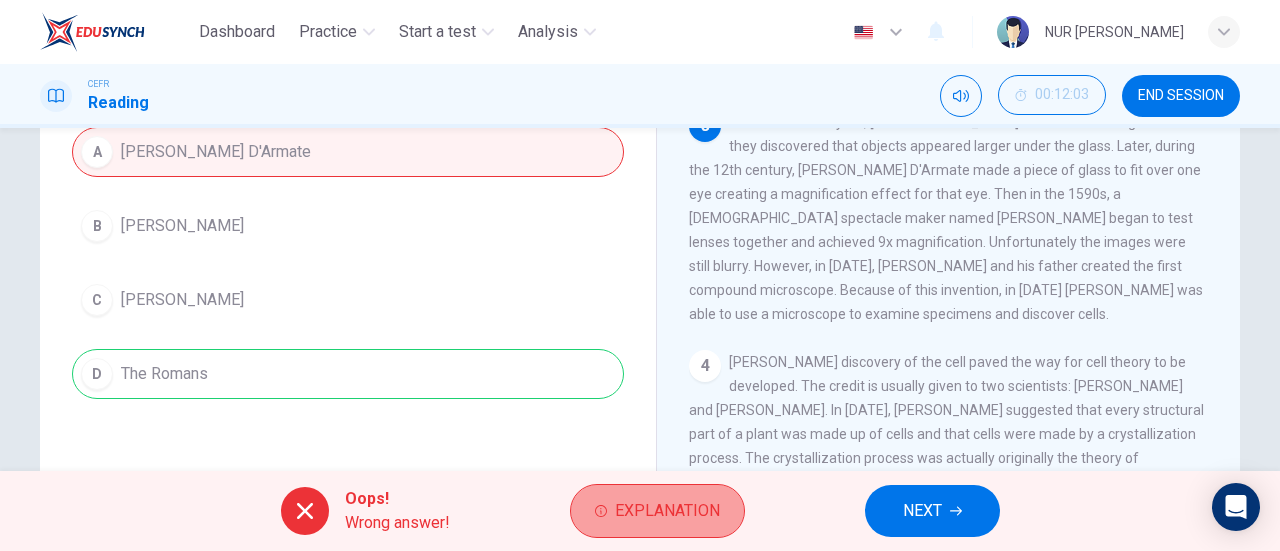 click on "Explanation" at bounding box center (667, 511) 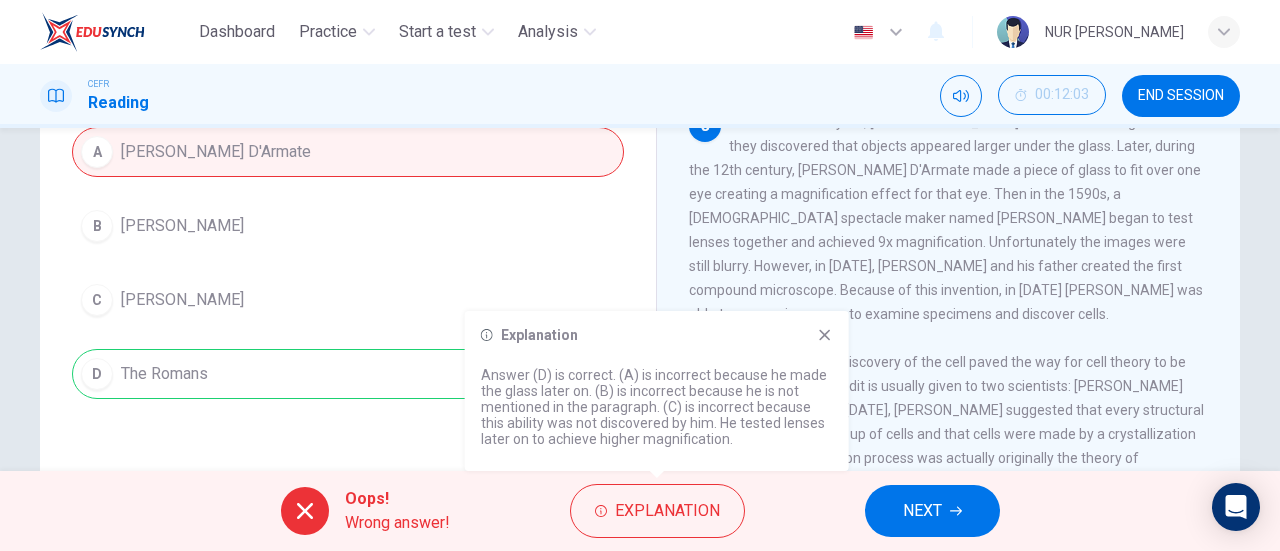 click 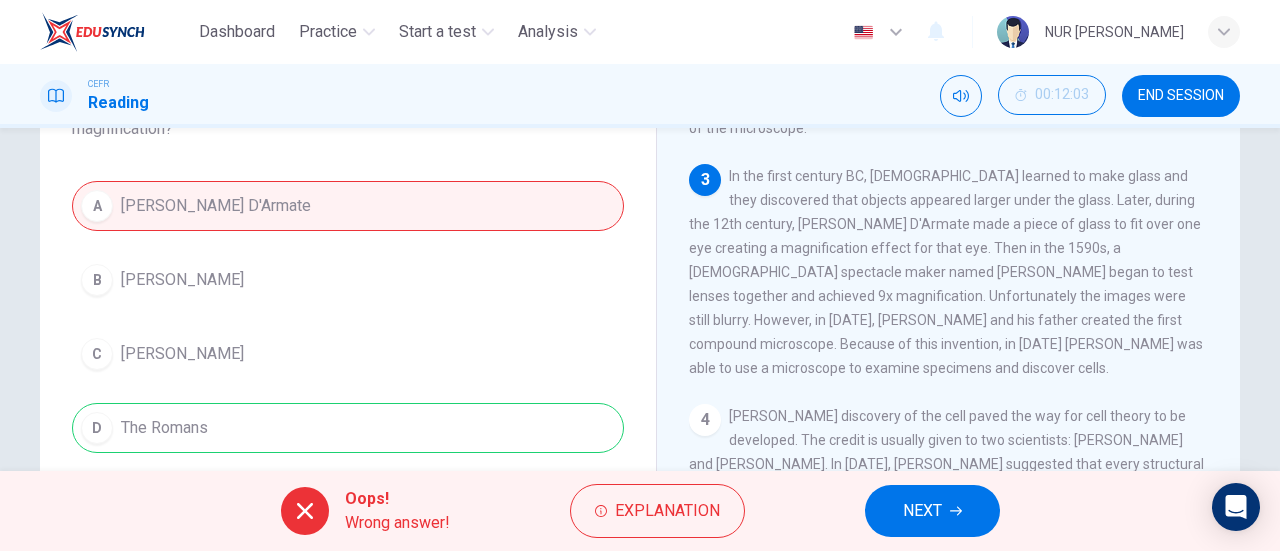 scroll, scrollTop: 170, scrollLeft: 0, axis: vertical 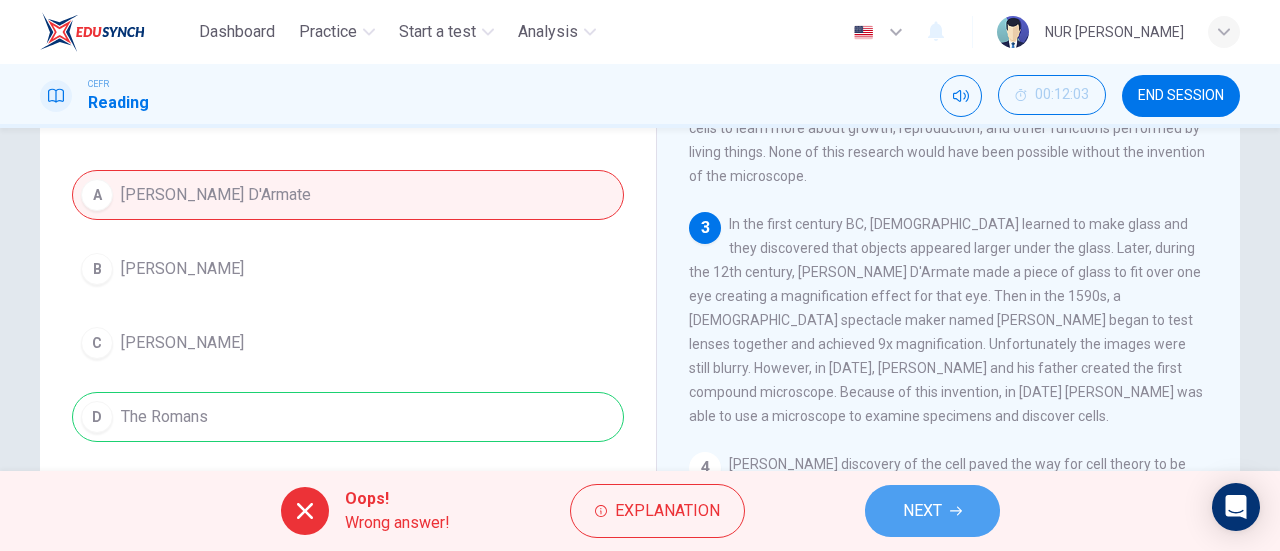 click on "NEXT" at bounding box center [922, 511] 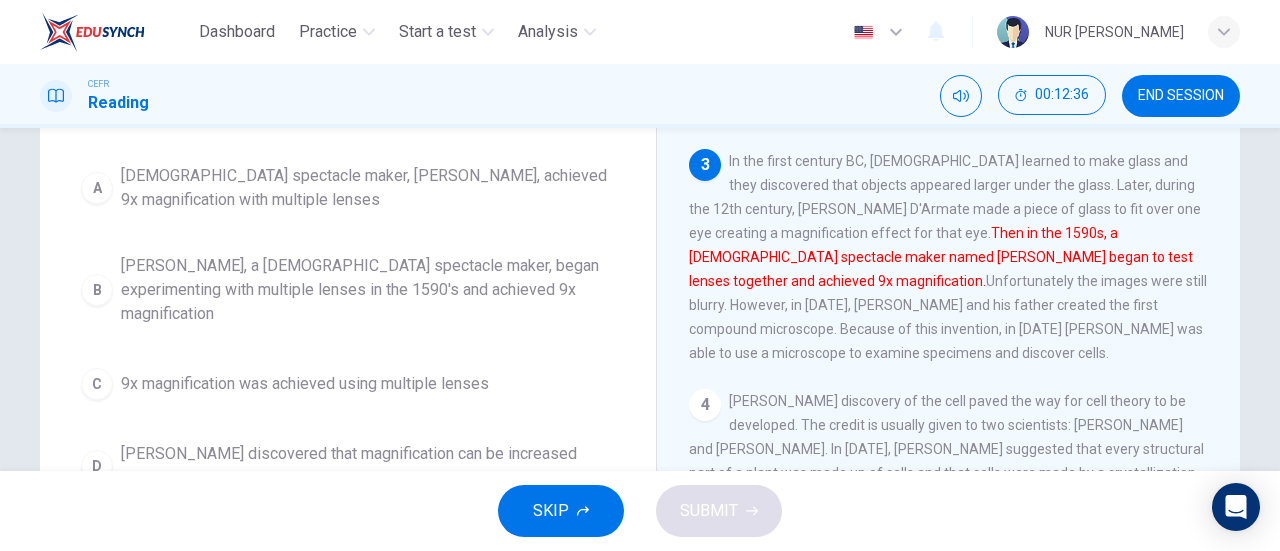 scroll, scrollTop: 238, scrollLeft: 0, axis: vertical 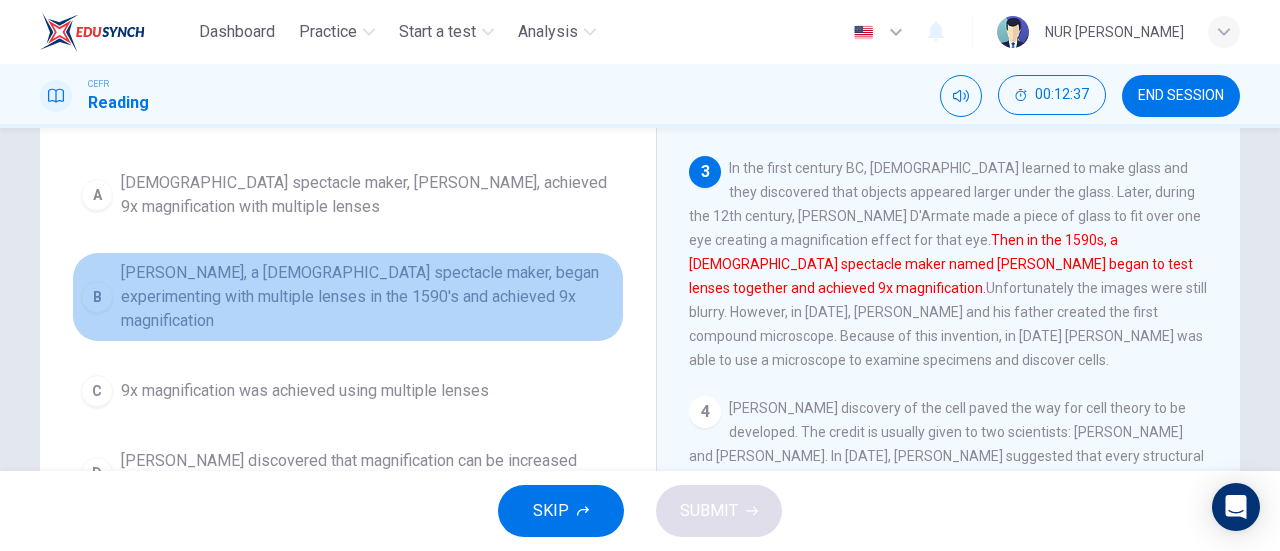 click on "[PERSON_NAME], a [DEMOGRAPHIC_DATA] spectacle maker, began experimenting with multiple lenses in the 1590's and achieved 9x magnification" at bounding box center [368, 297] 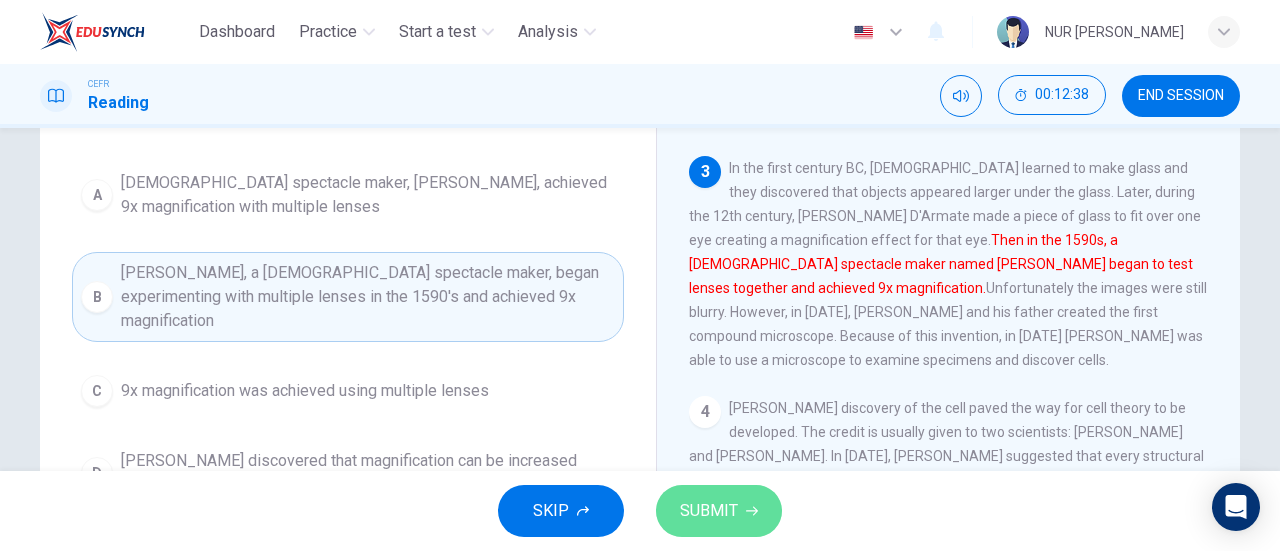 click on "SUBMIT" at bounding box center [719, 511] 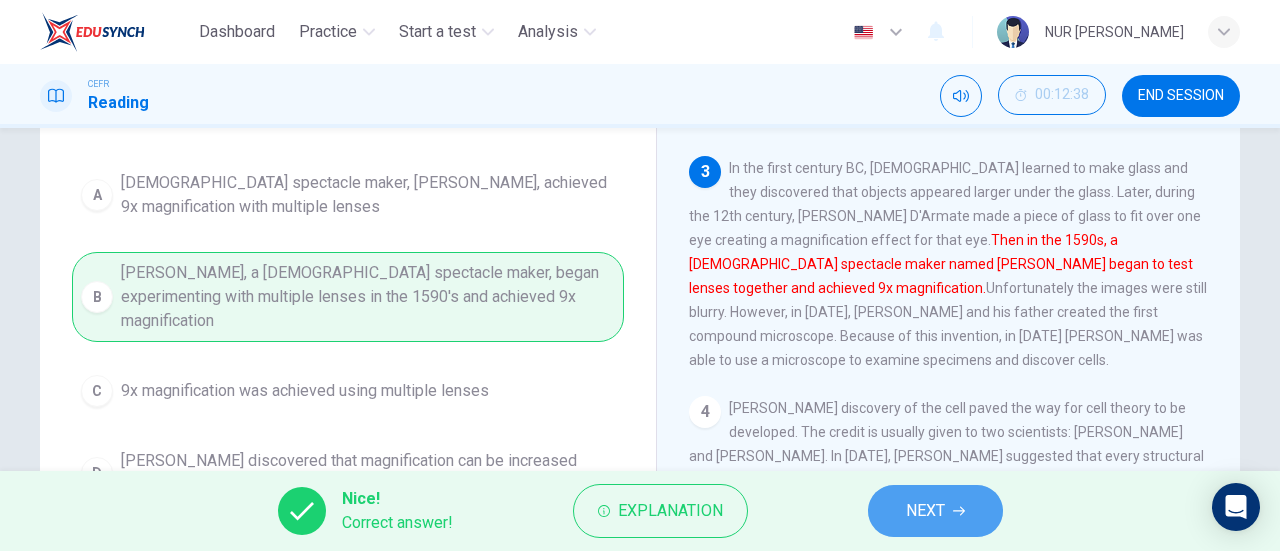 click on "NEXT" at bounding box center (925, 511) 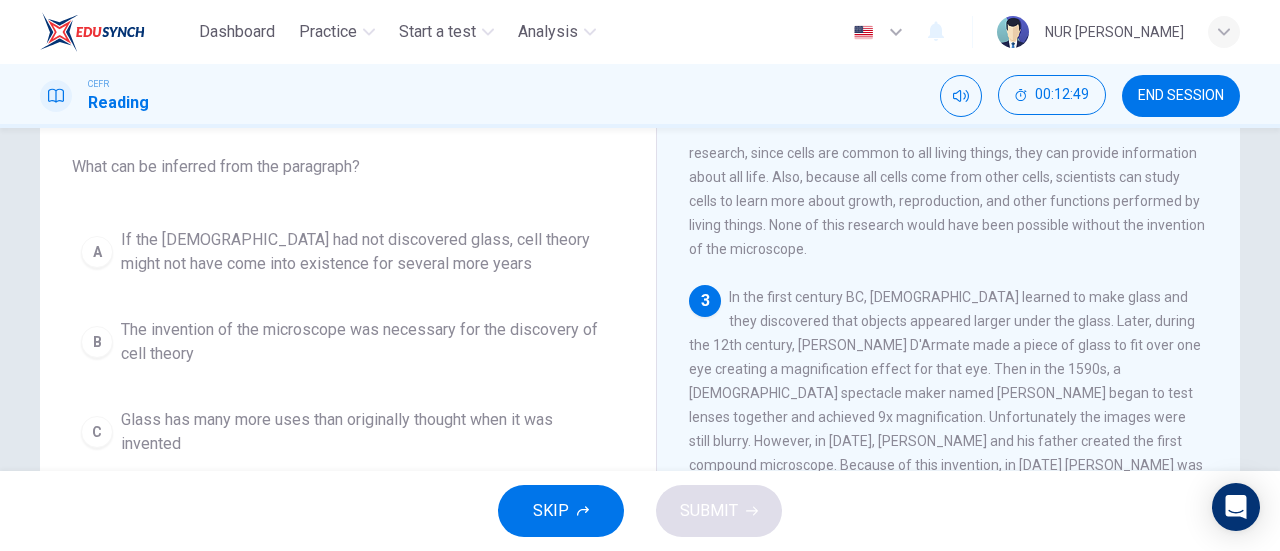 scroll, scrollTop: 117, scrollLeft: 0, axis: vertical 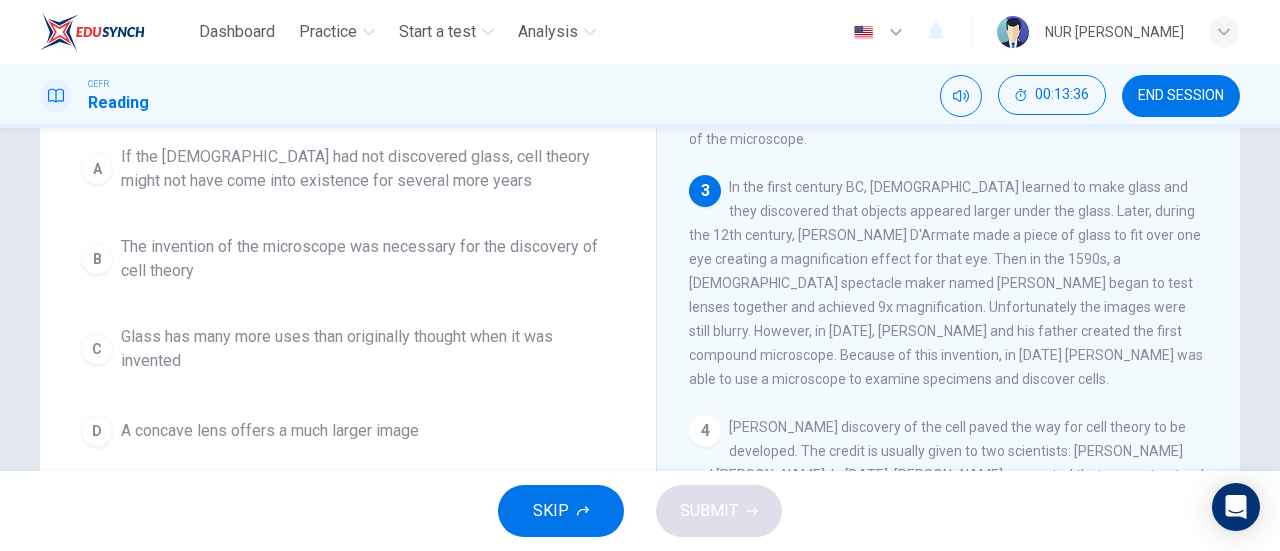 click on "If the [DEMOGRAPHIC_DATA] had not discovered glass, cell theory might not have come into existence for several more years" at bounding box center (368, 169) 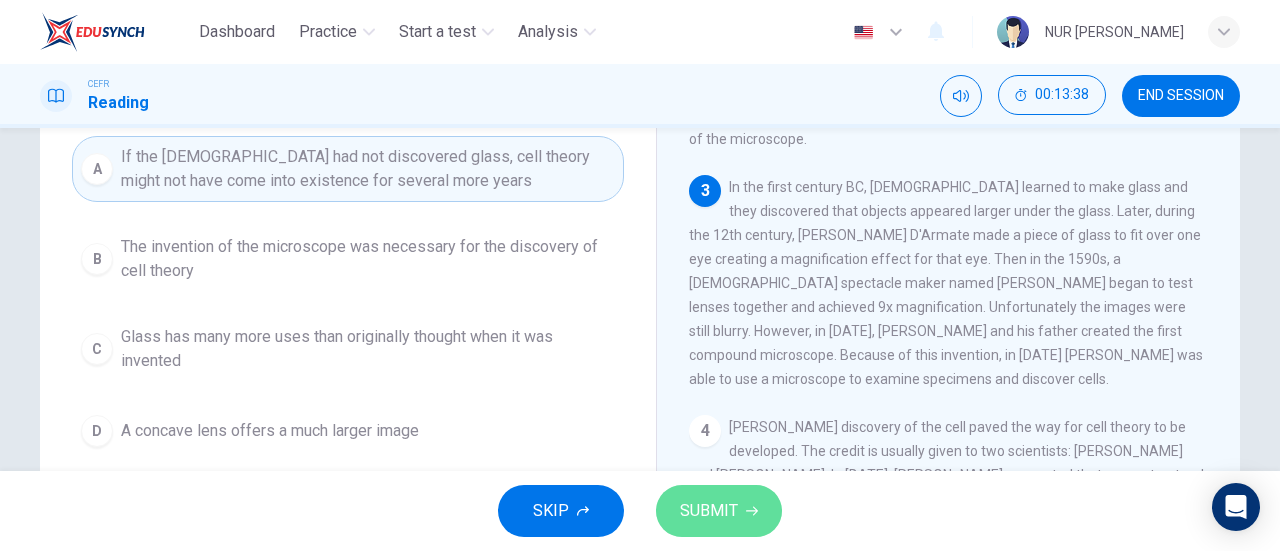 click on "SUBMIT" at bounding box center [709, 511] 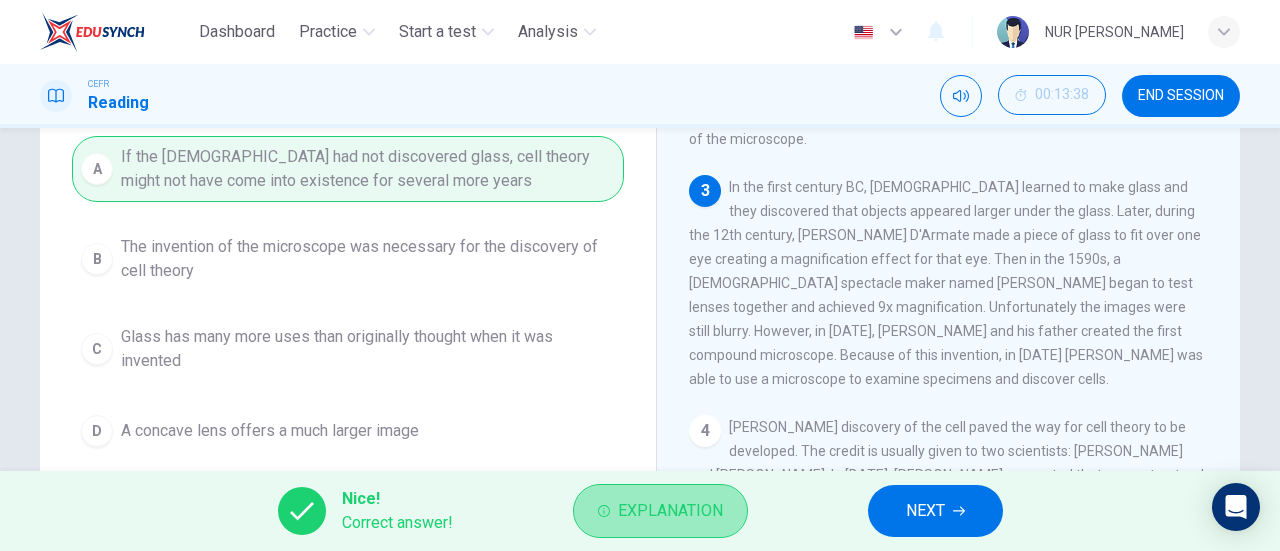 click on "Explanation" at bounding box center [670, 511] 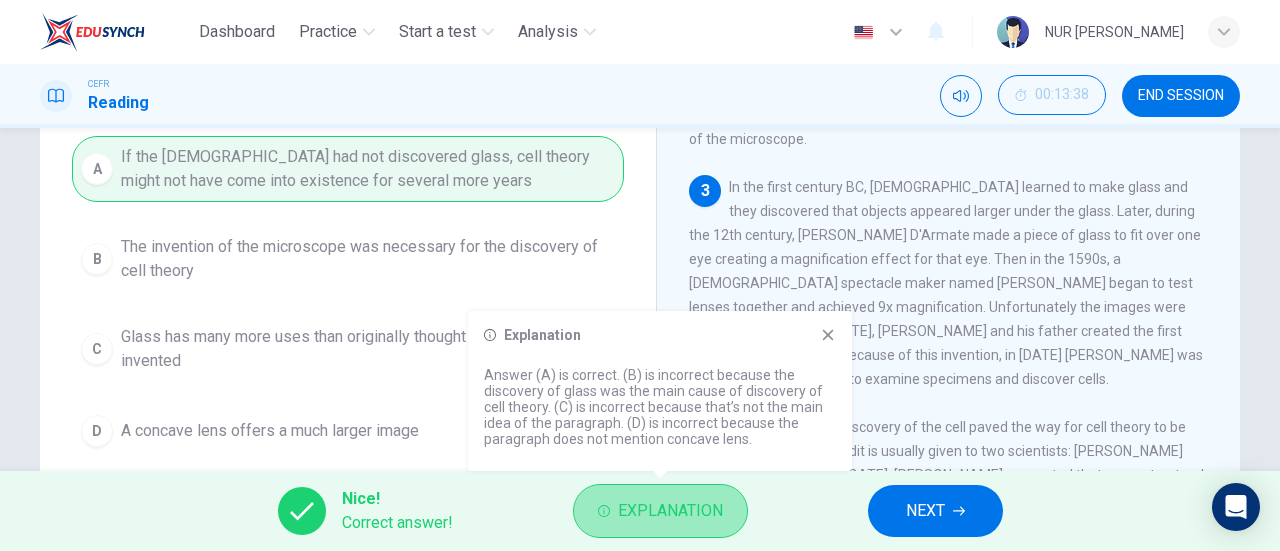 click on "Explanation" at bounding box center (670, 511) 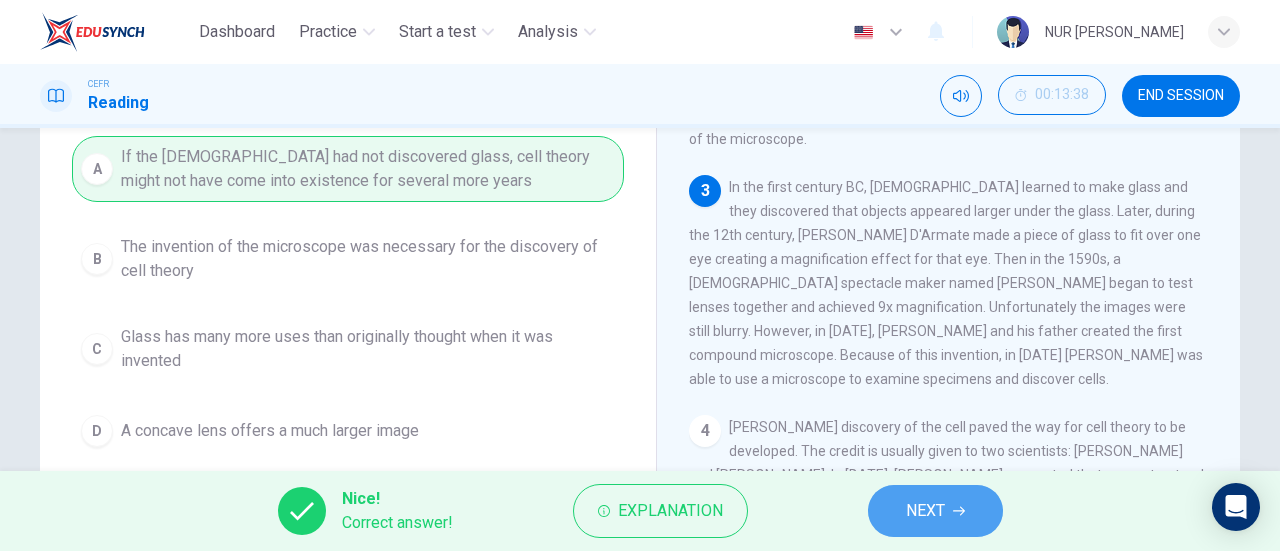 click on "NEXT" at bounding box center (925, 511) 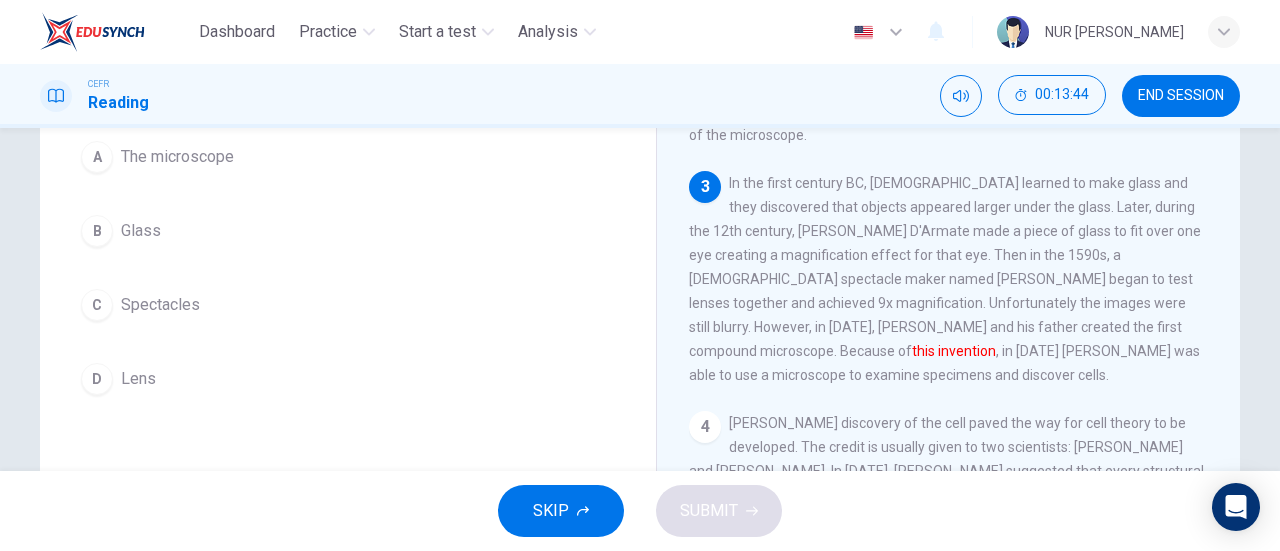 scroll, scrollTop: 194, scrollLeft: 0, axis: vertical 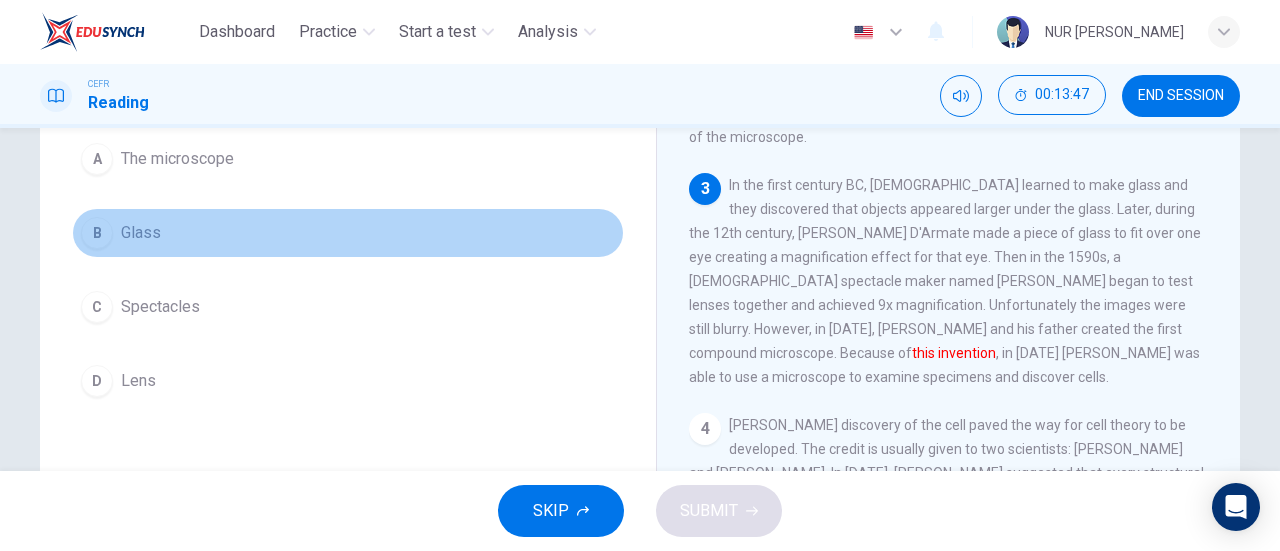 click on "Glass" at bounding box center [141, 233] 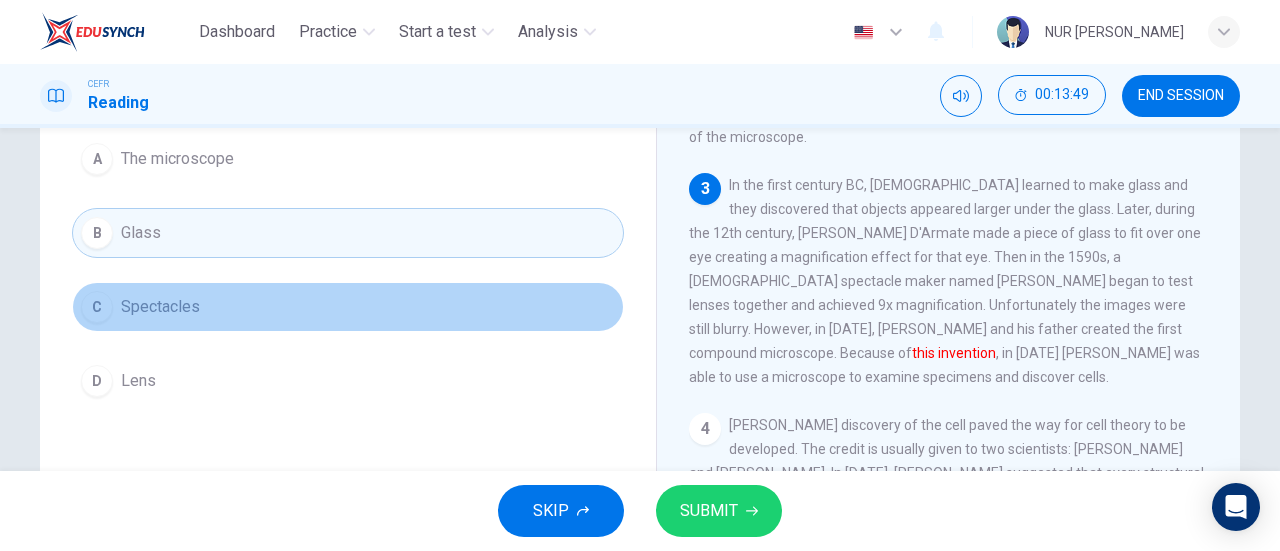 click on "C Spectacles" at bounding box center (348, 307) 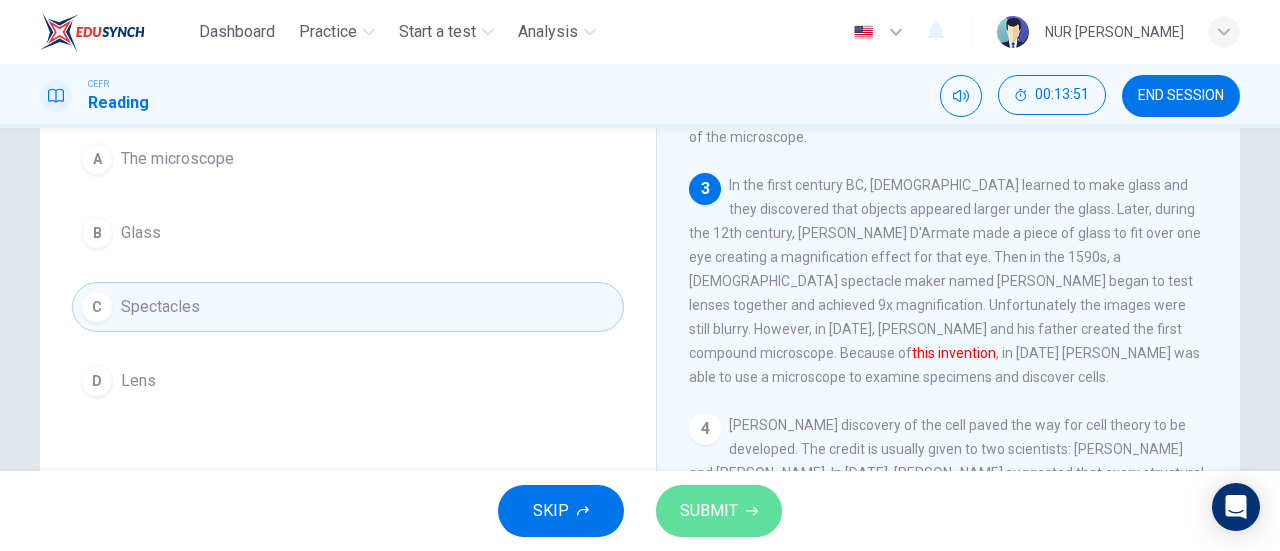 click on "SUBMIT" at bounding box center [709, 511] 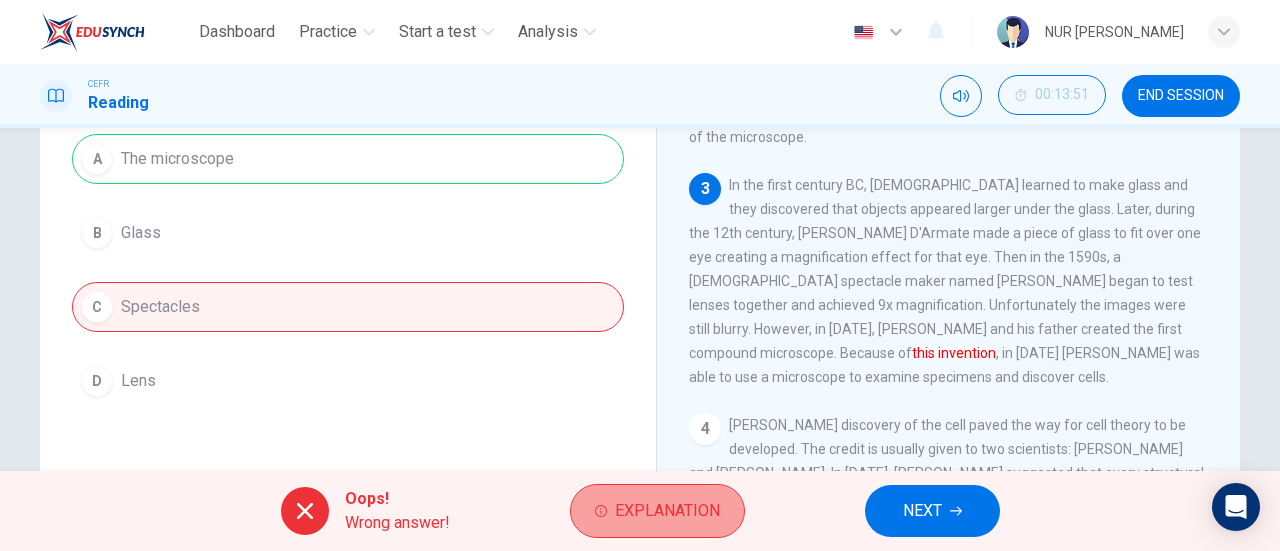 click on "Explanation" at bounding box center [657, 511] 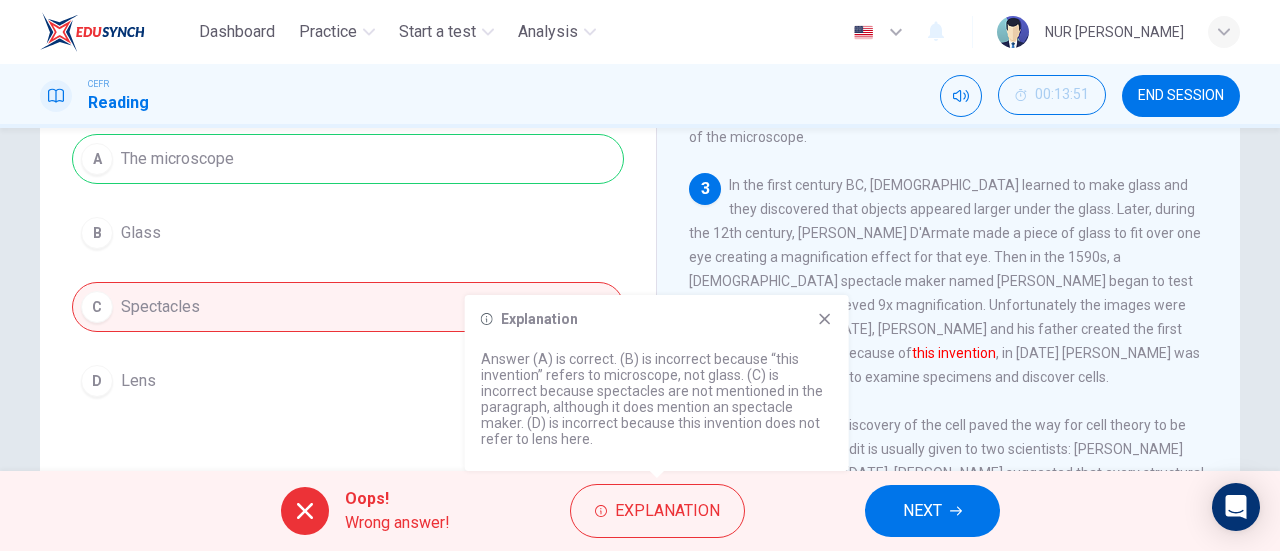 click on "Explanation Answer (A) is correct. (B) is incorrect because “this invention” refers to microscope, not glass. (C) is incorrect because spectacles are not mentioned in the paragraph, although it does mention an spectacle maker. (D) is incorrect because this invention does not refer to lens here." at bounding box center [657, 383] 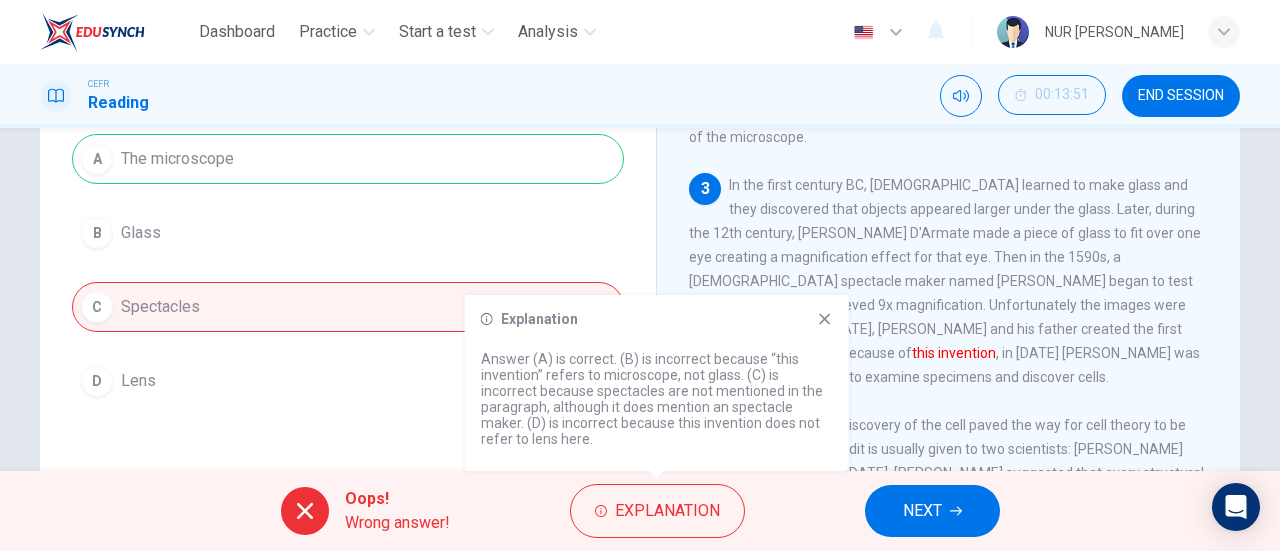 click 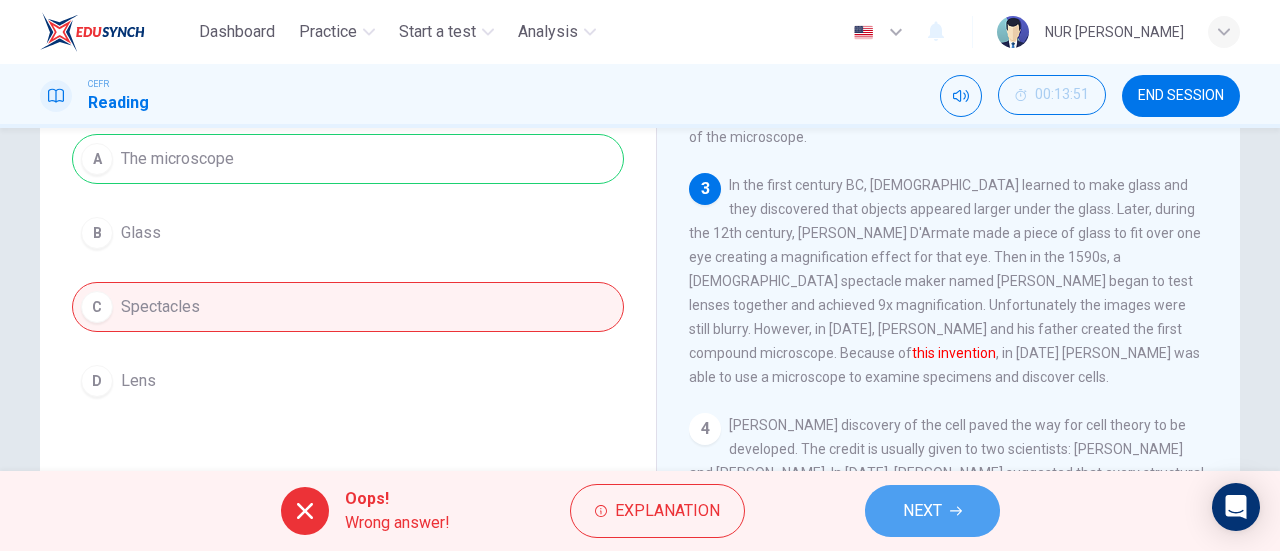 click on "NEXT" at bounding box center (922, 511) 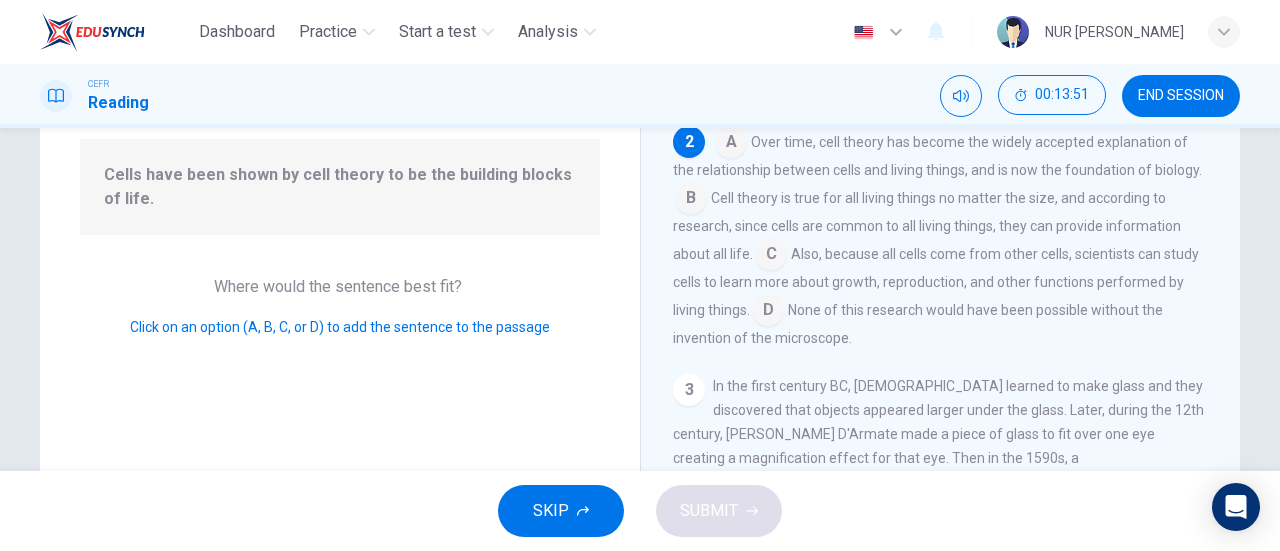 scroll, scrollTop: 172, scrollLeft: 0, axis: vertical 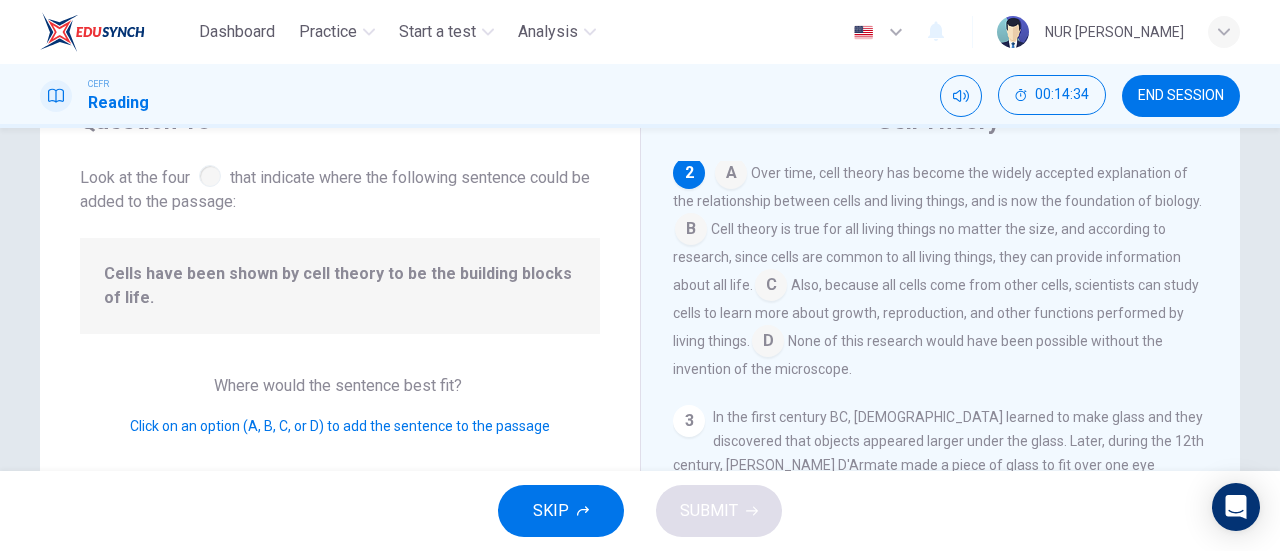 click at bounding box center [731, 175] 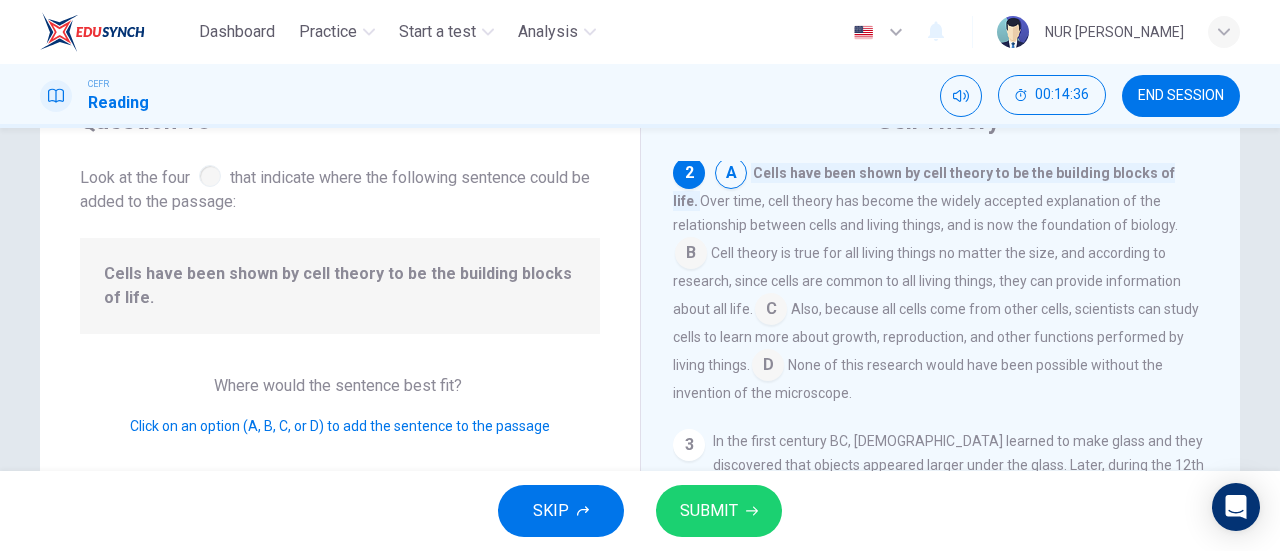 click at bounding box center (731, 175) 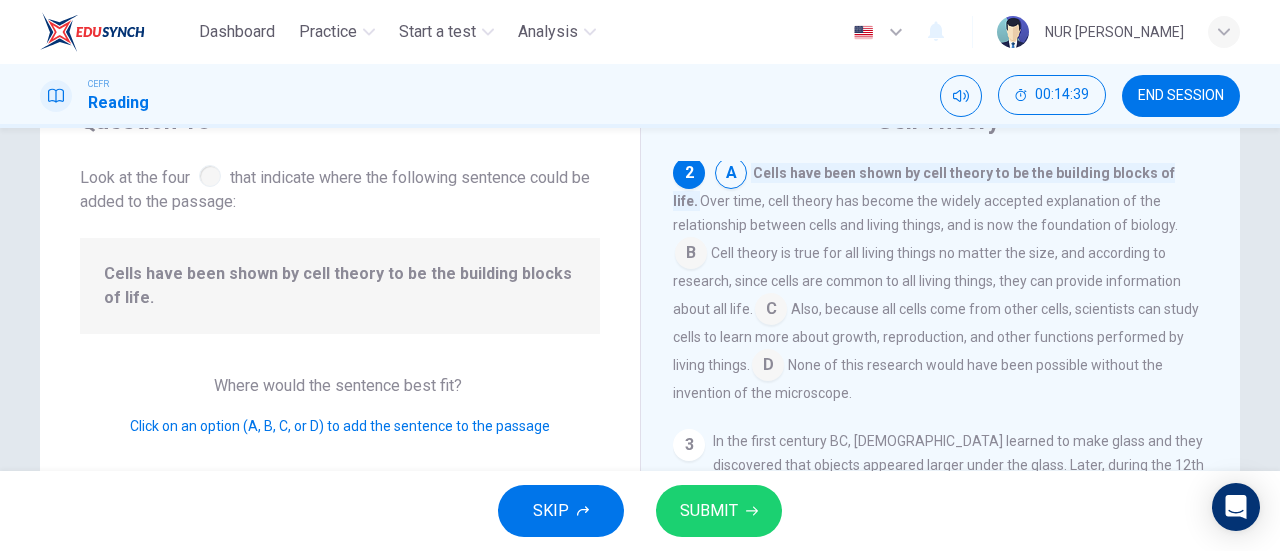 click at bounding box center (691, 255) 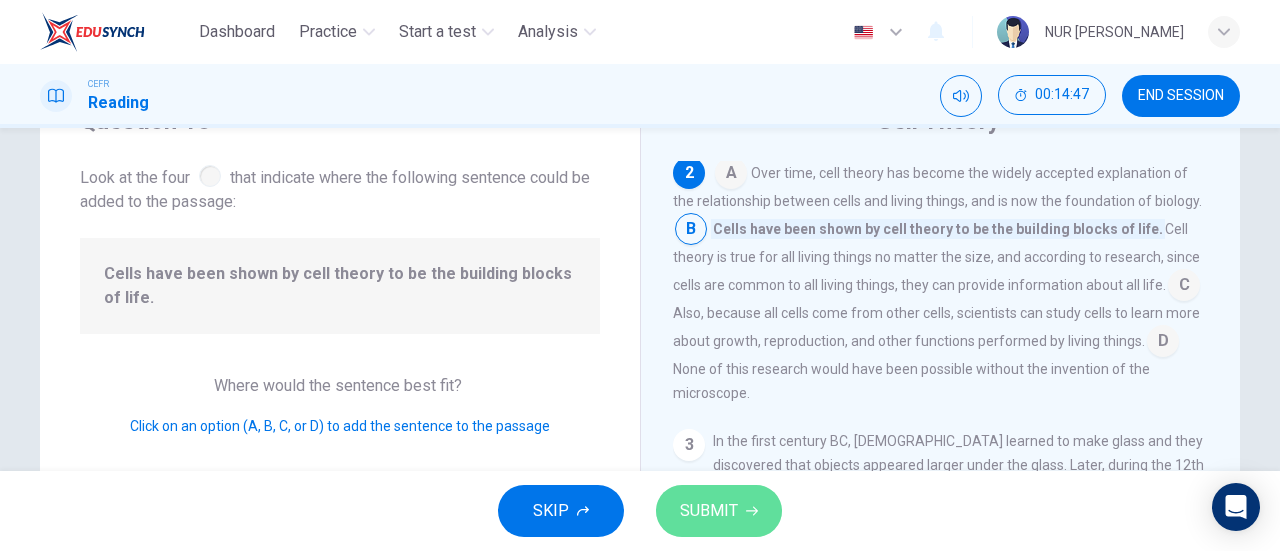 click on "SUBMIT" at bounding box center [709, 511] 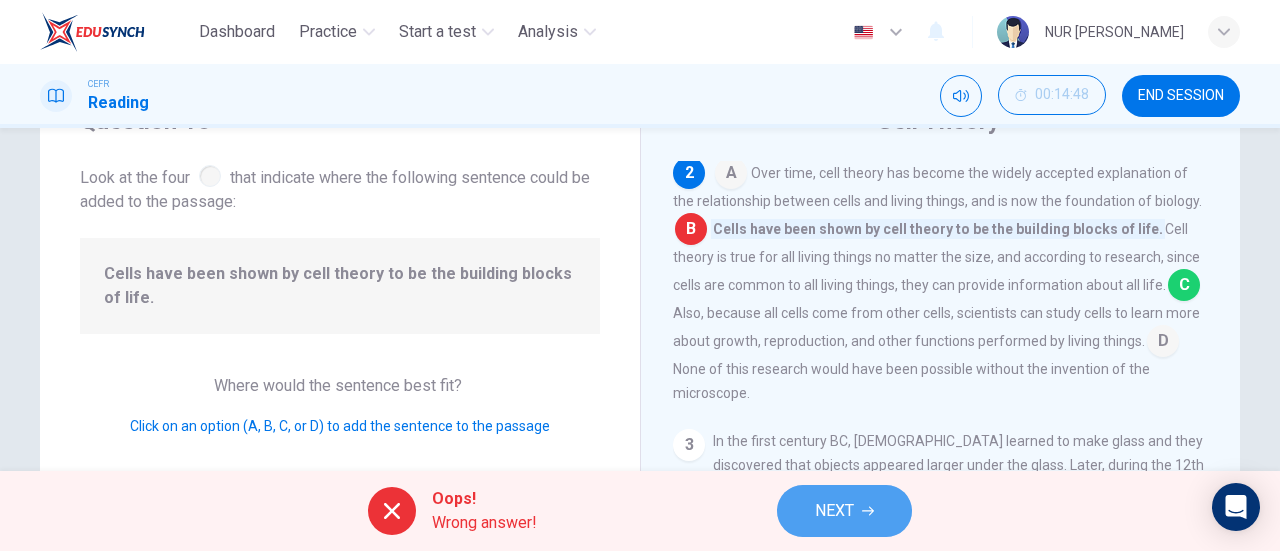 click on "NEXT" at bounding box center [844, 511] 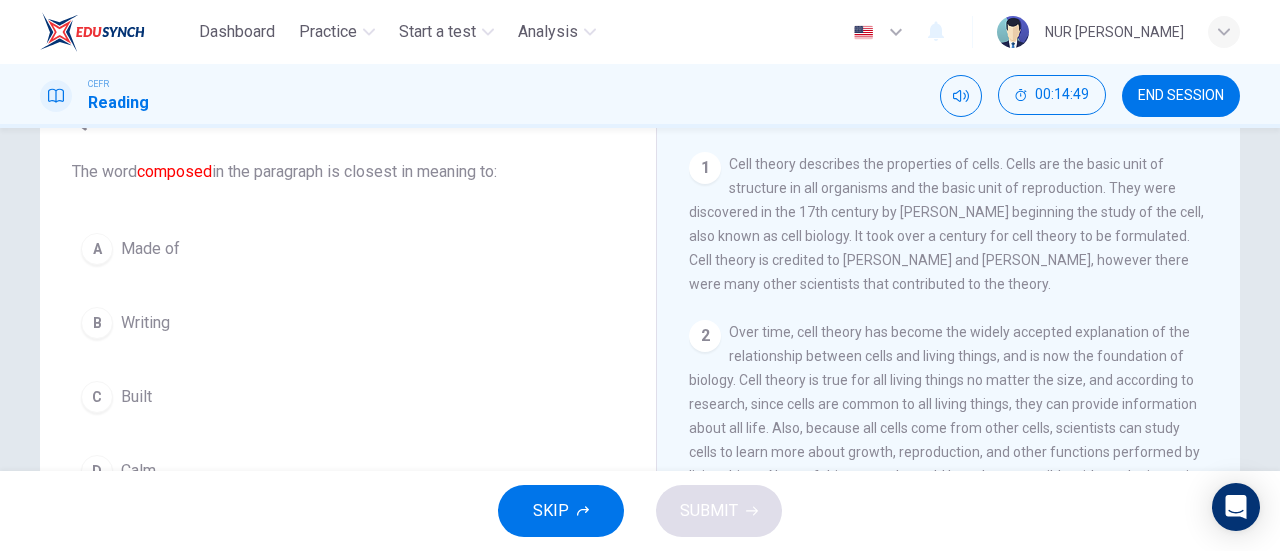 scroll, scrollTop: 119, scrollLeft: 0, axis: vertical 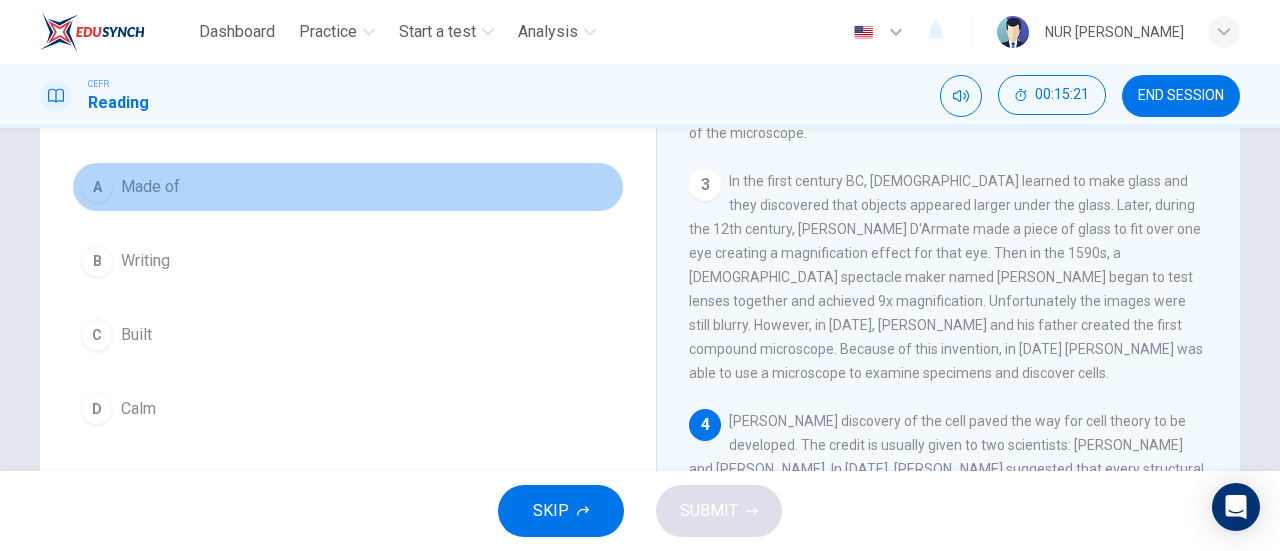 click on "A Made of" at bounding box center (348, 187) 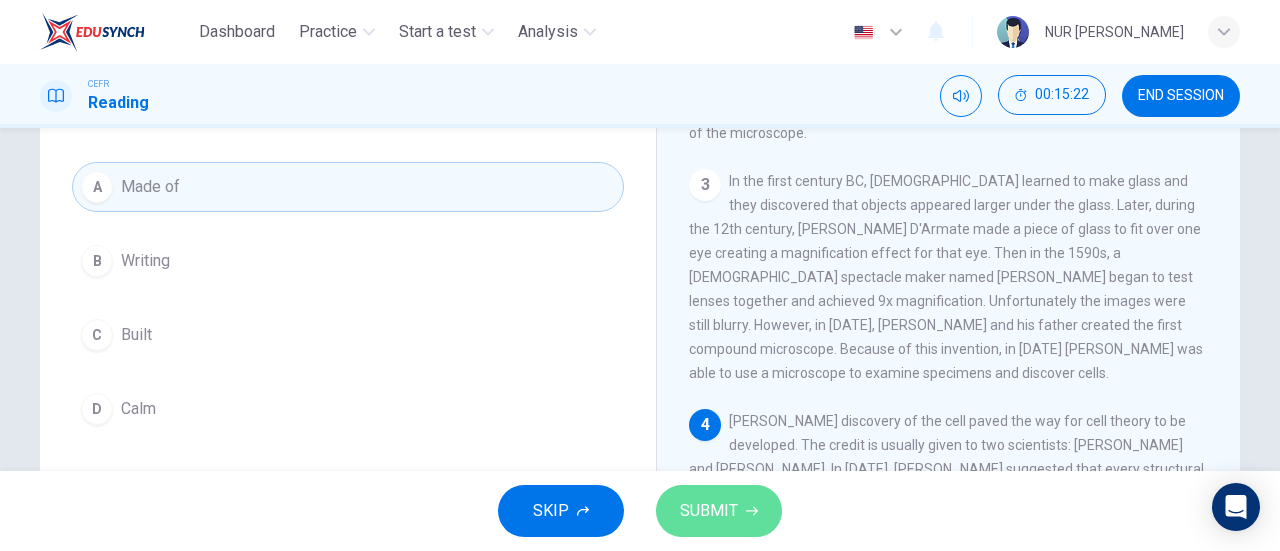 click on "SUBMIT" at bounding box center [709, 511] 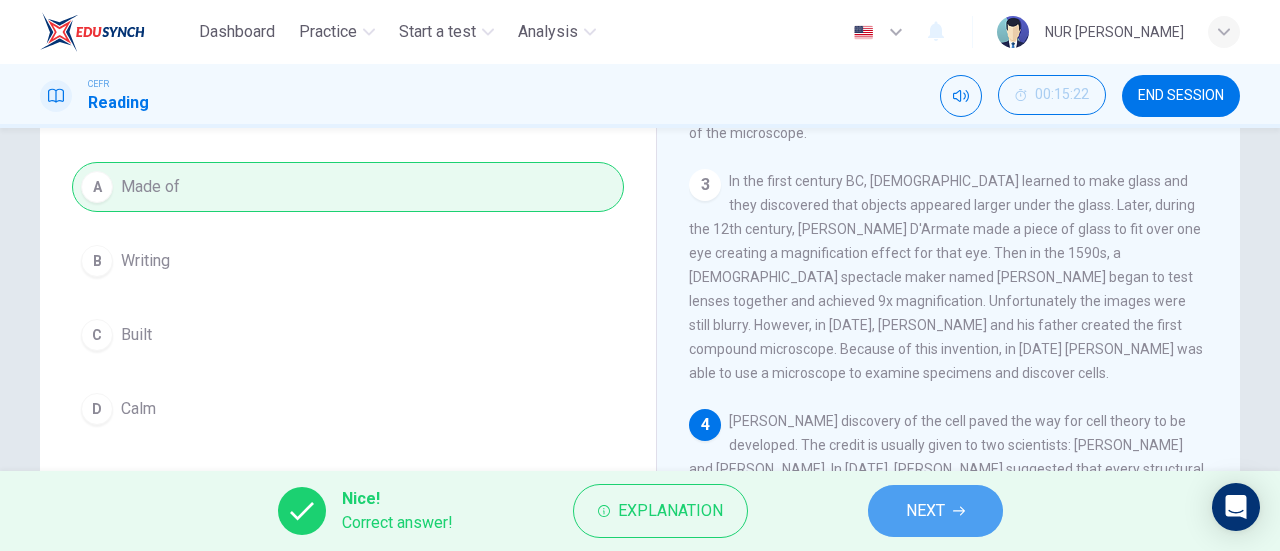 click on "NEXT" at bounding box center [935, 511] 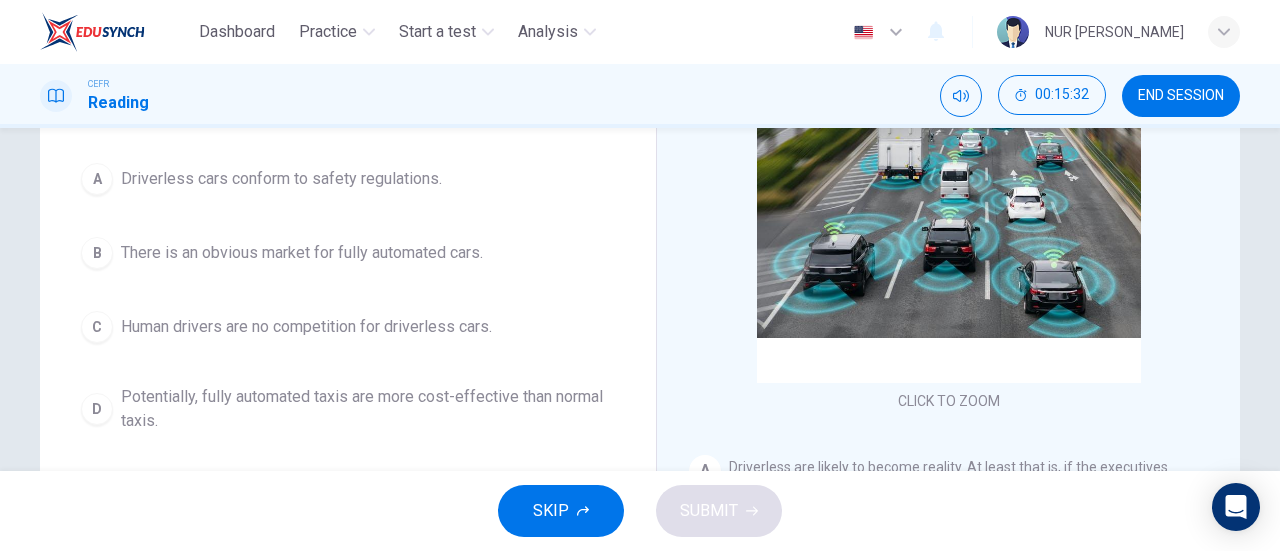 scroll, scrollTop: 222, scrollLeft: 0, axis: vertical 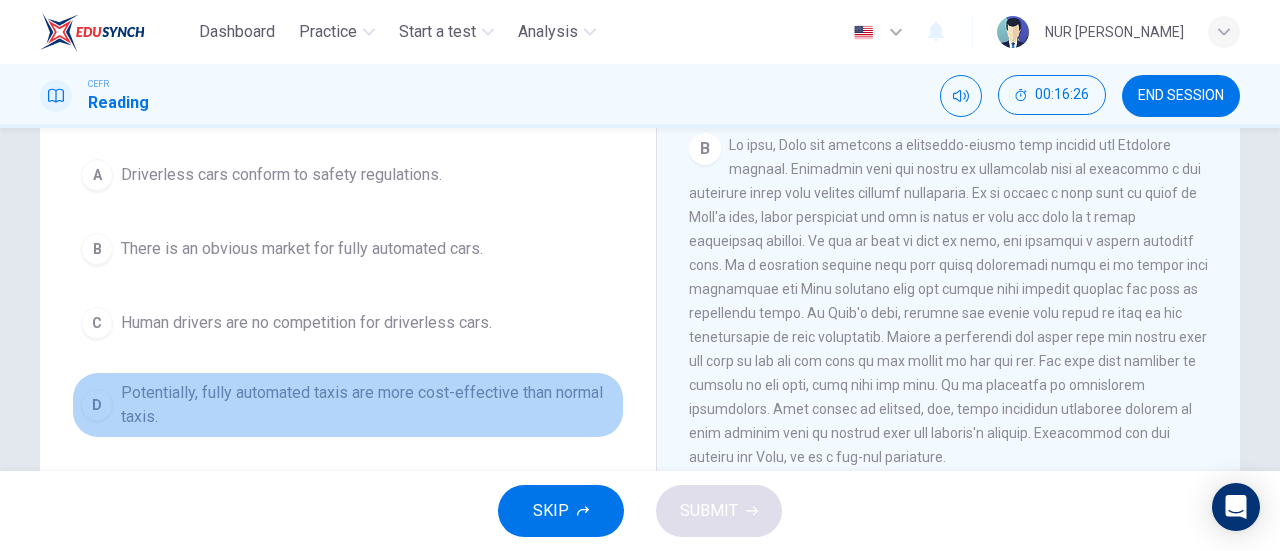 click on "Potentially, fully automated taxis are more cost-effective than normal taxis." at bounding box center (368, 405) 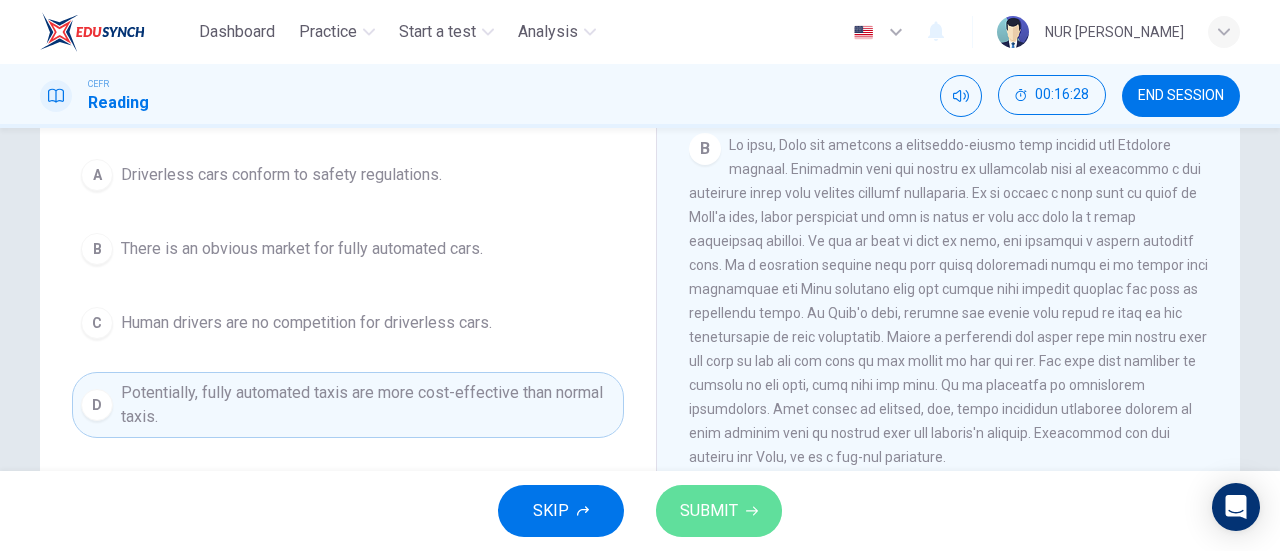 click on "SUBMIT" at bounding box center (719, 511) 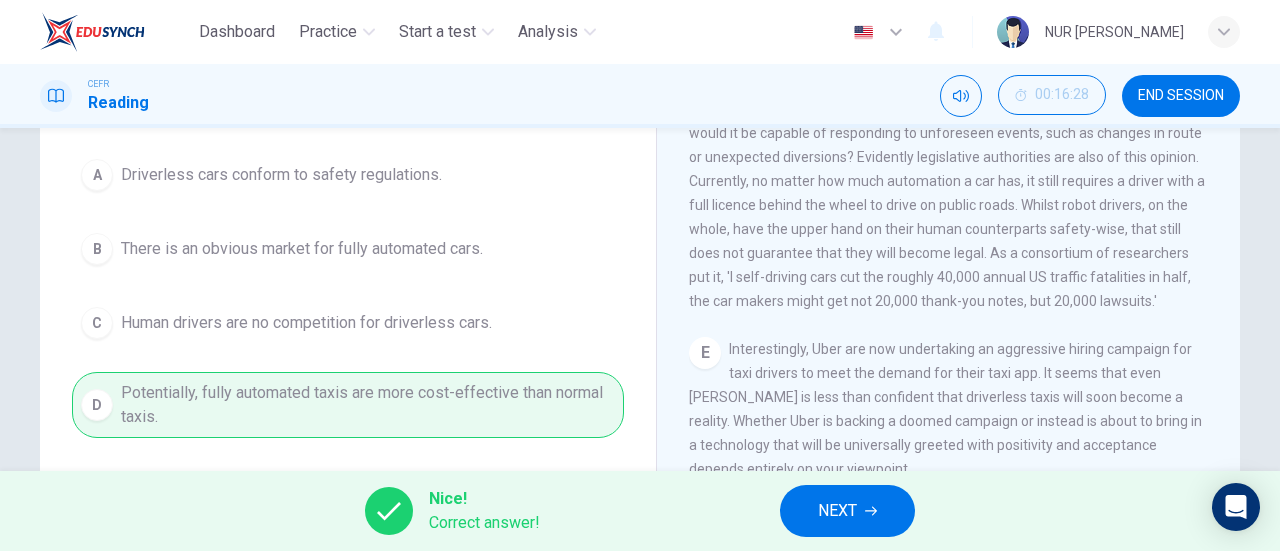 scroll, scrollTop: 1072, scrollLeft: 0, axis: vertical 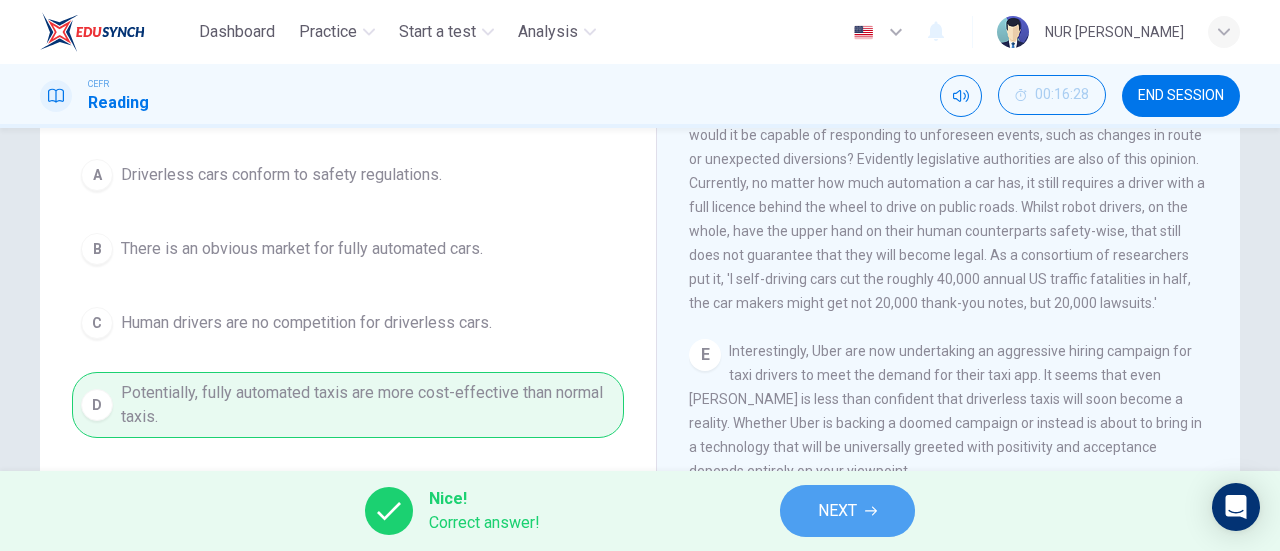 click on "NEXT" at bounding box center (847, 511) 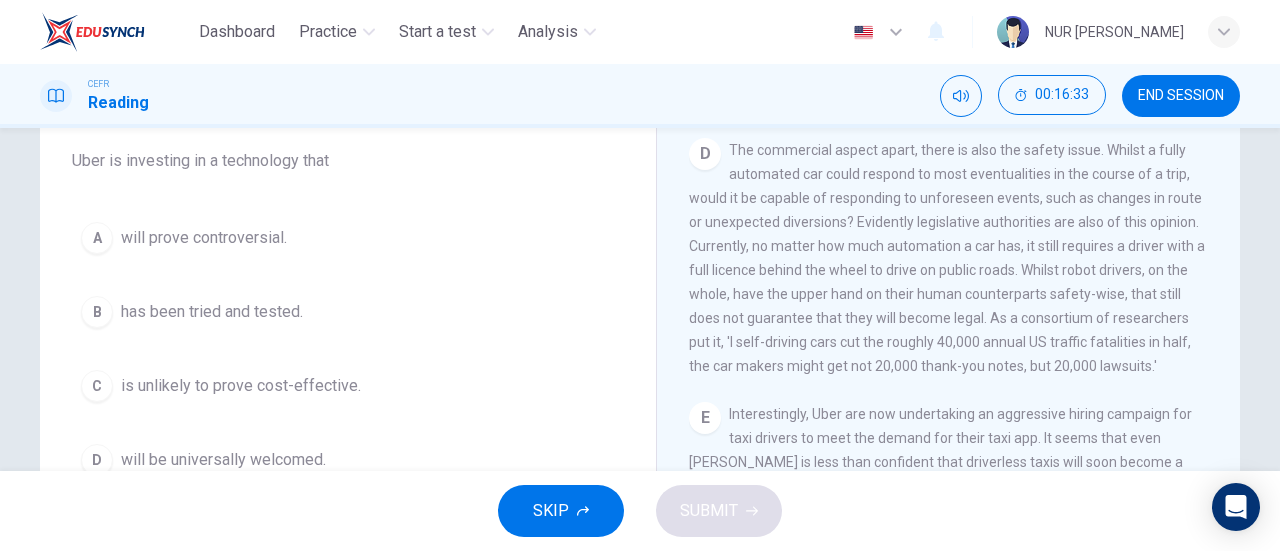 scroll, scrollTop: 169, scrollLeft: 0, axis: vertical 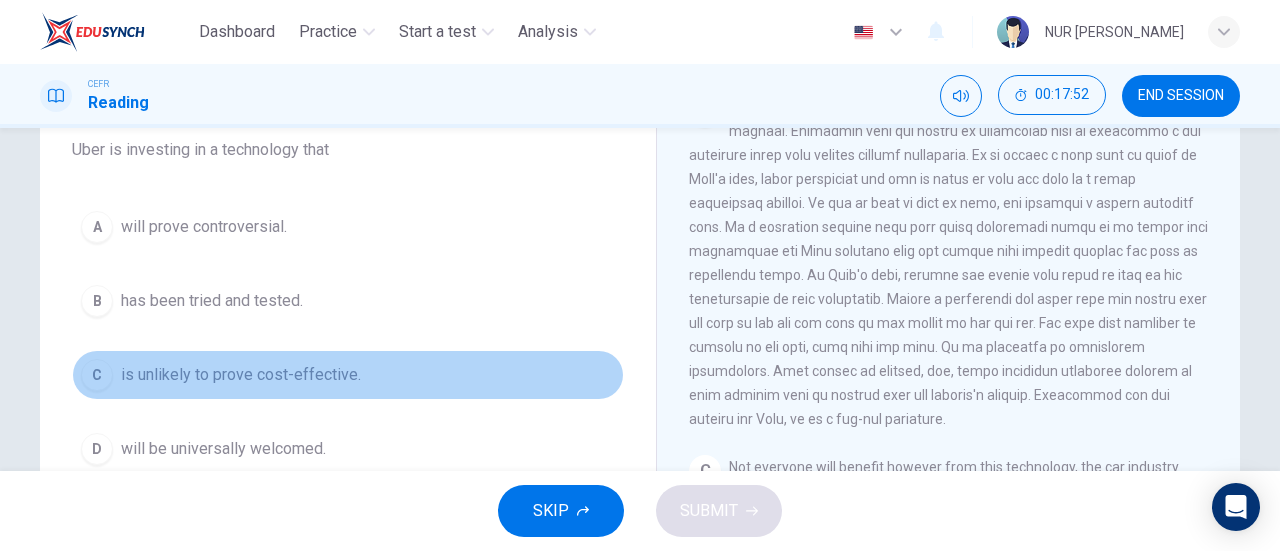 click on "is unlikely to prove cost-effective." at bounding box center [241, 375] 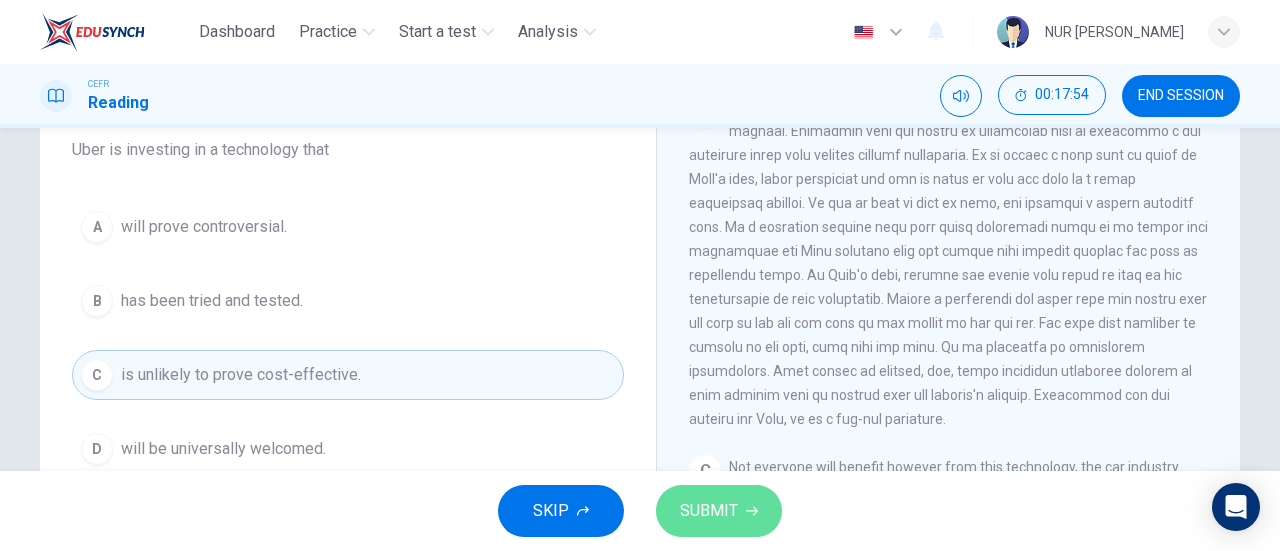 click on "SUBMIT" at bounding box center [709, 511] 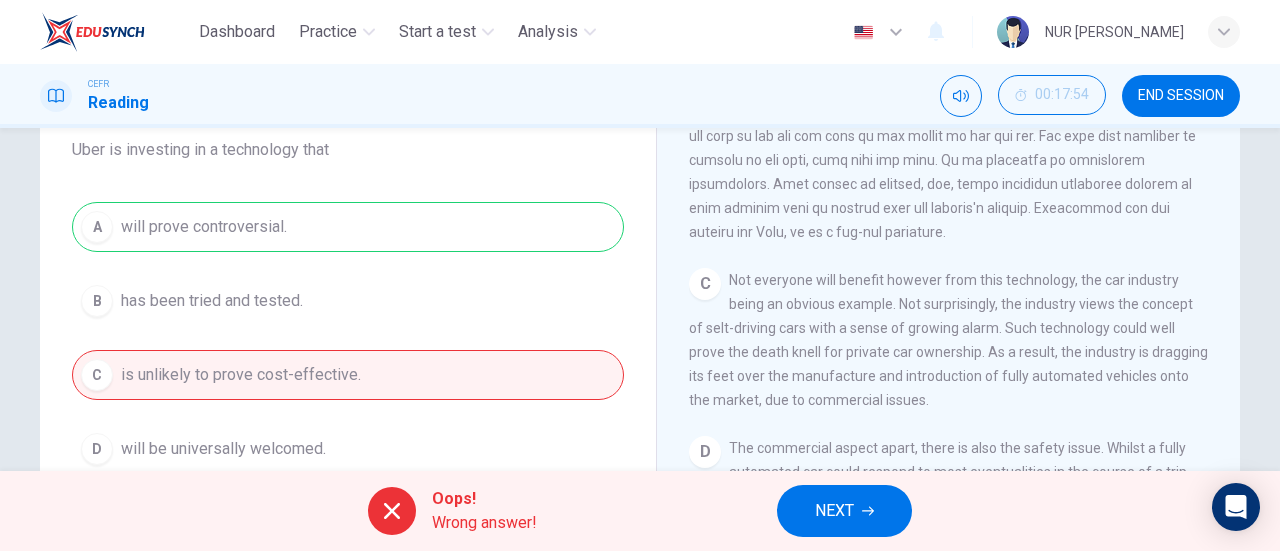 scroll, scrollTop: 766, scrollLeft: 0, axis: vertical 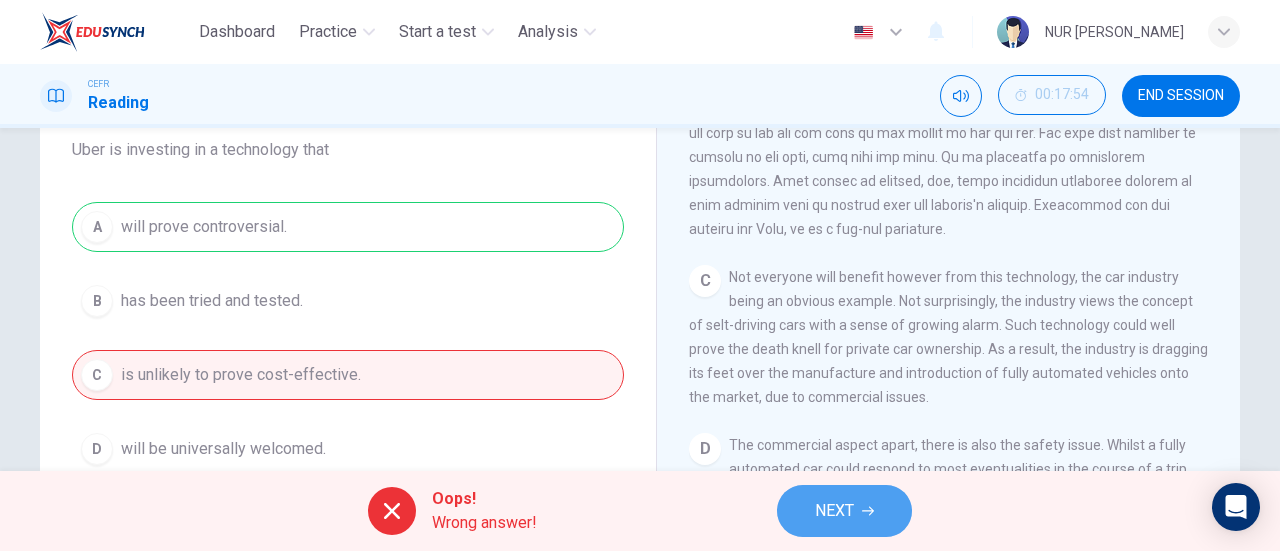 click on "NEXT" at bounding box center (834, 511) 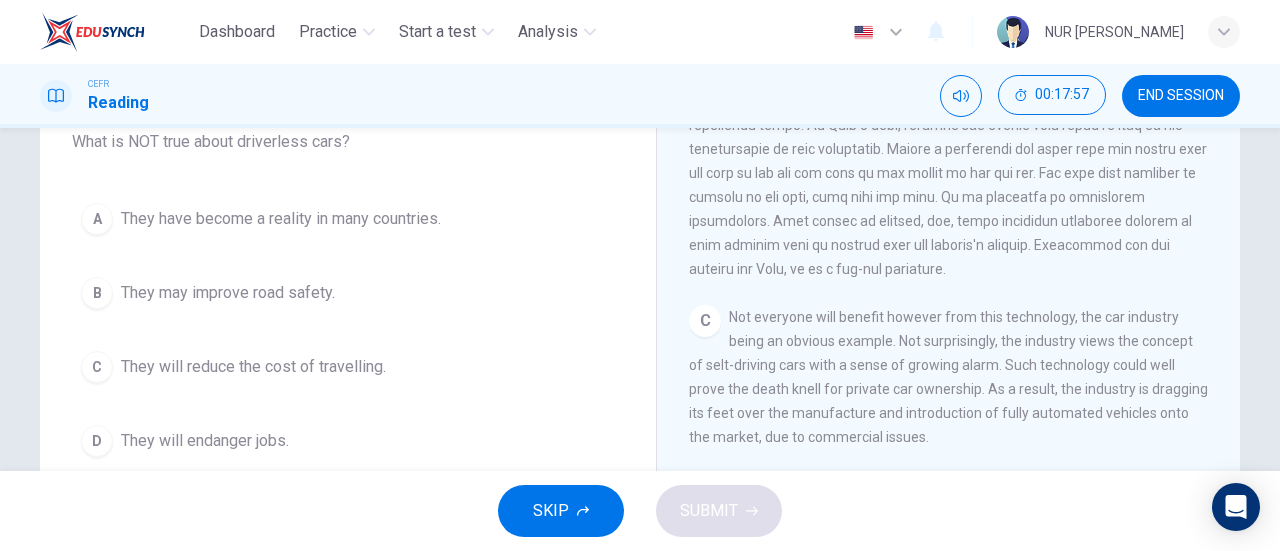 scroll, scrollTop: 133, scrollLeft: 0, axis: vertical 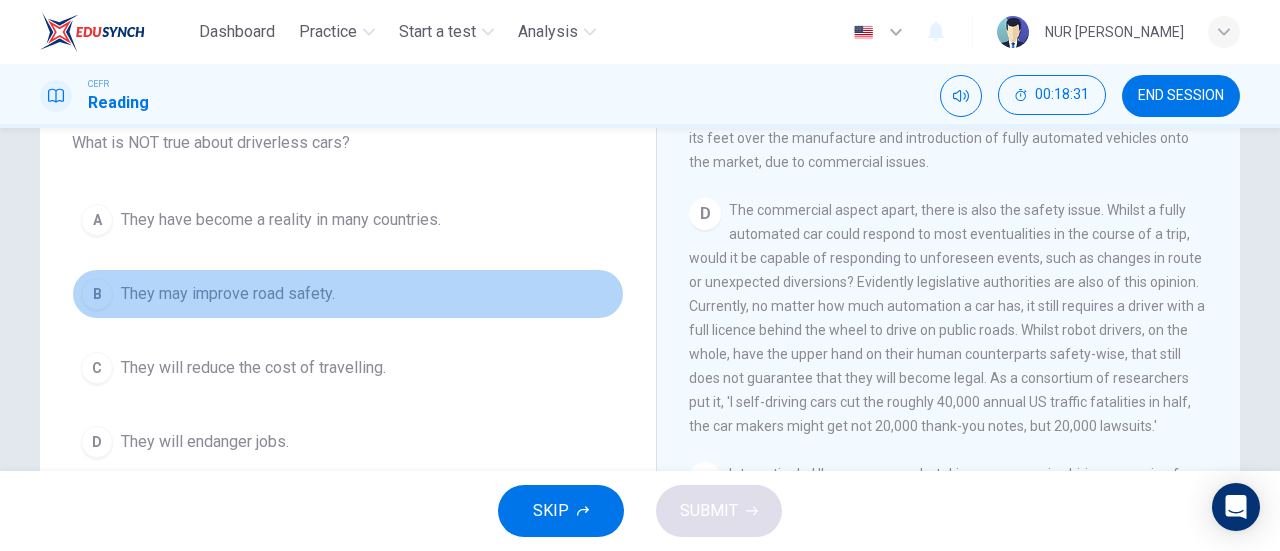 click on "They may improve road safety." at bounding box center [228, 294] 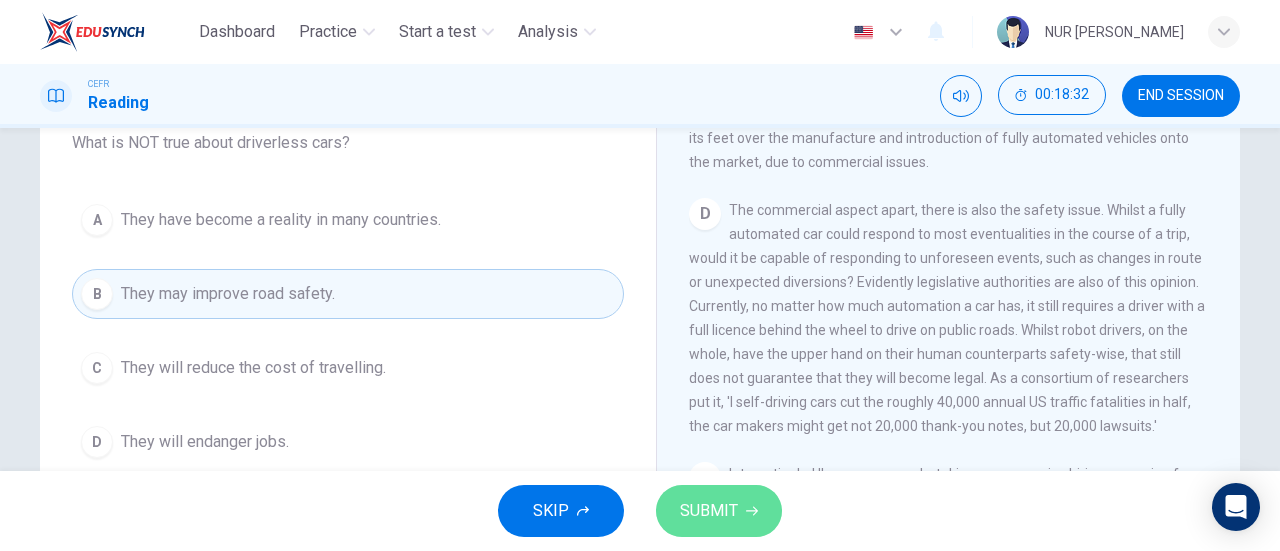click on "SUBMIT" at bounding box center (709, 511) 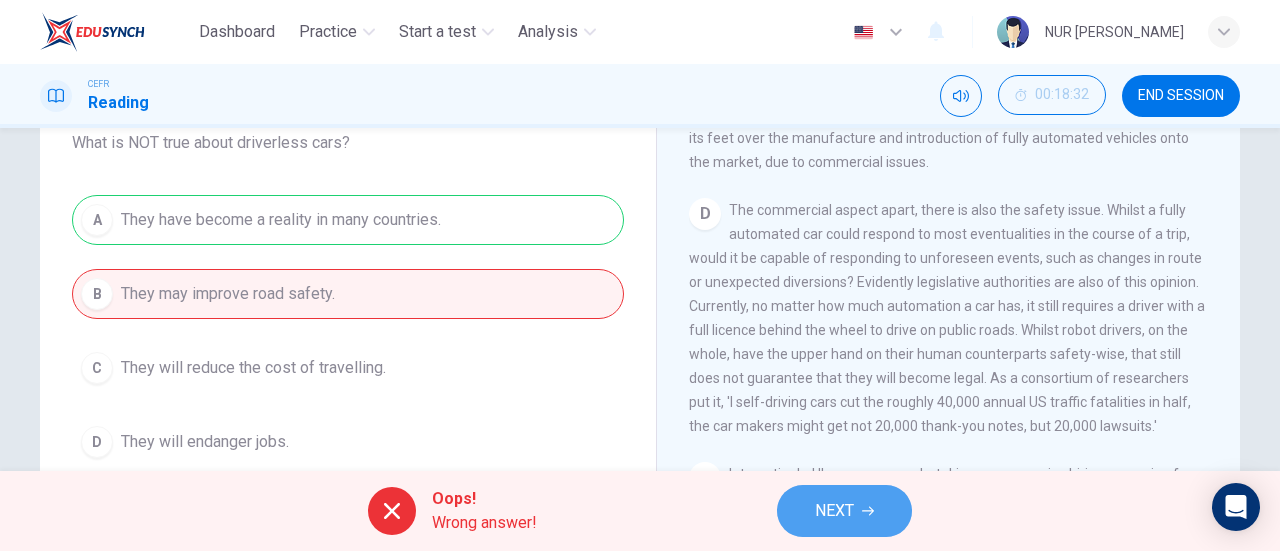 click on "NEXT" at bounding box center (844, 511) 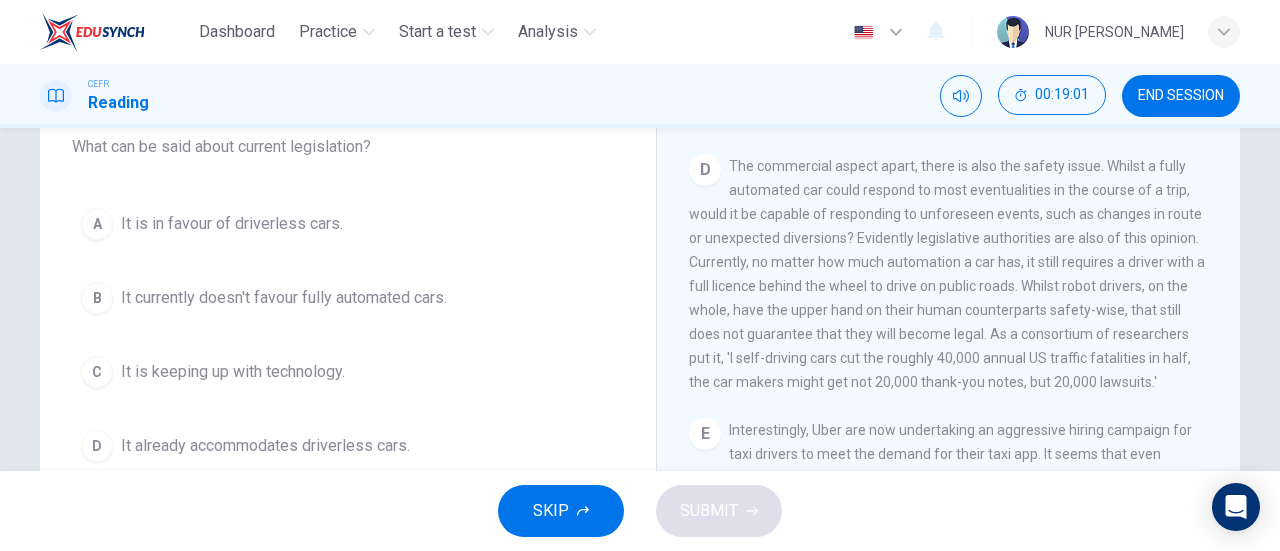 scroll, scrollTop: 176, scrollLeft: 0, axis: vertical 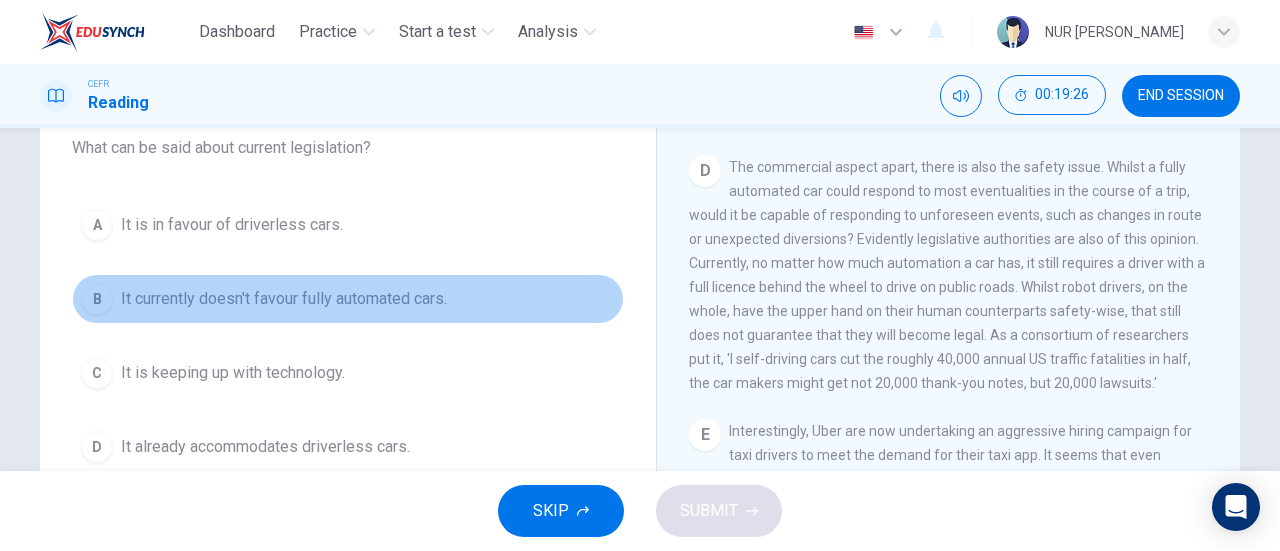 click on "It currently doesn't favour fully automated cars." at bounding box center (284, 299) 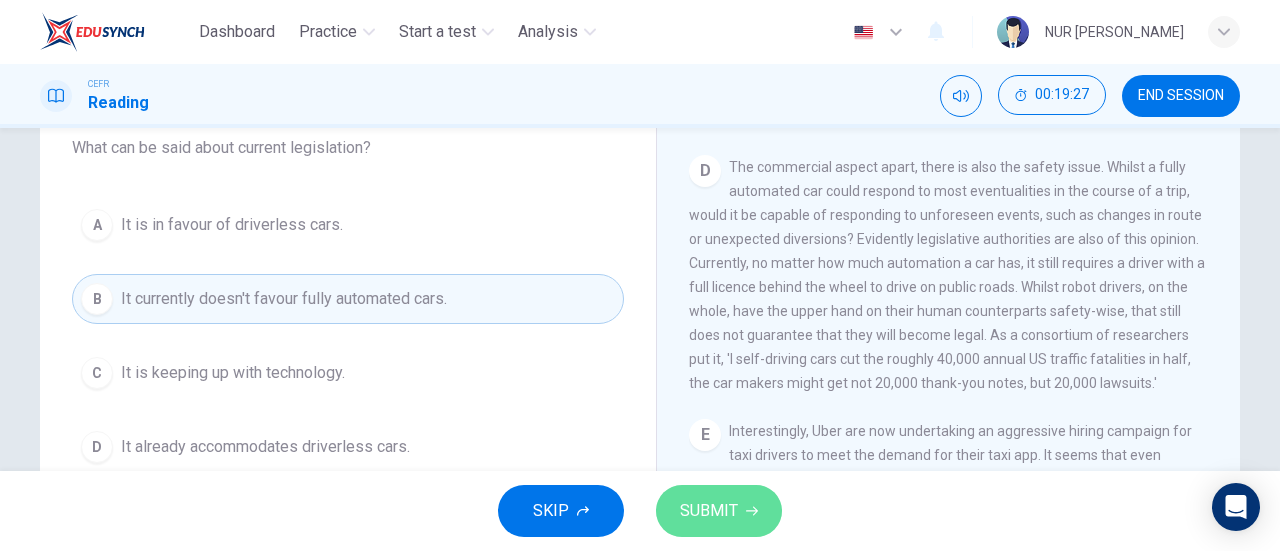 click on "SUBMIT" at bounding box center [709, 511] 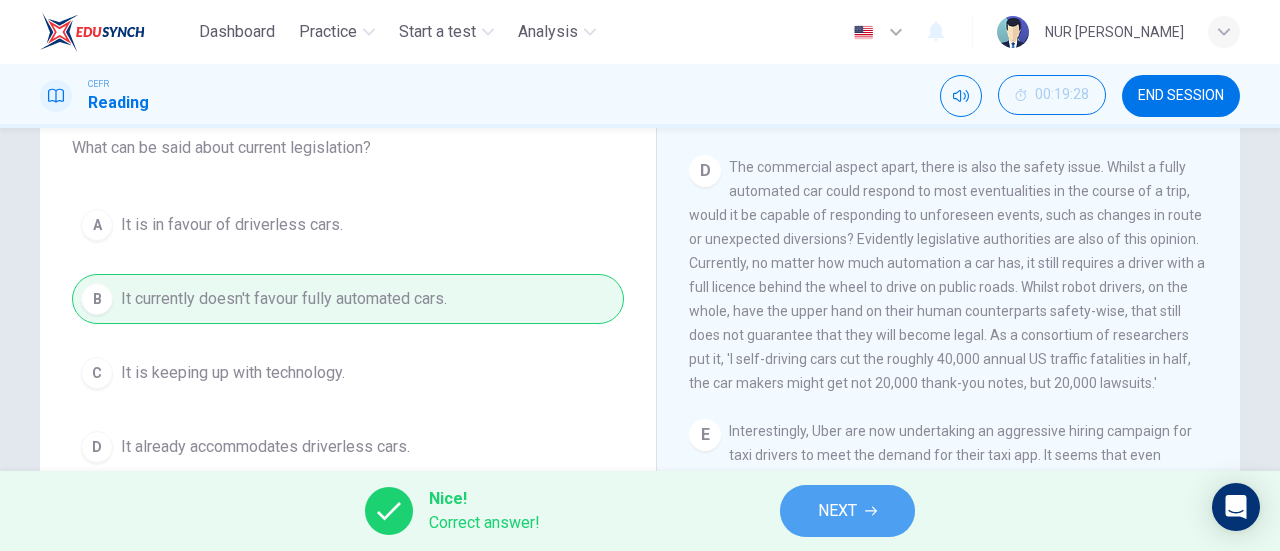 click on "NEXT" at bounding box center (837, 511) 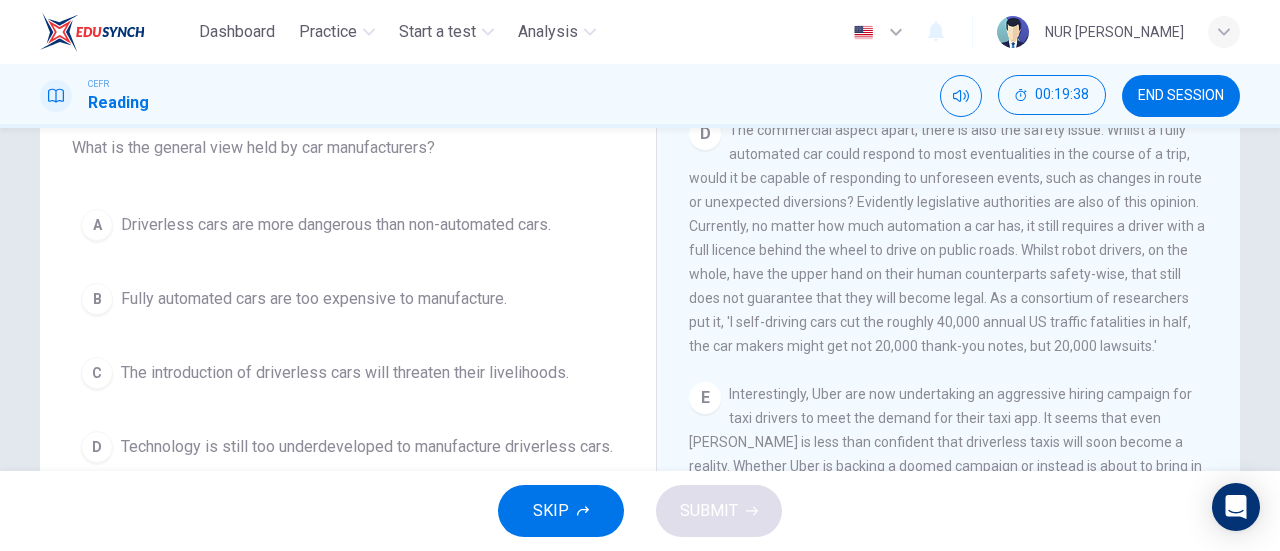 scroll, scrollTop: 1080, scrollLeft: 0, axis: vertical 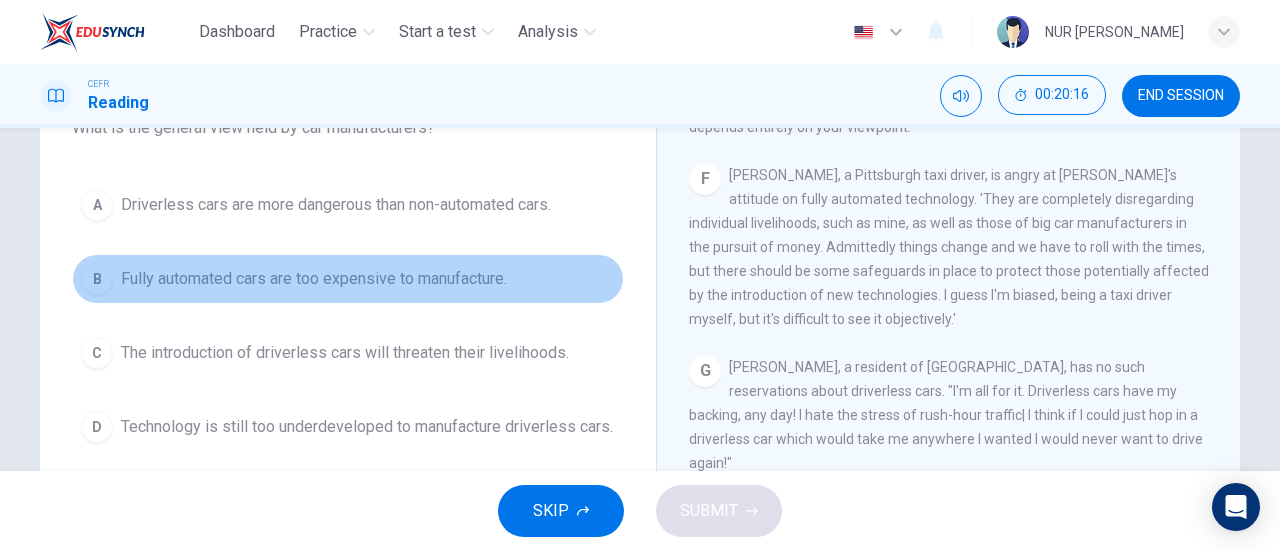 click on "Fully automated cars are too expensive to manufacture." at bounding box center [314, 279] 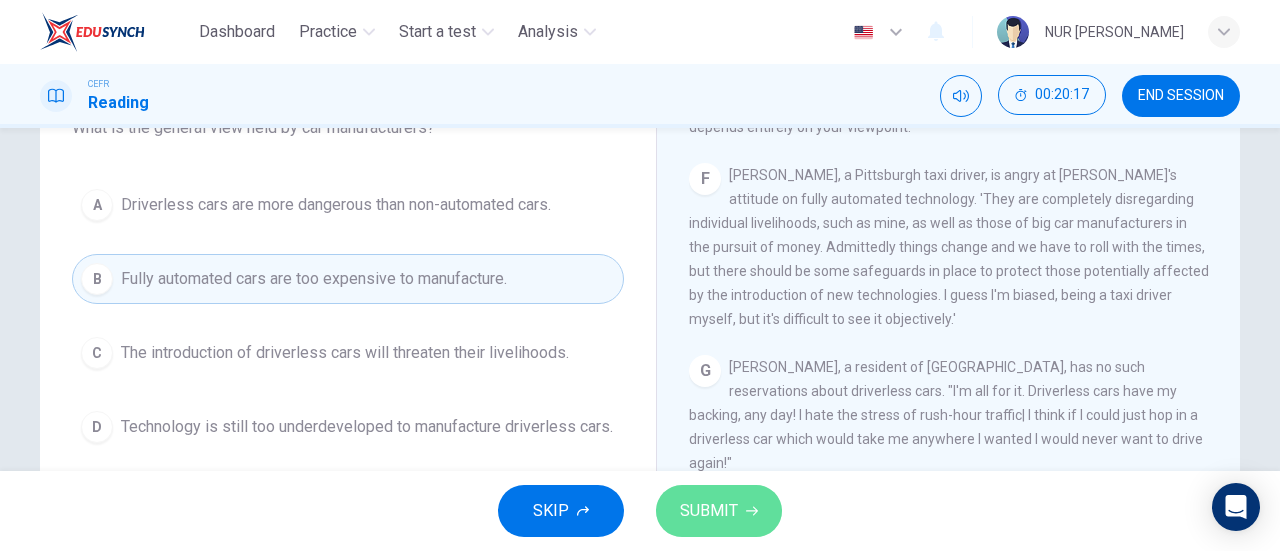 click on "SUBMIT" at bounding box center (719, 511) 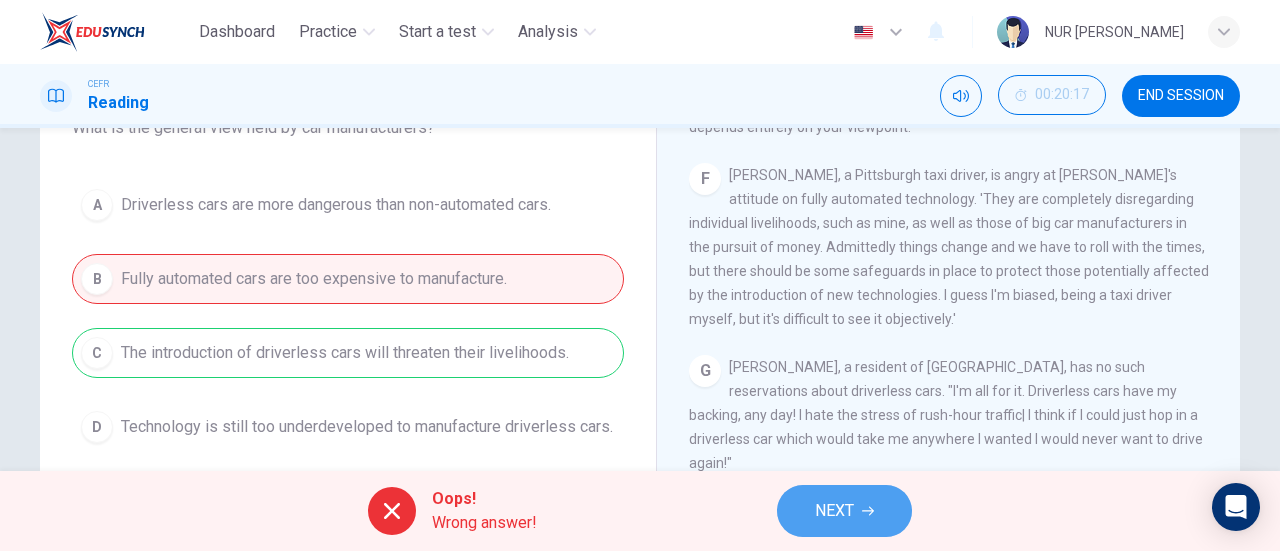 click on "NEXT" at bounding box center (834, 511) 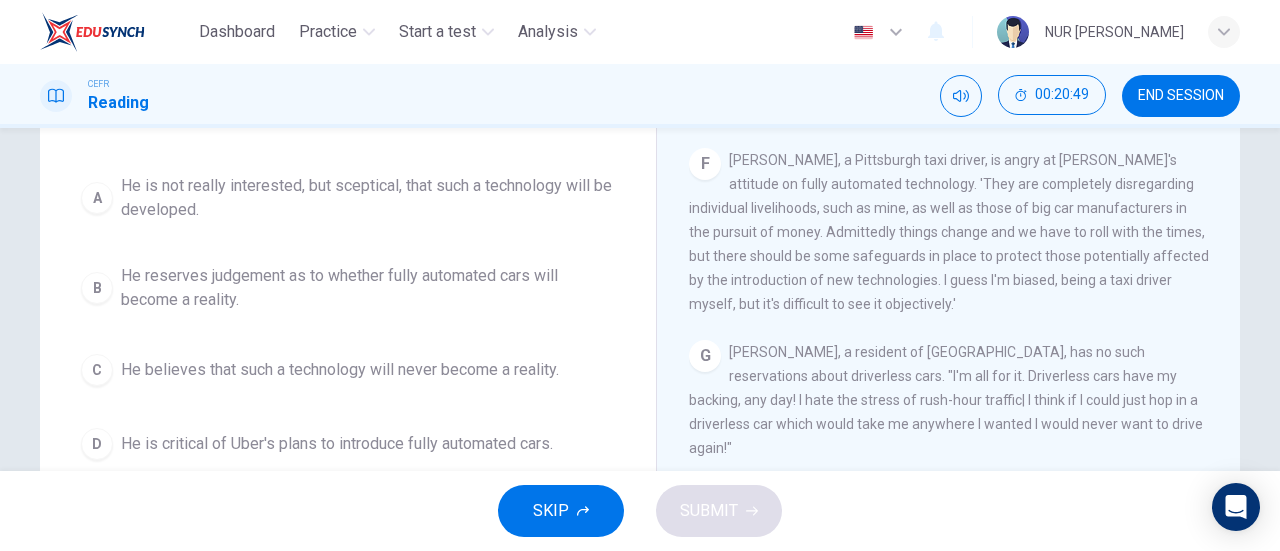 scroll, scrollTop: 212, scrollLeft: 0, axis: vertical 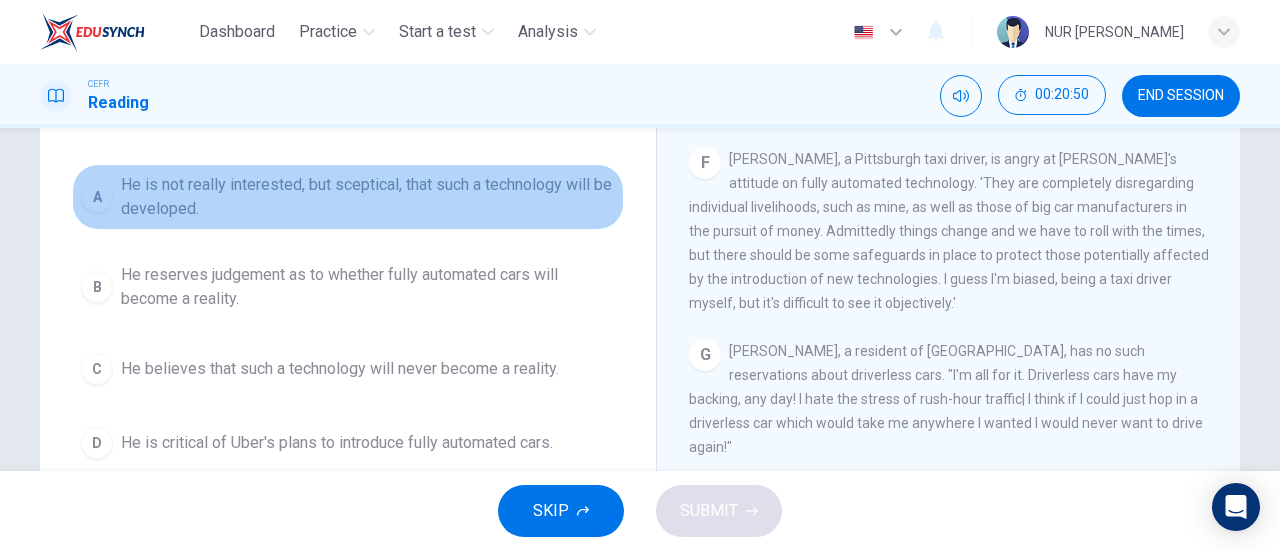 click on "He is not really interested, but sceptical, that such a technology will be developed." at bounding box center (368, 197) 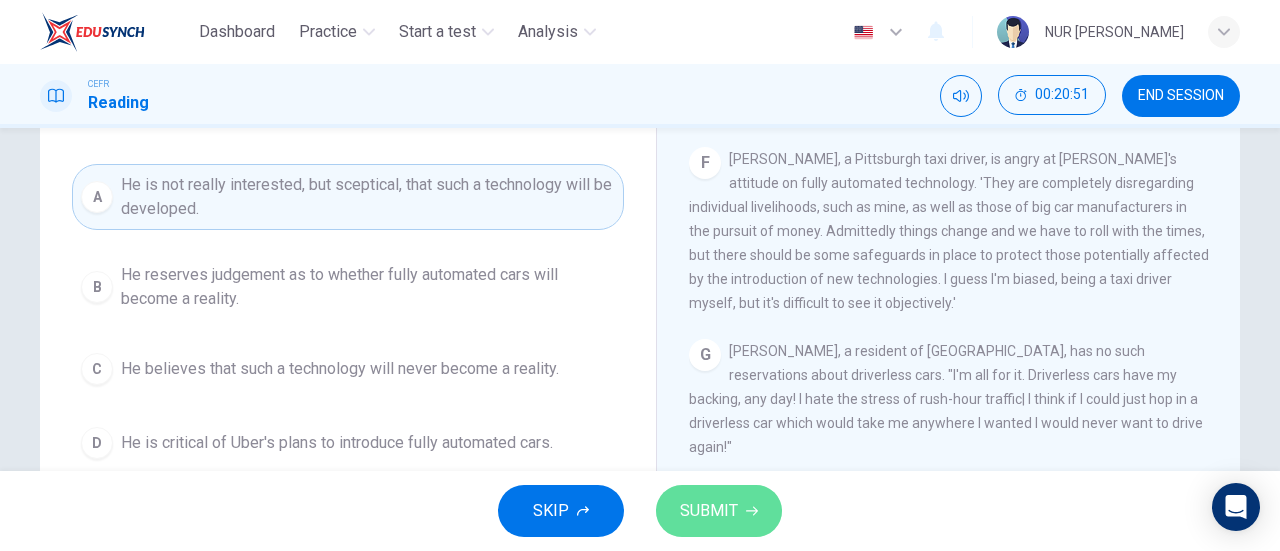 click on "SUBMIT" at bounding box center (719, 511) 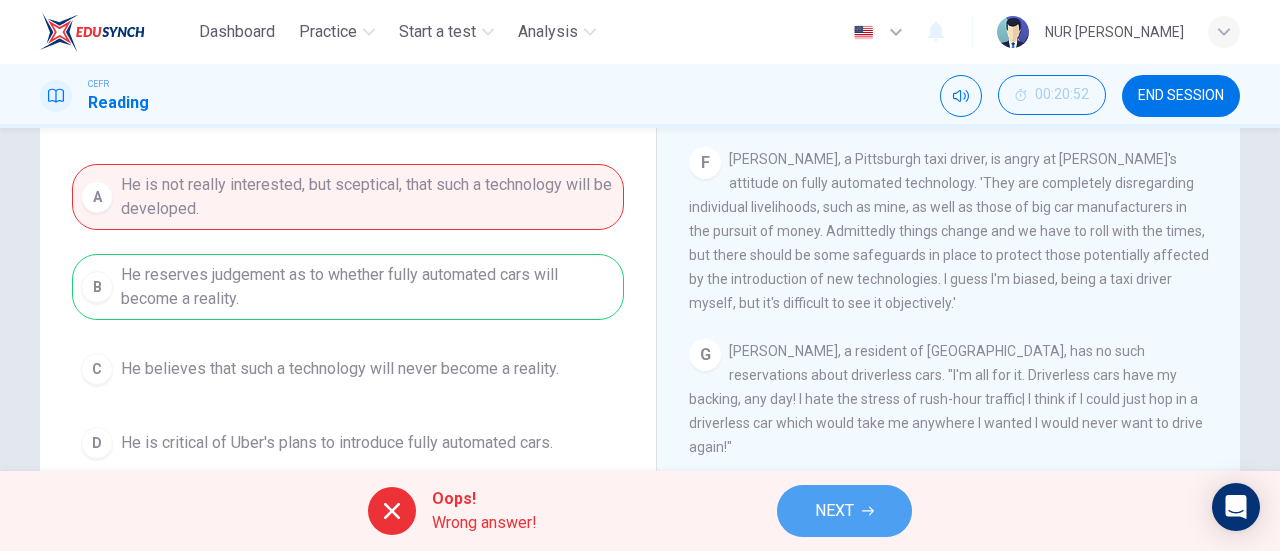 click on "NEXT" at bounding box center [834, 511] 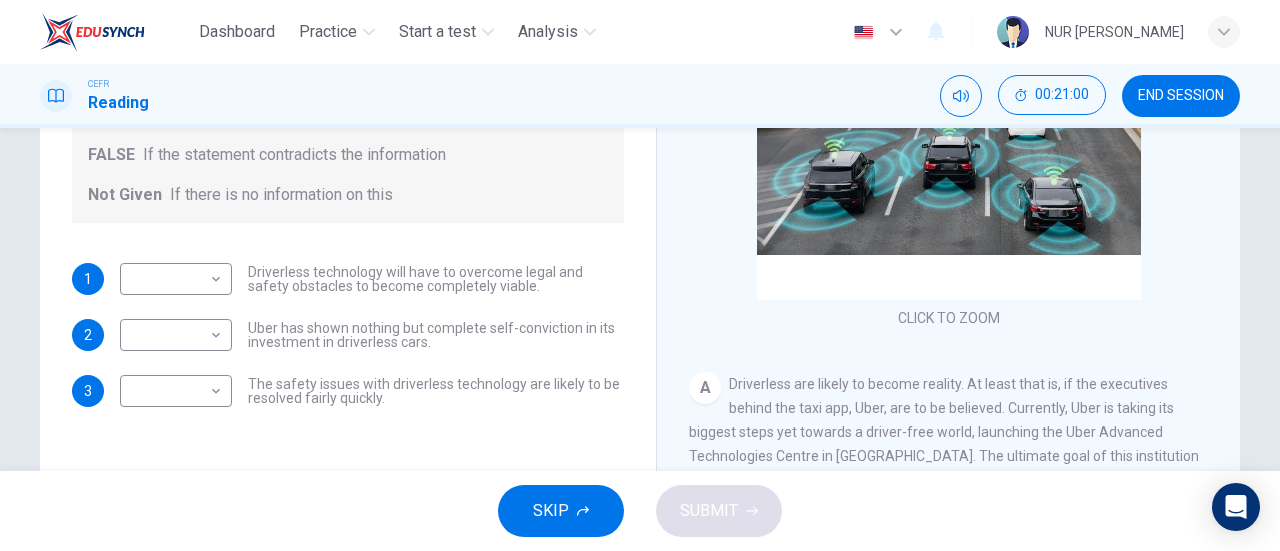 scroll, scrollTop: 300, scrollLeft: 0, axis: vertical 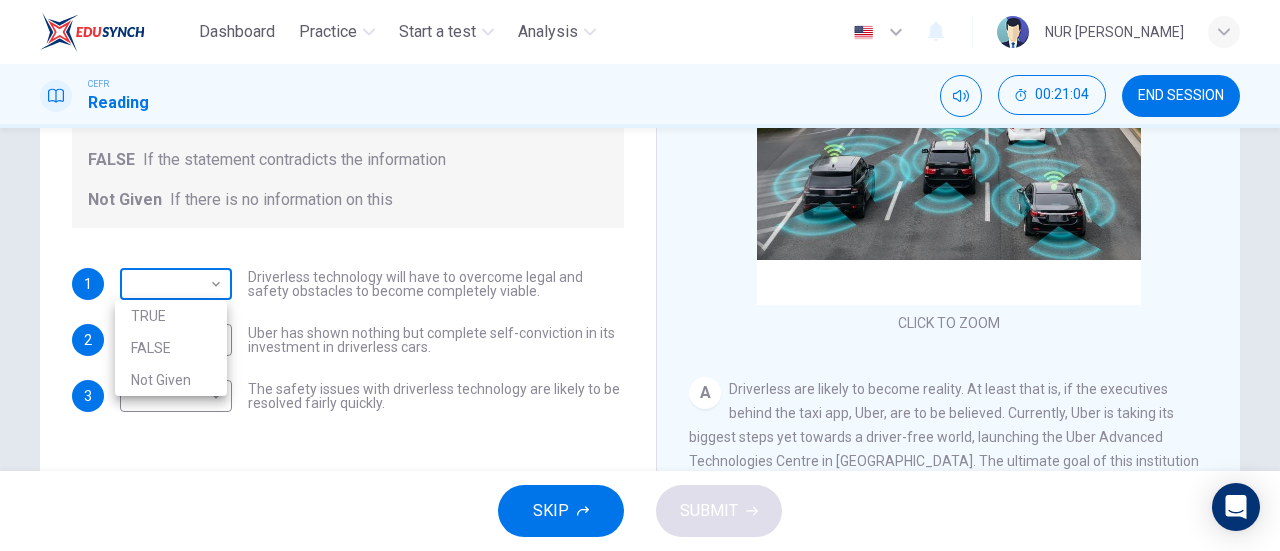 click on "Dashboard Practice Start a test Analysis English en ​ NUR [PERSON_NAME] CEFR Reading 00:21:04 END SESSION Question 24 Do the following statements agree with the information given in the text? For questions following questions, write TRUE If the statement agrees with information FALSE If the statement contradicts the information Not Given If there is no information on this 1 ​ ​ Driverless technology will have to overcome legal and safety obstacles to become completely viable. 2 ​ ​ Uber has shown nothing but complete self-conviction in its investment in driverless cars. 3 ​ ​ The safety issues with driverless technology are likely to be resolved fairly quickly. Driverless cars CLICK TO ZOOM Click to Zoom A B C D E F G H SKIP SUBMIT EduSynch - Online Language Proficiency Testing
Dashboard Practice Start a test Analysis Notifications © Copyright  2025 TRUE FALSE Not Given" at bounding box center [640, 275] 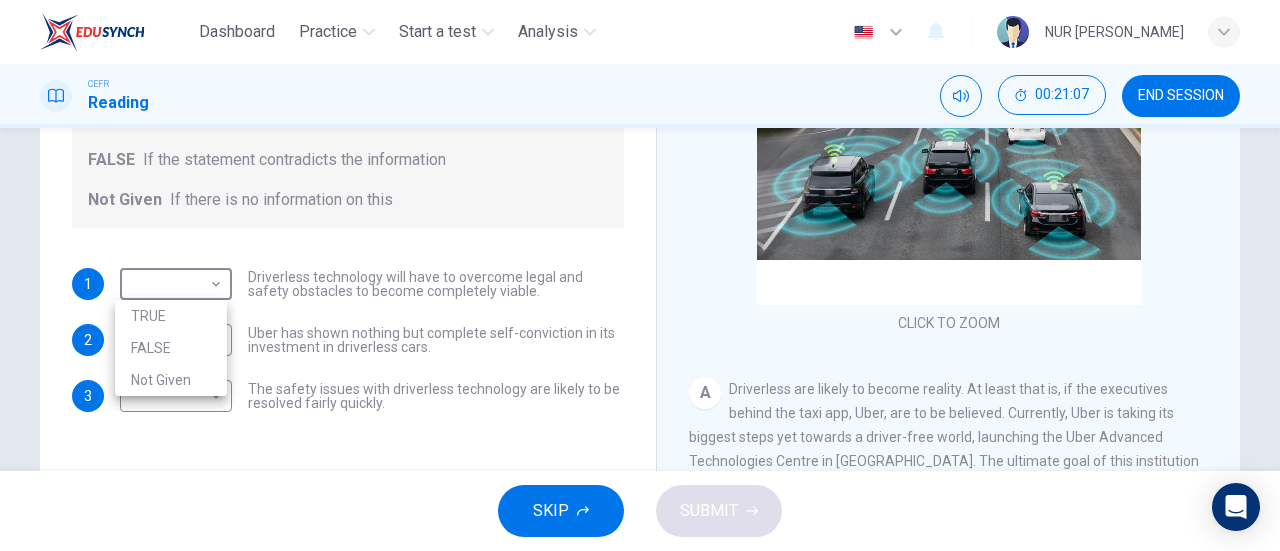 click at bounding box center [640, 275] 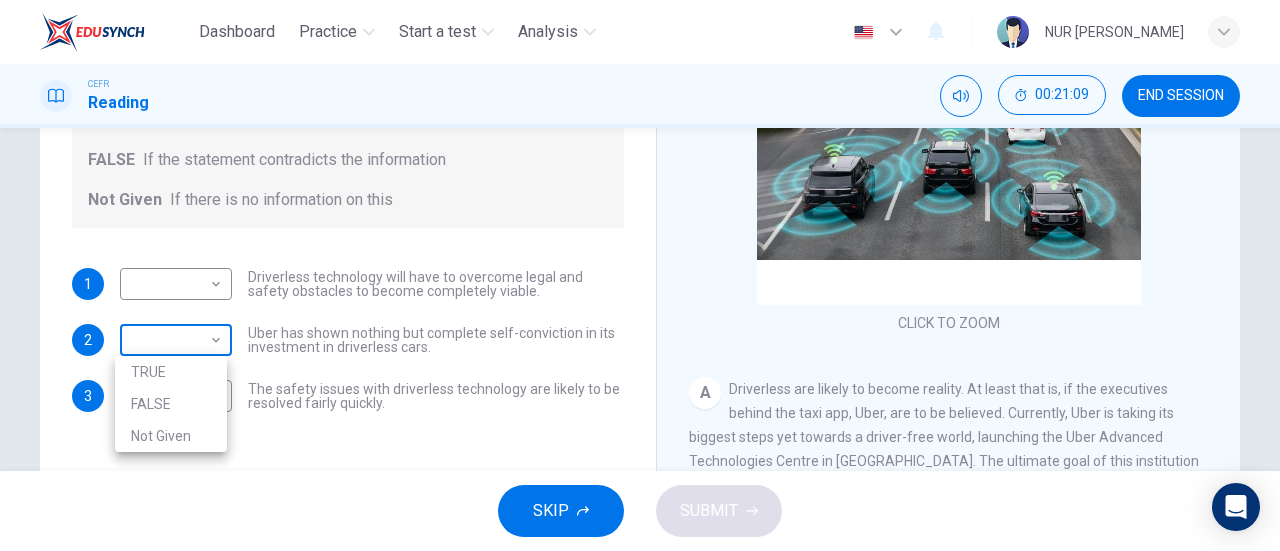 click on "Dashboard Practice Start a test Analysis English en ​ NUR [PERSON_NAME] CEFR Reading 00:21:09 END SESSION Question 24 Do the following statements agree with the information given in the text? For questions following questions, write TRUE If the statement agrees with information FALSE If the statement contradicts the information Not Given If there is no information on this 1 ​ ​ Driverless technology will have to overcome legal and safety obstacles to become completely viable. 2 ​ ​ Uber has shown nothing but complete self-conviction in its investment in driverless cars. 3 ​ ​ The safety issues with driverless technology are likely to be resolved fairly quickly. Driverless cars CLICK TO ZOOM Click to Zoom A B C D E F G H SKIP SUBMIT EduSynch - Online Language Proficiency Testing
Dashboard Practice Start a test Analysis Notifications © Copyright  2025 TRUE FALSE Not Given" at bounding box center [640, 275] 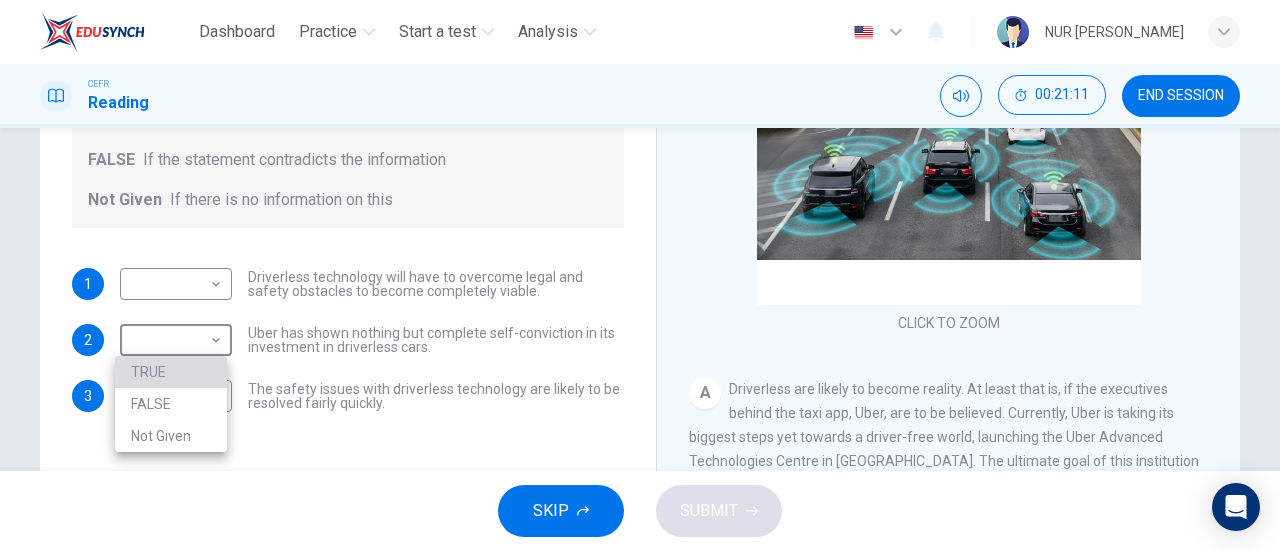 click on "TRUE" at bounding box center (171, 372) 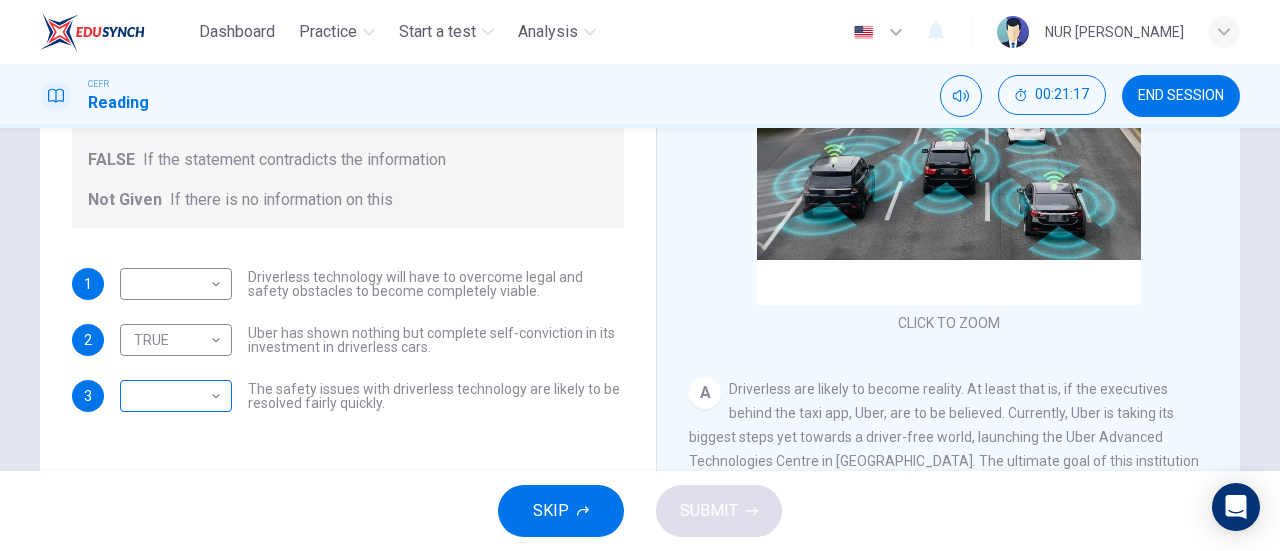 click on "​ ​" at bounding box center [176, 396] 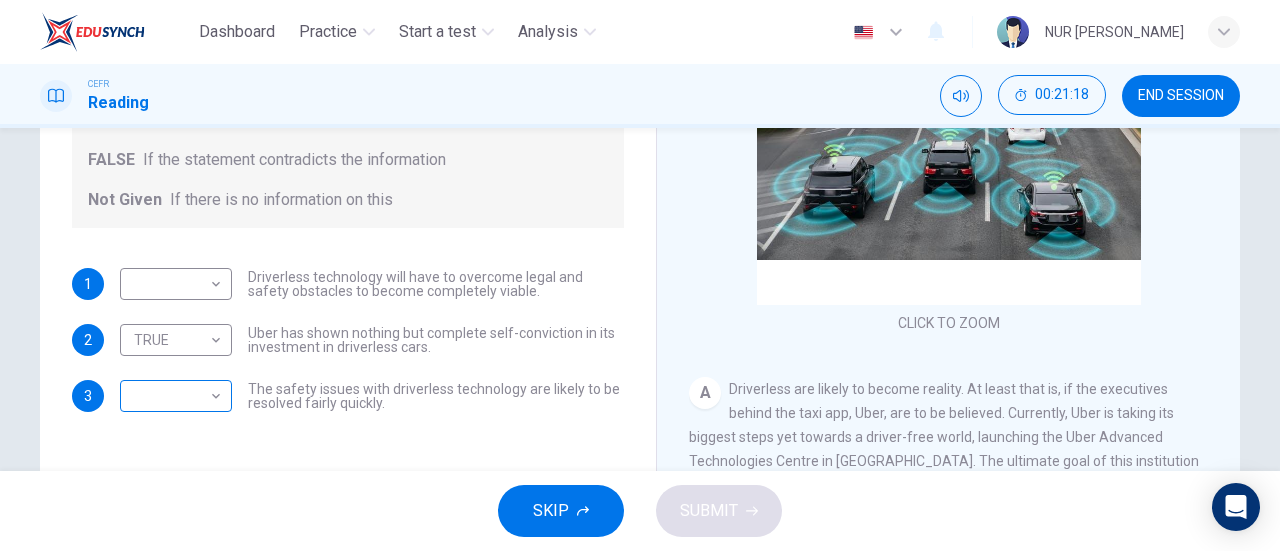 click on "​ ​" at bounding box center [176, 396] 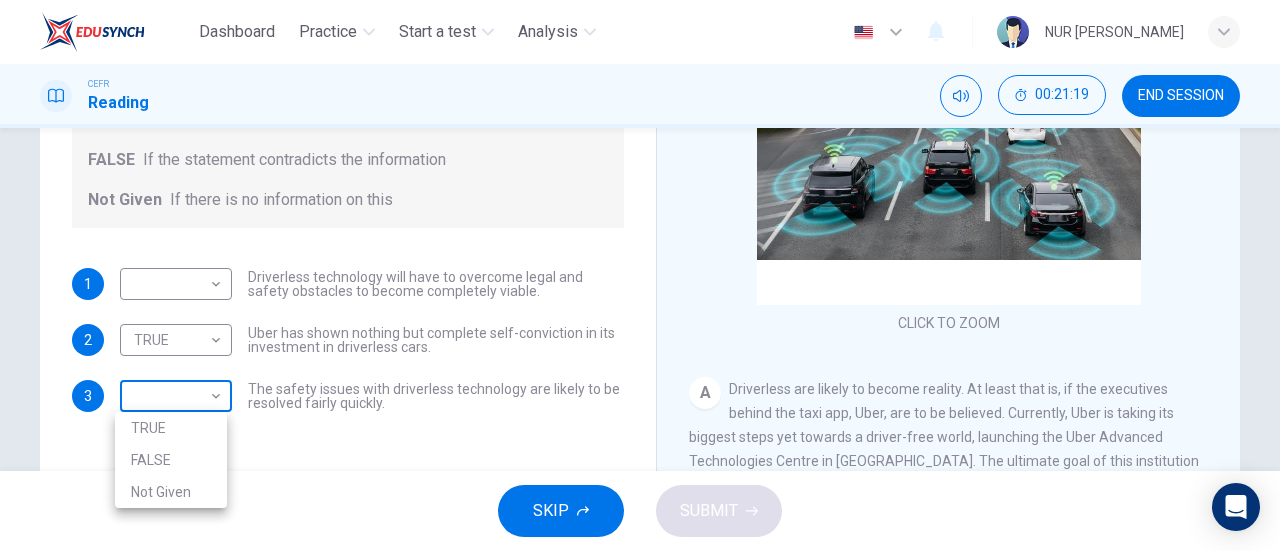 click on "Dashboard Practice Start a test Analysis English en ​ NUR [PERSON_NAME] CEFR Reading 00:21:19 END SESSION Question 24 Do the following statements agree with the information given in the text? For questions following questions, write TRUE If the statement agrees with information FALSE If the statement contradicts the information Not Given If there is no information on this 1 ​ ​ Driverless technology will have to overcome legal and safety obstacles to become completely viable. 2 TRUE TRUE ​ Uber has shown nothing but complete self-conviction in its investment in driverless cars. 3 ​ ​ The safety issues with driverless technology are likely to be resolved fairly quickly. Driverless cars CLICK TO ZOOM Click to Zoom A B C D E F G H SKIP SUBMIT EduSynch - Online Language Proficiency Testing
Dashboard Practice Start a test Analysis Notifications © Copyright  2025 TRUE FALSE Not Given" at bounding box center (640, 275) 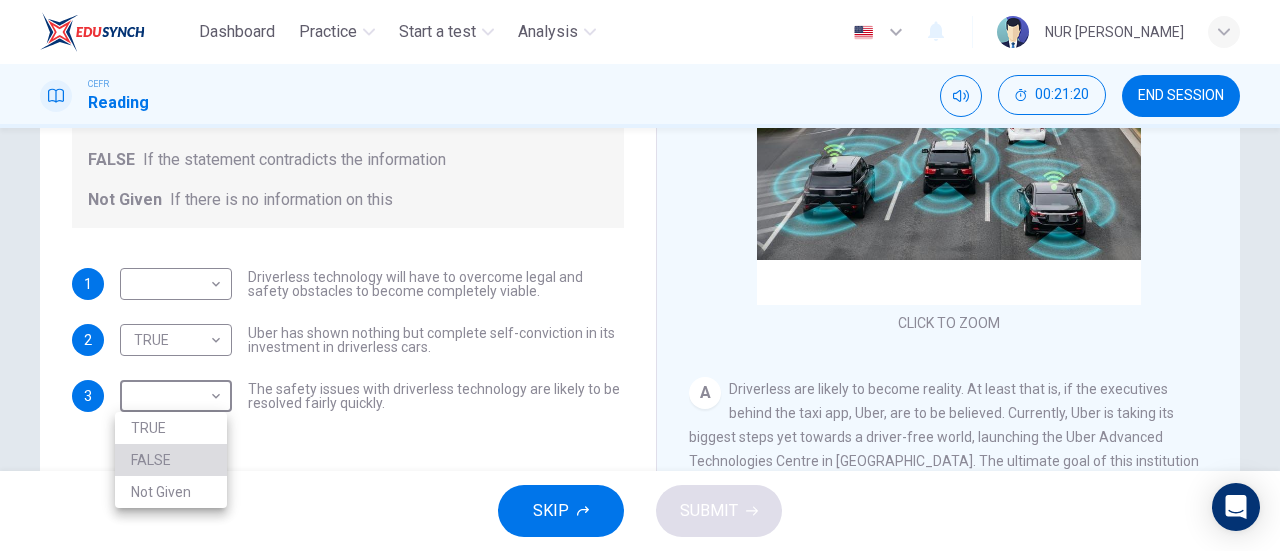 click on "FALSE" at bounding box center [171, 460] 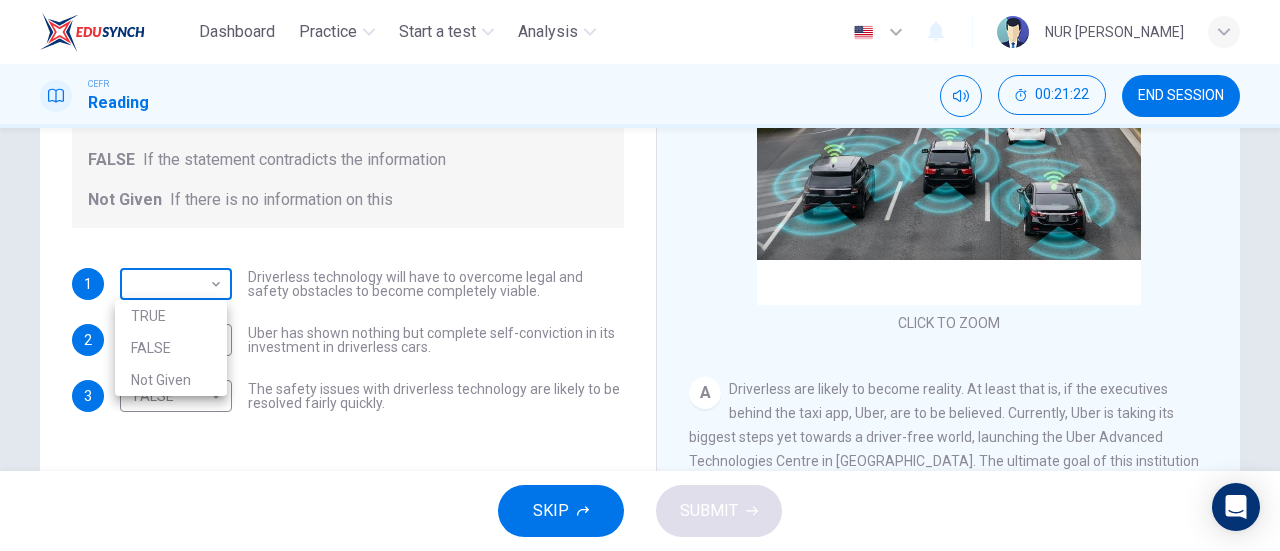 click on "Dashboard Practice Start a test Analysis English en ​ NUR [PERSON_NAME] CEFR Reading 00:21:22 END SESSION Question 24 Do the following statements agree with the information given in the text? For questions following questions, write TRUE If the statement agrees with information FALSE If the statement contradicts the information Not Given If there is no information on this 1 ​ ​ Driverless technology will have to overcome legal and safety obstacles to become completely viable. 2 TRUE TRUE ​ Uber has shown nothing but complete self-conviction in its investment in driverless cars. 3 FALSE FALSE ​ The safety issues with driverless technology are likely to be resolved fairly quickly. Driverless cars CLICK TO ZOOM Click to Zoom A B C D E F G H SKIP SUBMIT EduSynch - Online Language Proficiency Testing
Dashboard Practice Start a test Analysis Notifications © Copyright  2025 TRUE FALSE Not Given" at bounding box center (640, 275) 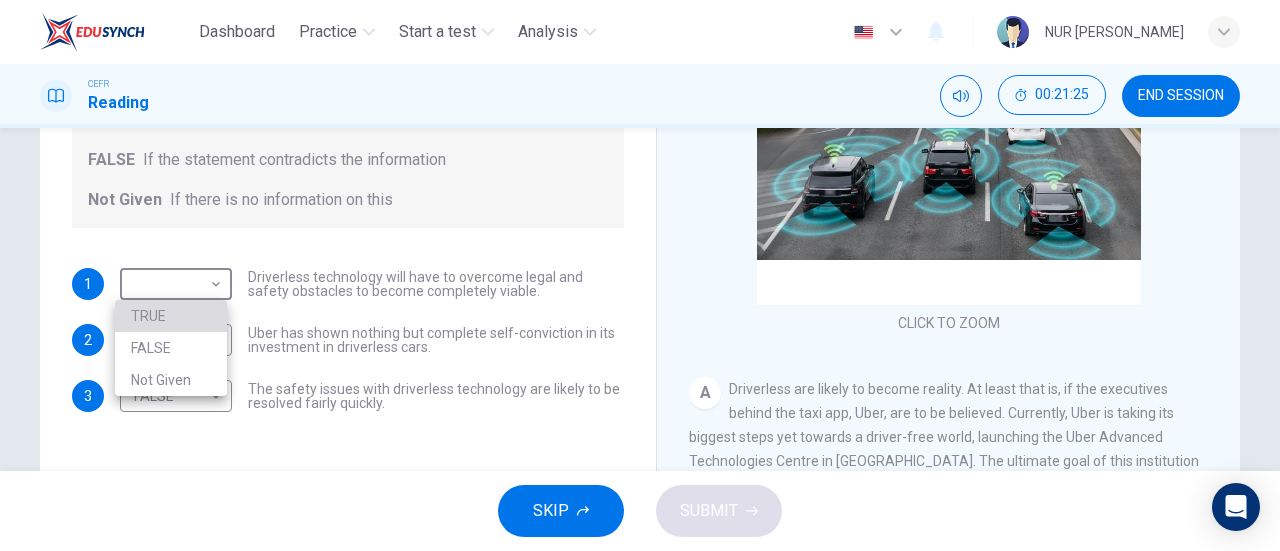 click on "TRUE" at bounding box center [171, 316] 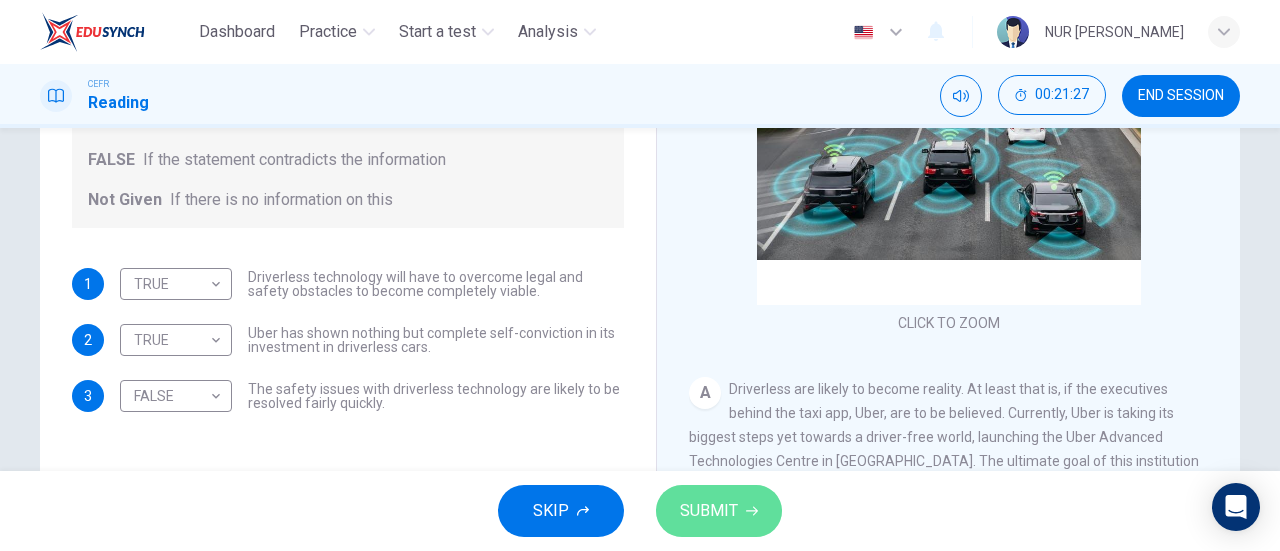 click on "SUBMIT" at bounding box center (719, 511) 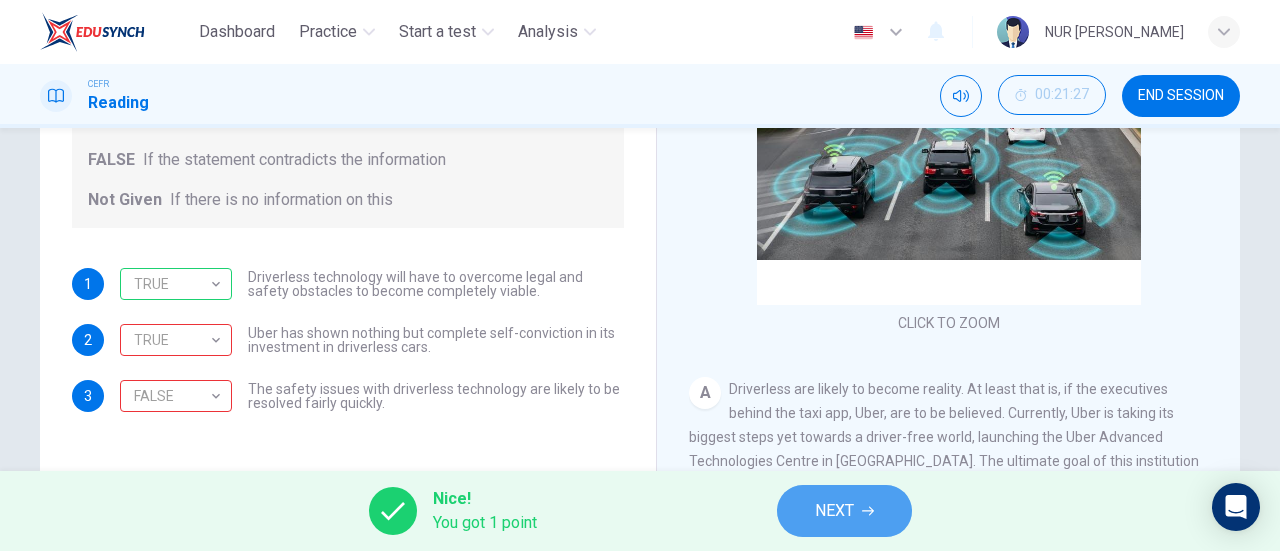 click on "NEXT" at bounding box center [834, 511] 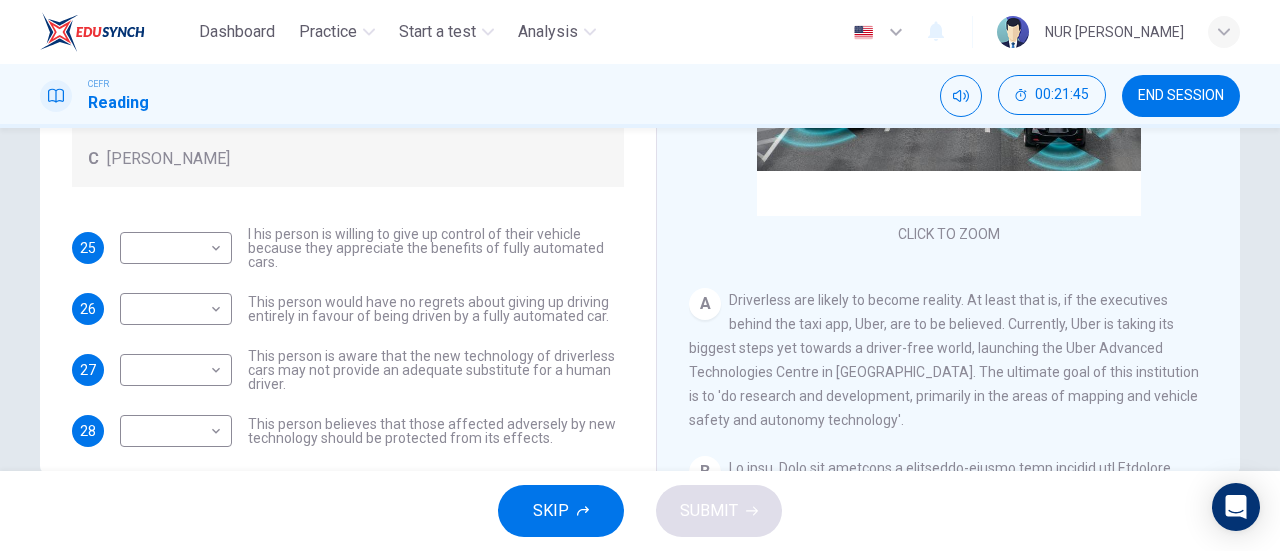 scroll, scrollTop: 391, scrollLeft: 0, axis: vertical 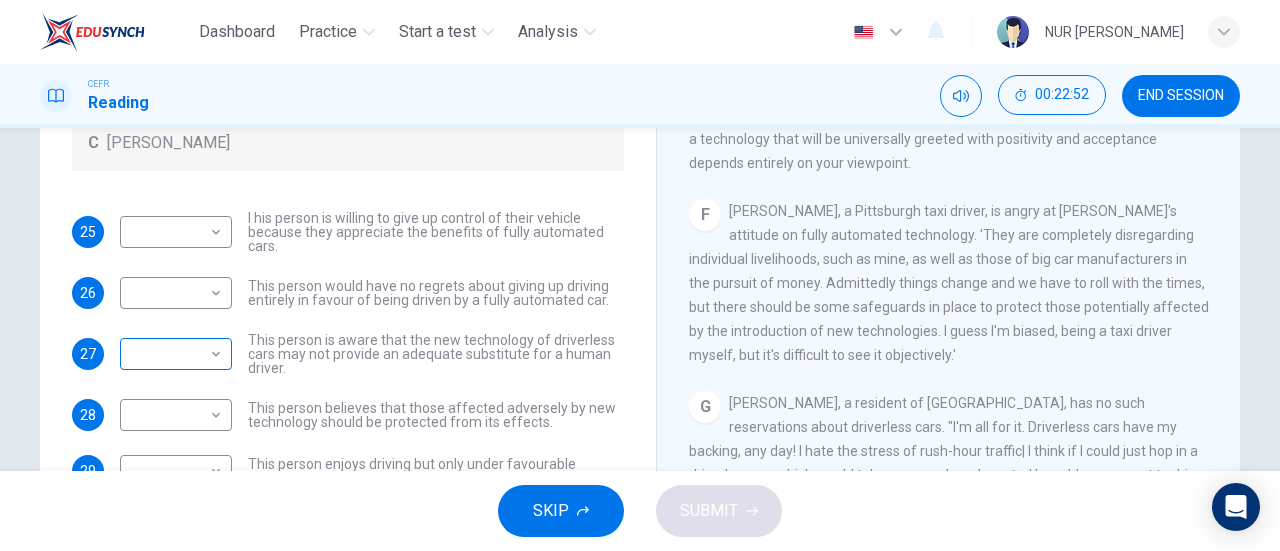 click on "Dashboard Practice Start a test Analysis English en ​ NUR [PERSON_NAME] CEFR Reading 00:22:52 END SESSION Questions 25 - 29 Look at the following statements, and the list of people. Match each statement to the correct person, A-C. You may use any letter more than once.
A [PERSON_NAME] B [PERSON_NAME] C [PERSON_NAME] 25 ​ ​ I his person is willing to give up control of their vehicle because they appreciate the benefits of fully automated cars. 26 ​ ​ This person would have no regrets about giving up driving entirely in favour of being driven by a fully automated car. 27 ​ ​ This person is aware that the new technology of driverless cars may not provide an adequate substitute for a human driver. 28 ​ ​ This person believes that those affected adversely by new technology should be protected from its effects. 29 ​ ​ This person enjoys driving but only under favourable conditions. Driverless cars CLICK TO ZOOM Click to Zoom A B C D E F G H SKIP SUBMIT
Dashboard Practice" at bounding box center [640, 275] 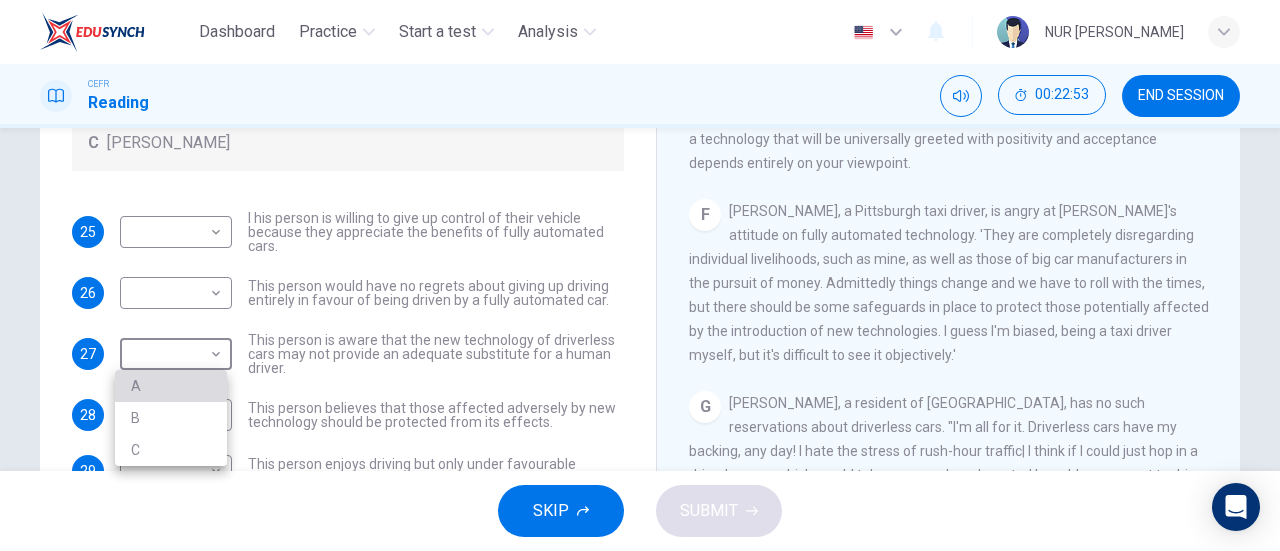 click on "A" at bounding box center (171, 386) 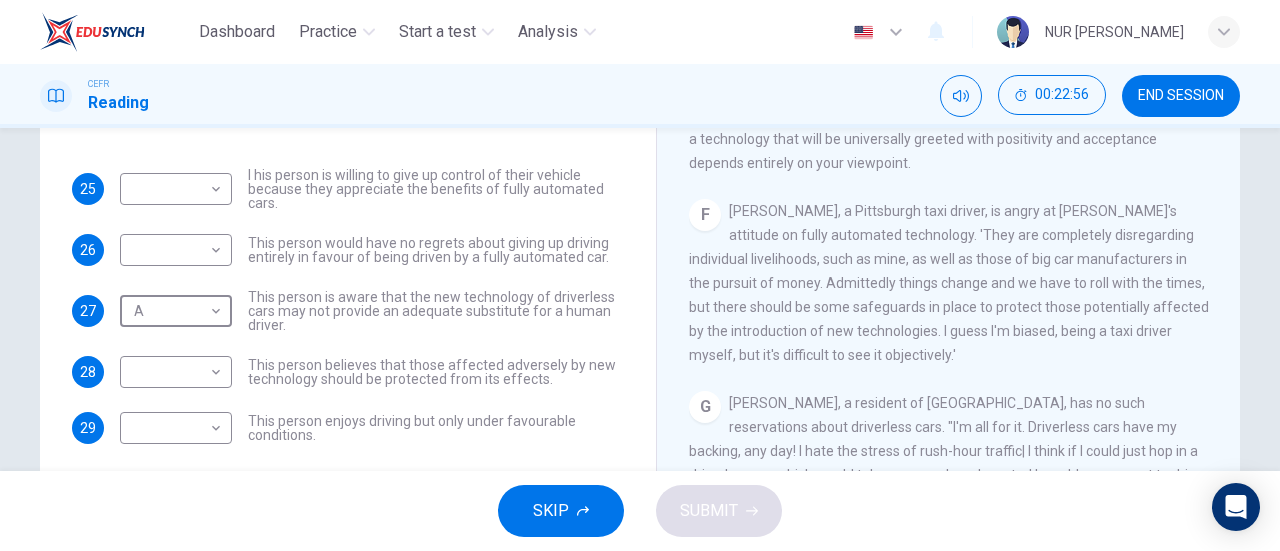 scroll, scrollTop: 68, scrollLeft: 0, axis: vertical 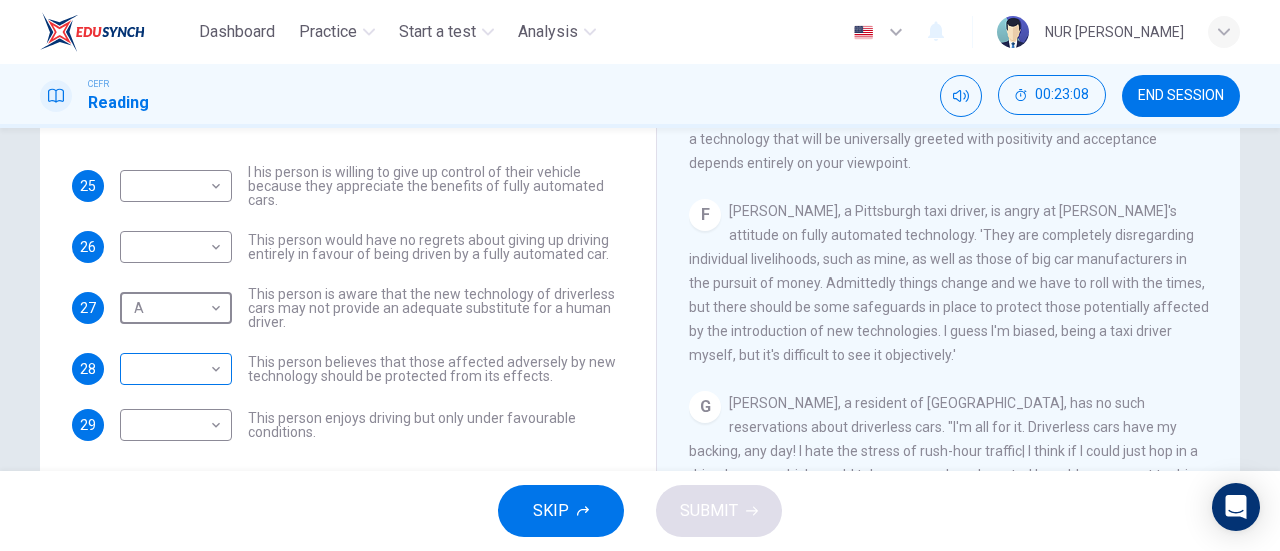 click on "Dashboard Practice Start a test Analysis English en ​ NUR [PERSON_NAME] CEFR Reading 00:23:08 END SESSION Questions 25 - 29 Look at the following statements, and the list of people. Match each statement to the correct person, A-C. You may use any letter more than once.
A [PERSON_NAME] B [PERSON_NAME] C [PERSON_NAME] 25 ​ ​ I his person is willing to give up control of their vehicle because they appreciate the benefits of fully automated cars. 26 ​ ​ This person would have no regrets about giving up driving entirely in favour of being driven by a fully automated car. 27 A A ​ This person is aware that the new technology of driverless cars may not provide an adequate substitute for a human driver. 28 ​ ​ This person believes that those affected adversely by new technology should be protected from its effects. 29 ​ ​ This person enjoys driving but only under favourable conditions. Driverless cars CLICK TO ZOOM Click to Zoom A B C D E F G H SKIP SUBMIT
Dashboard Practice" at bounding box center [640, 275] 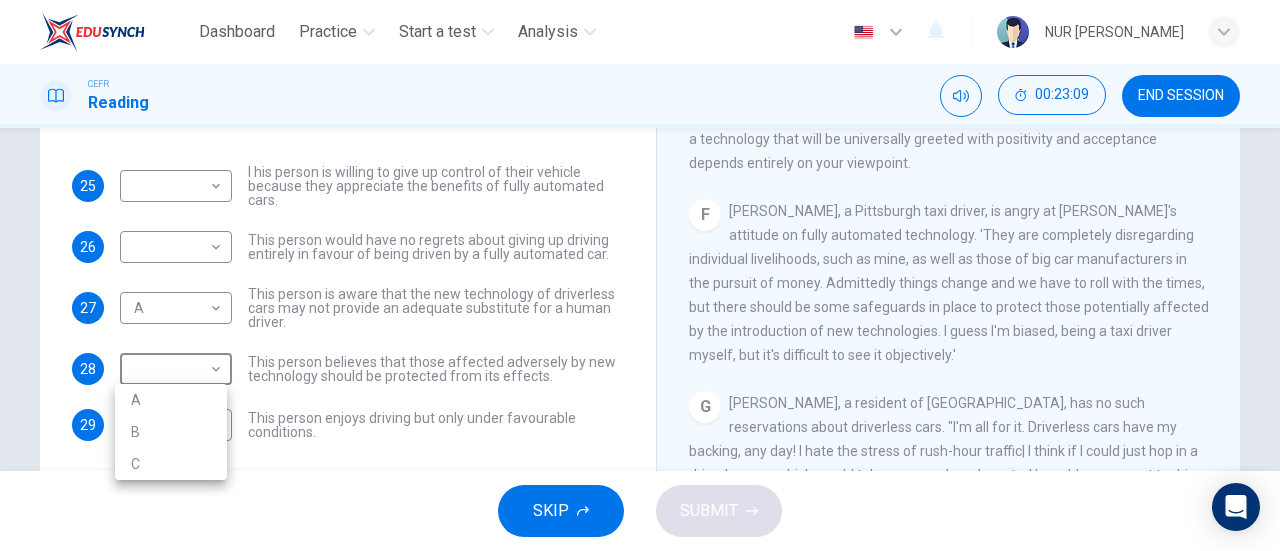 click on "A" at bounding box center (171, 400) 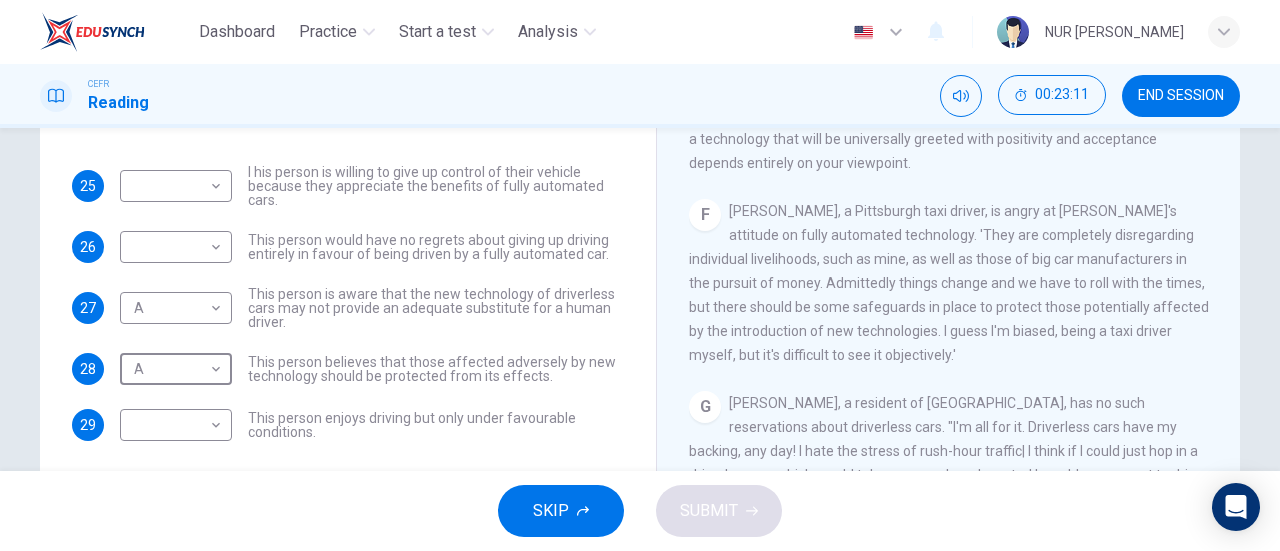 scroll, scrollTop: 0, scrollLeft: 0, axis: both 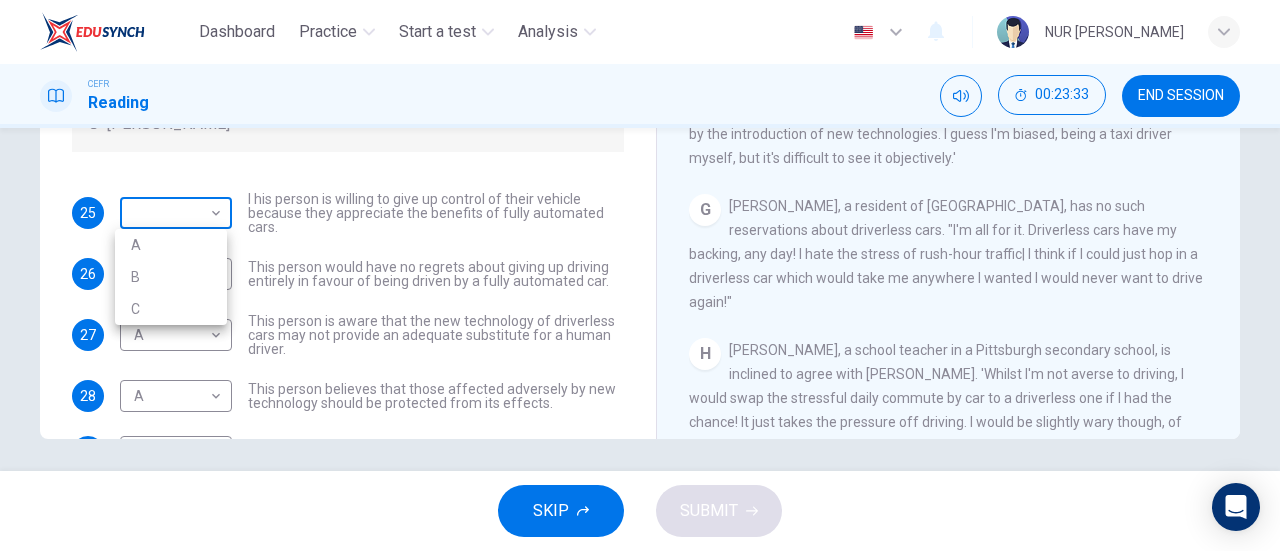 click on "Dashboard Practice Start a test Analysis English en ​ NUR [PERSON_NAME] CEFR Reading 00:23:33 END SESSION Questions 25 - 29 Look at the following statements, and the list of people. Match each statement to the correct person, A-C. You may use any letter more than once.
A [PERSON_NAME] B [PERSON_NAME] C [PERSON_NAME] 25 ​ ​ I his person is willing to give up control of their vehicle because they appreciate the benefits of fully automated cars. 26 ​ ​ This person would have no regrets about giving up driving entirely in favour of being driven by a fully automated car. 27 A A ​ This person is aware that the new technology of driverless cars may not provide an adequate substitute for a human driver. 28 A A ​ This person believes that those affected adversely by new technology should be protected from its effects. 29 ​ ​ This person enjoys driving but only under favourable conditions. Driverless cars CLICK TO ZOOM Click to Zoom A B C D E F G H SKIP SUBMIT
Dashboard Practice" at bounding box center [640, 275] 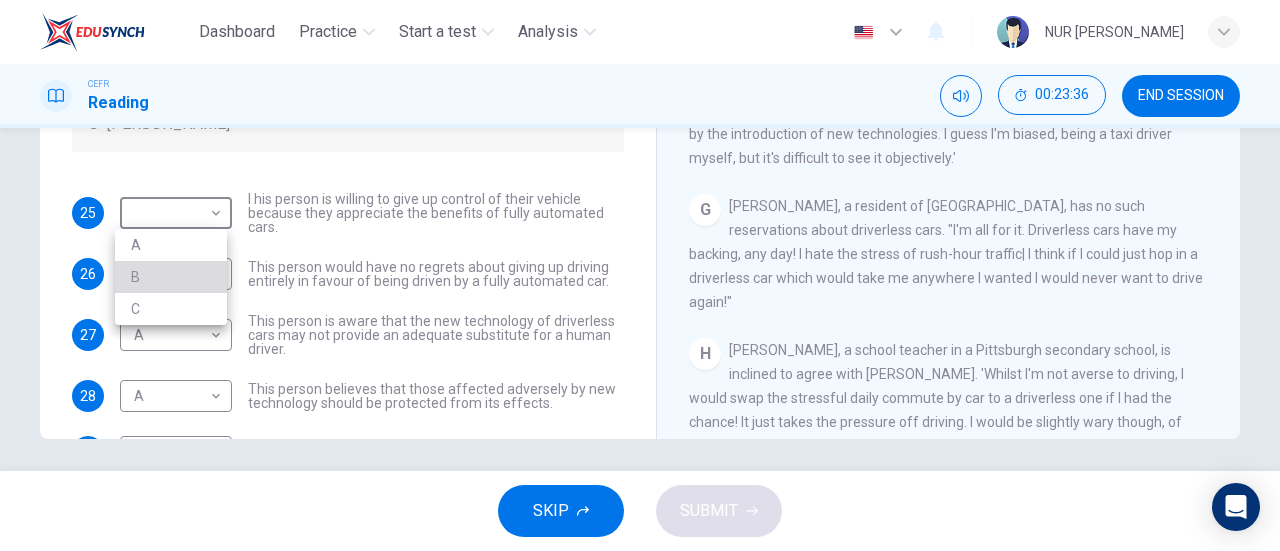 click on "B" at bounding box center (171, 277) 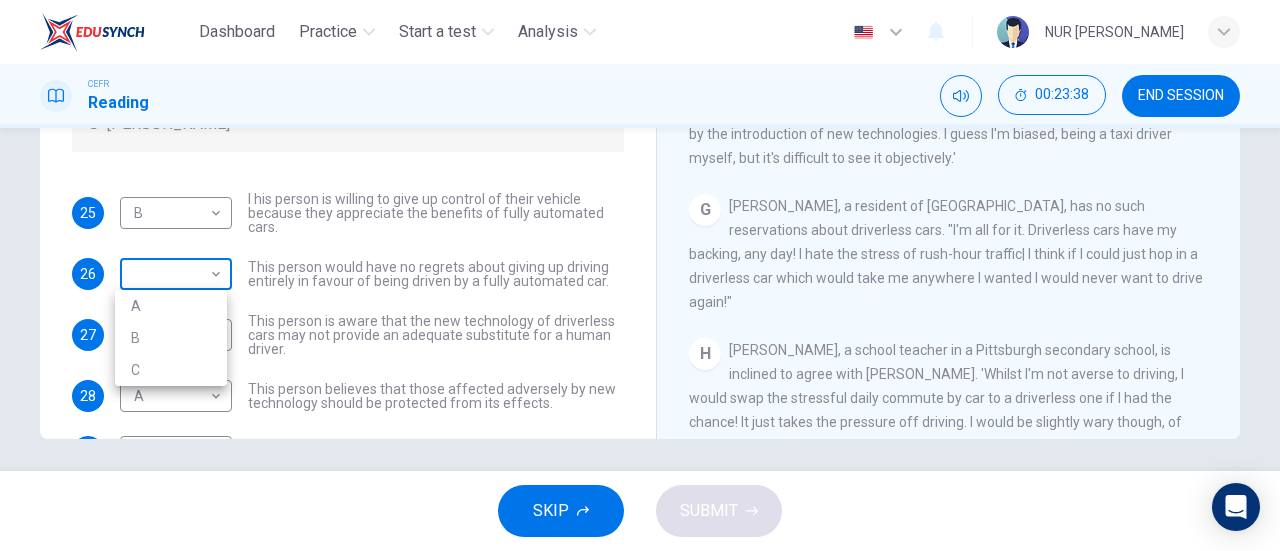 click on "Dashboard Practice Start a test Analysis English en ​ NUR [PERSON_NAME] CEFR Reading 00:23:38 END SESSION Questions 25 - 29 Look at the following statements, and the list of people. Match each statement to the correct person, A-C. You may use any letter more than once.
A [PERSON_NAME] B [PERSON_NAME] C [PERSON_NAME] 25 B B ​ I his person is willing to give up control of their vehicle because they appreciate the benefits of fully automated cars. 26 ​ ​ This person would have no regrets about giving up driving entirely in favour of being driven by a fully automated car. 27 A A ​ This person is aware that the new technology of driverless cars may not provide an adequate substitute for a human driver. 28 A A ​ This person believes that those affected adversely by new technology should be protected from its effects. 29 ​ ​ This person enjoys driving but only under favourable conditions. Driverless cars CLICK TO ZOOM Click to Zoom A B C D E F G H SKIP SUBMIT
Dashboard Practice" at bounding box center [640, 275] 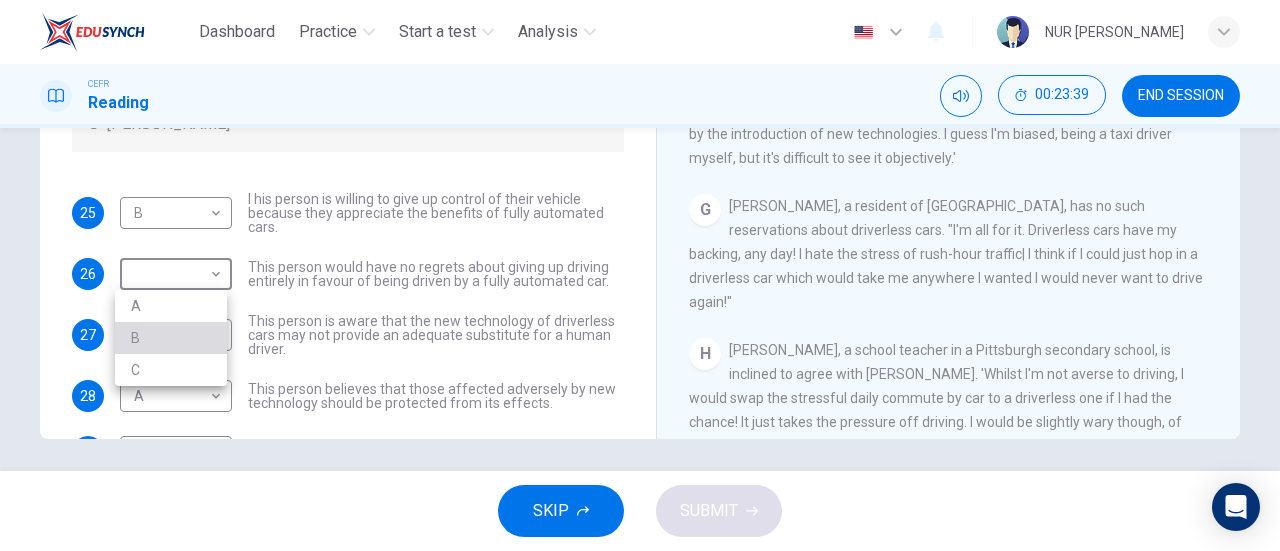 click on "B" at bounding box center (171, 338) 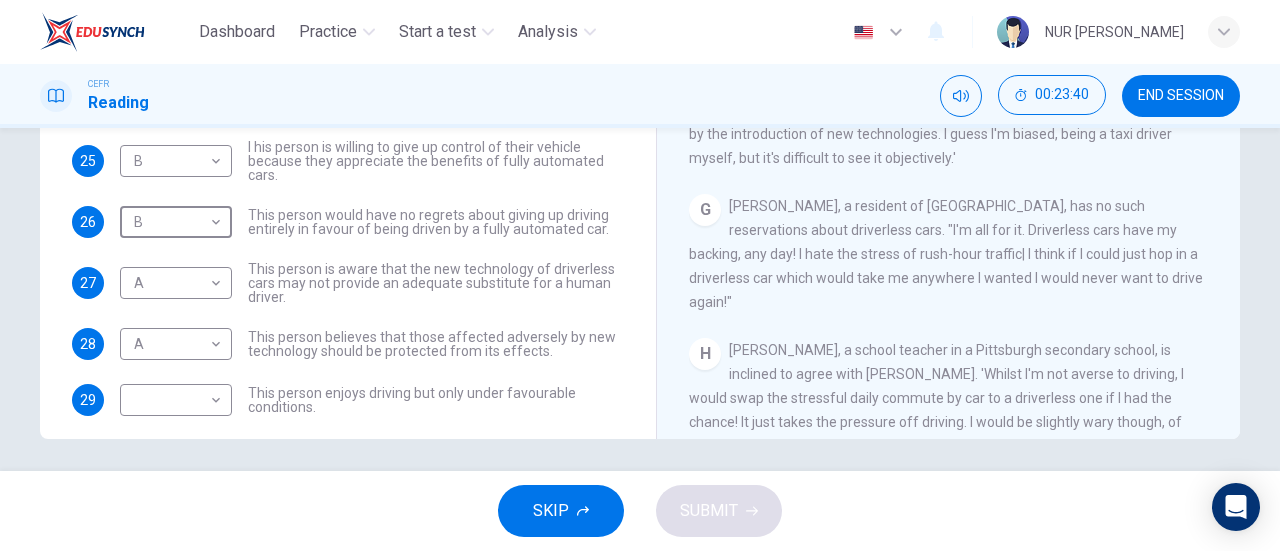 scroll, scrollTop: 68, scrollLeft: 0, axis: vertical 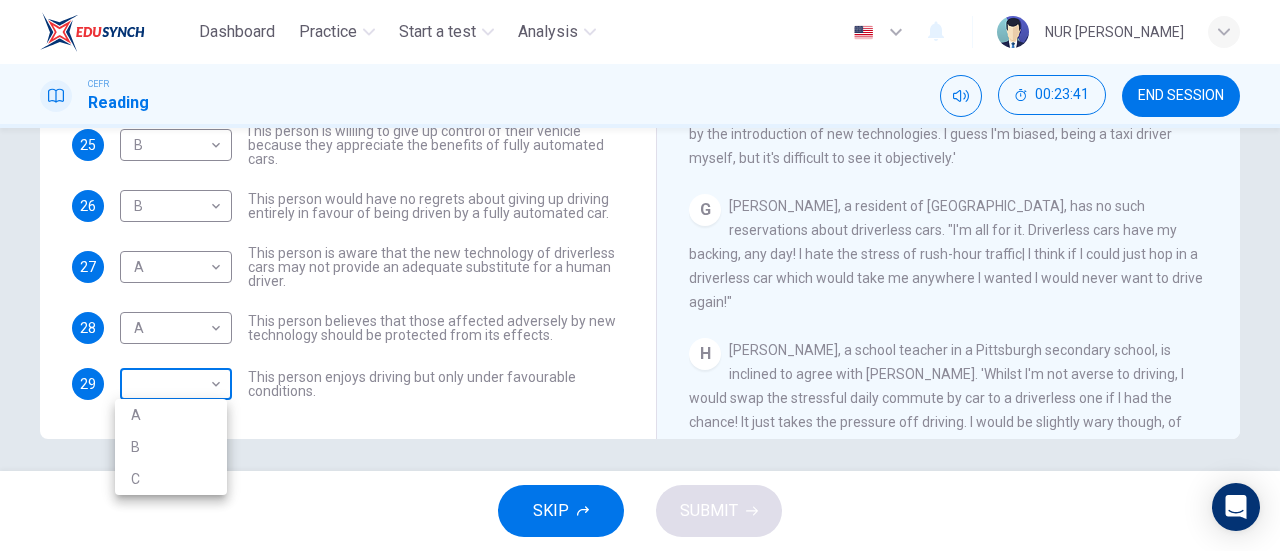click on "Dashboard Practice Start a test Analysis English en ​ NUR [PERSON_NAME] CEFR Reading 00:23:41 END SESSION Questions 25 - 29 Look at the following statements, and the list of people. Match each statement to the correct person, A-C. You may use any letter more than once.
A [PERSON_NAME] B [PERSON_NAME] C [PERSON_NAME] 25 B B ​ I his person is willing to give up control of their vehicle because they appreciate the benefits of fully automated cars. 26 B B ​ This person would have no regrets about giving up driving entirely in favour of being driven by a fully automated car. 27 A A ​ This person is aware that the new technology of driverless cars may not provide an adequate substitute for a human driver. 28 A A ​ This person believes that those affected adversely by new technology should be protected from its effects. 29 ​ ​ This person enjoys driving but only under favourable conditions. Driverless cars CLICK TO ZOOM Click to Zoom A B C D E F G H SKIP SUBMIT
Dashboard Practice" at bounding box center (640, 275) 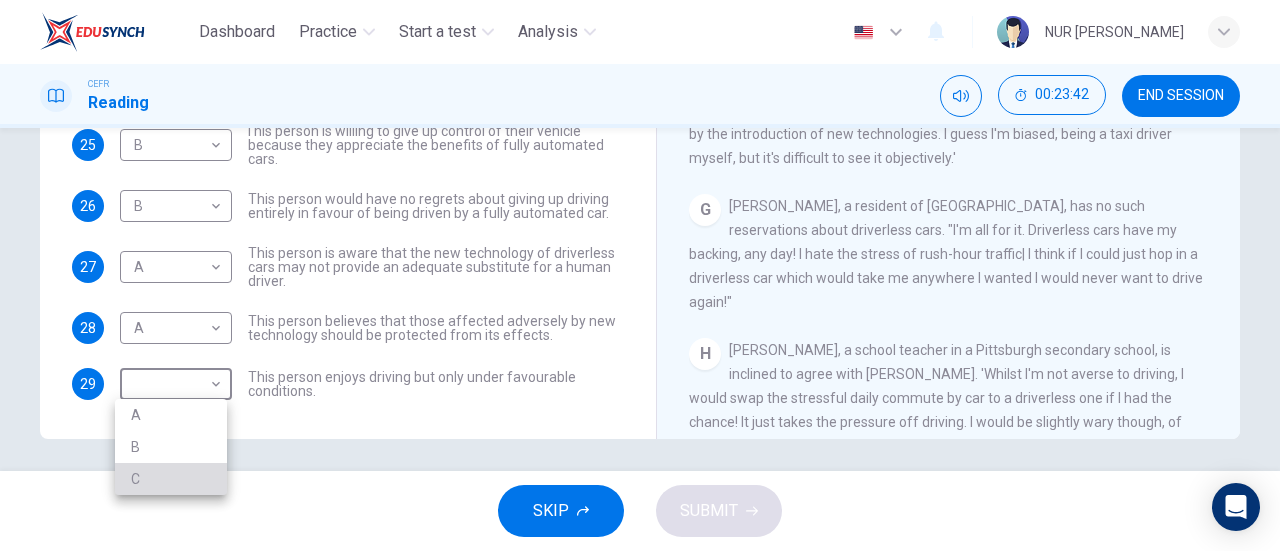 click on "C" at bounding box center [171, 479] 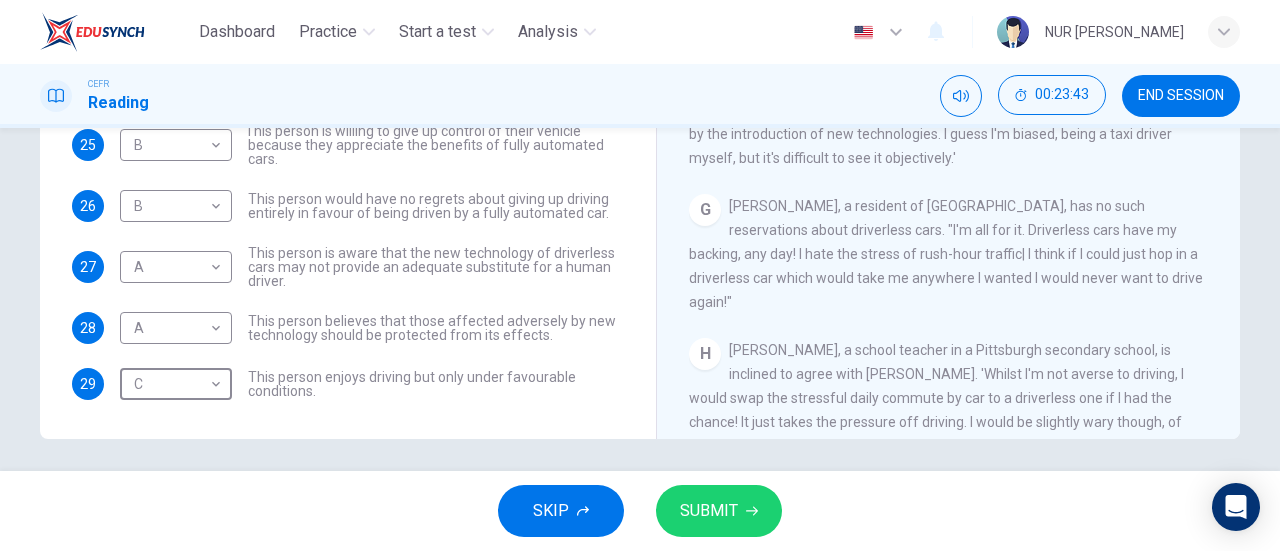 scroll, scrollTop: 1461, scrollLeft: 0, axis: vertical 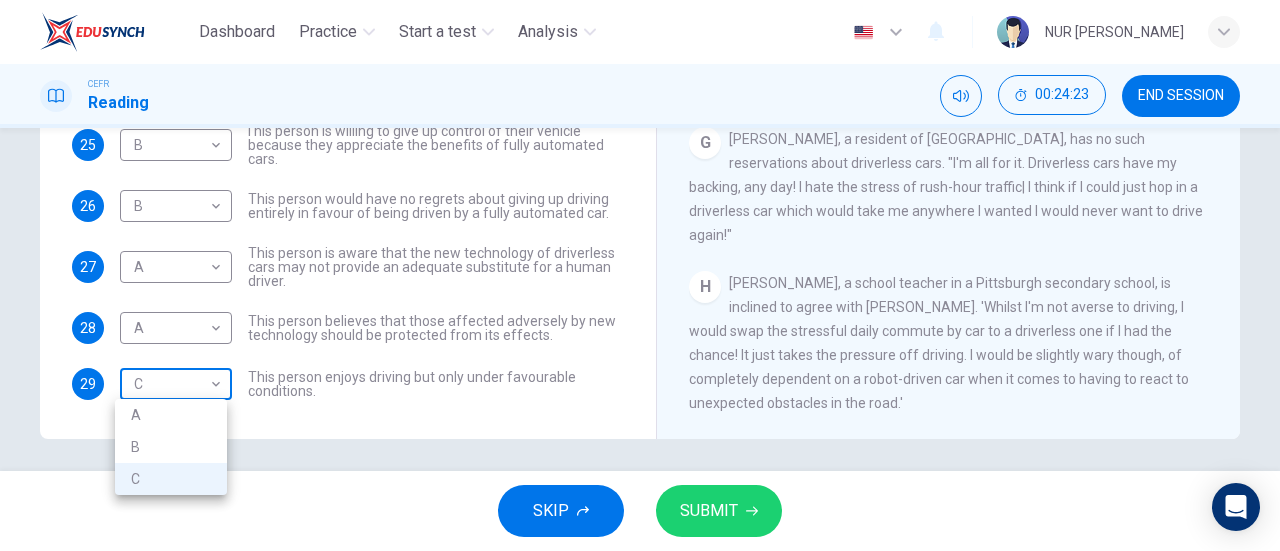 click on "Dashboard Practice Start a test Analysis English en ​ NUR [PERSON_NAME] CEFR Reading 00:24:23 END SESSION Questions 25 - 29 Look at the following statements, and the list of people. Match each statement to the correct person, A-C. You may use any letter more than once.
A [PERSON_NAME] B [PERSON_NAME] C [PERSON_NAME] 25 B B ​ I his person is willing to give up control of their vehicle because they appreciate the benefits of fully automated cars. 26 B B ​ This person would have no regrets about giving up driving entirely in favour of being driven by a fully automated car. 27 A A ​ This person is aware that the new technology of driverless cars may not provide an adequate substitute for a human driver. 28 A A ​ This person believes that those affected adversely by new technology should be protected from its effects. 29 C C ​ This person enjoys driving but only under favourable conditions. Driverless cars CLICK TO ZOOM Click to Zoom A B C D E F G H SKIP SUBMIT
Dashboard Practice" at bounding box center (640, 275) 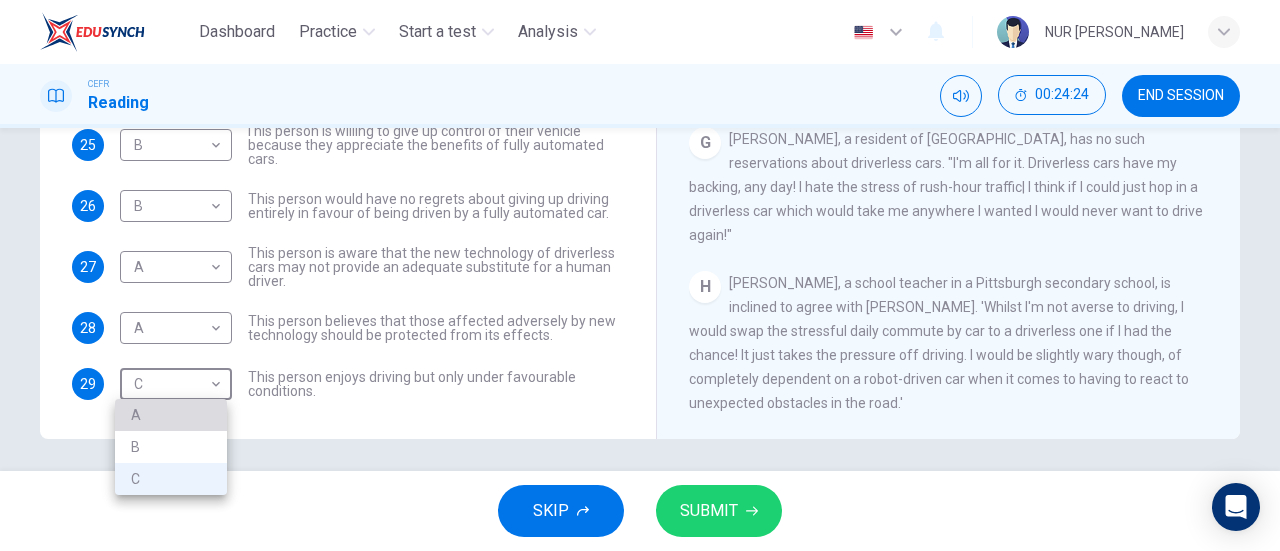 click on "A" at bounding box center (171, 415) 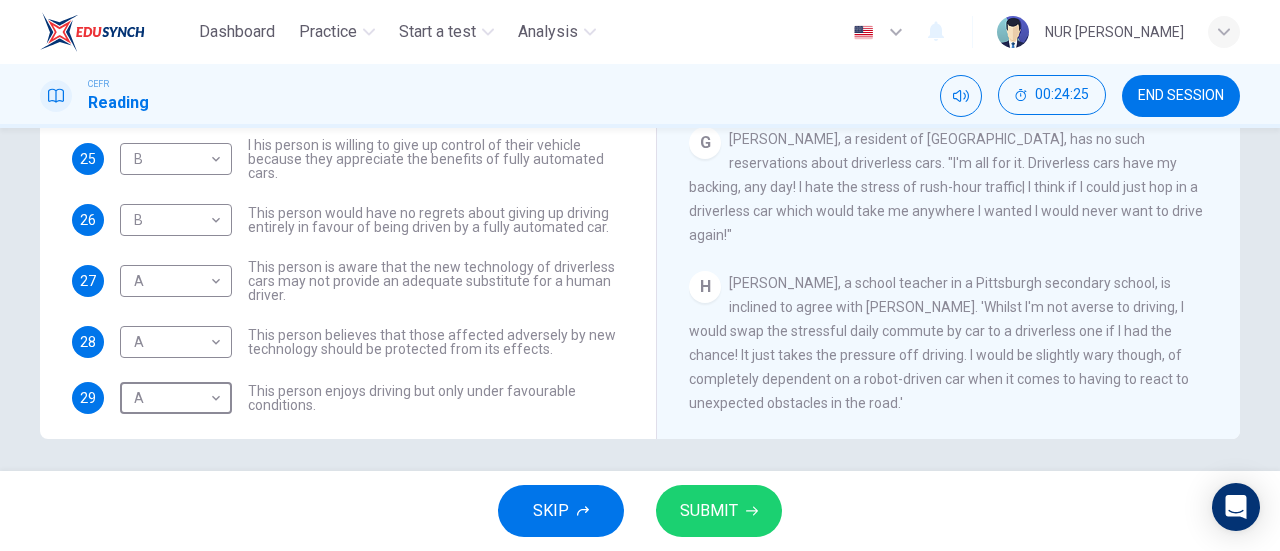 scroll, scrollTop: 50, scrollLeft: 0, axis: vertical 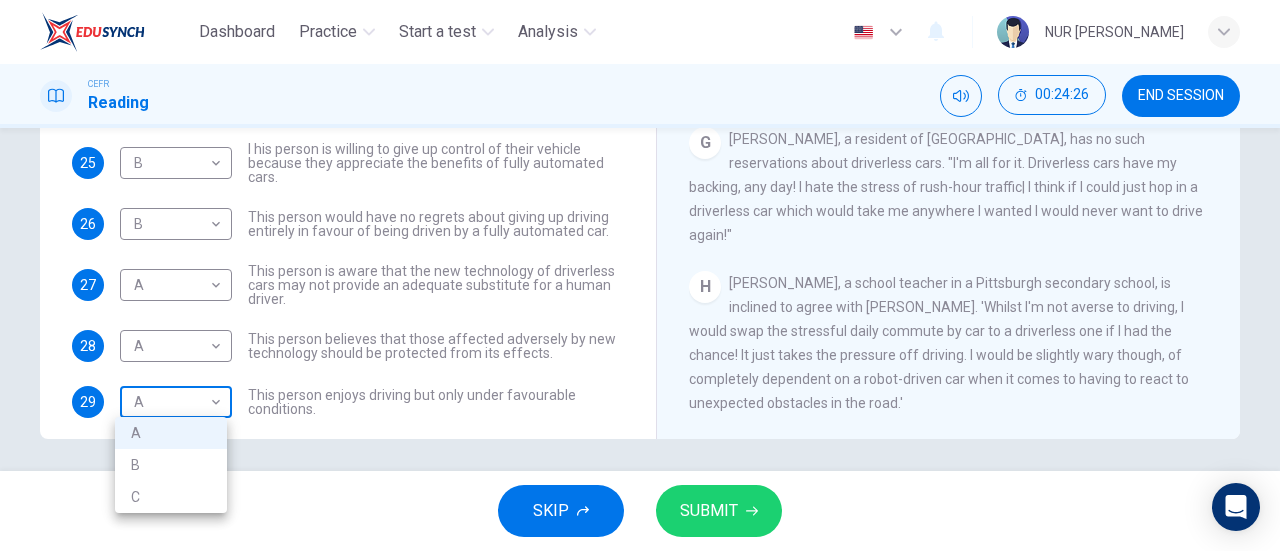 click on "Dashboard Practice Start a test Analysis English en ​ NUR [PERSON_NAME] CEFR Reading 00:24:26 END SESSION Questions 25 - 29 Look at the following statements, and the list of people. Match each statement to the correct person, A-C. You may use any letter more than once.
A [PERSON_NAME] B [PERSON_NAME] C [PERSON_NAME] 25 B B ​ I his person is willing to give up control of their vehicle because they appreciate the benefits of fully automated cars. 26 B B ​ This person would have no regrets about giving up driving entirely in favour of being driven by a fully automated car. 27 A A ​ This person is aware that the new technology of driverless cars may not provide an adequate substitute for a human driver. 28 A A ​ This person believes that those affected adversely by new technology should be protected from its effects. 29 A A ​ This person enjoys driving but only under favourable conditions. Driverless cars CLICK TO ZOOM Click to Zoom A B C D E F G H SKIP SUBMIT
Dashboard Practice" at bounding box center (640, 275) 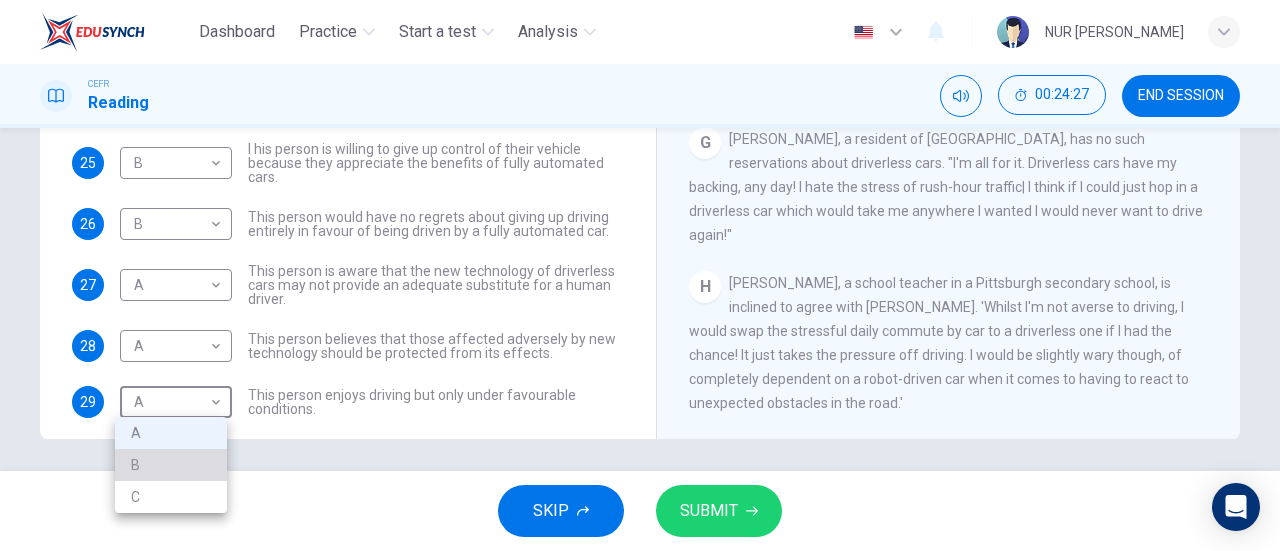 click on "B" at bounding box center [171, 465] 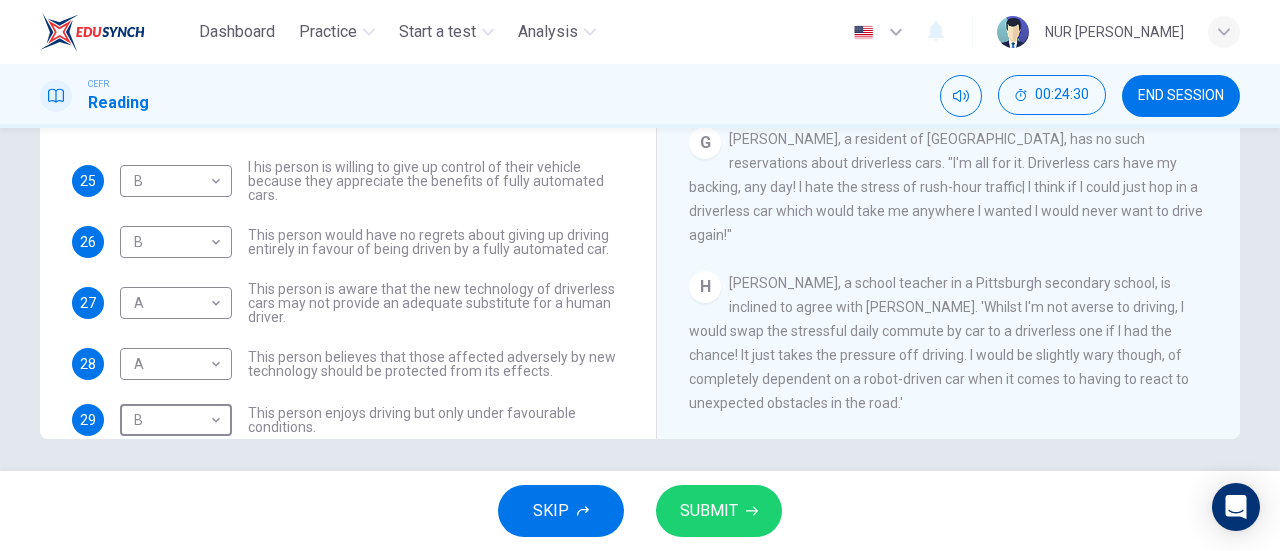 scroll, scrollTop: 30, scrollLeft: 0, axis: vertical 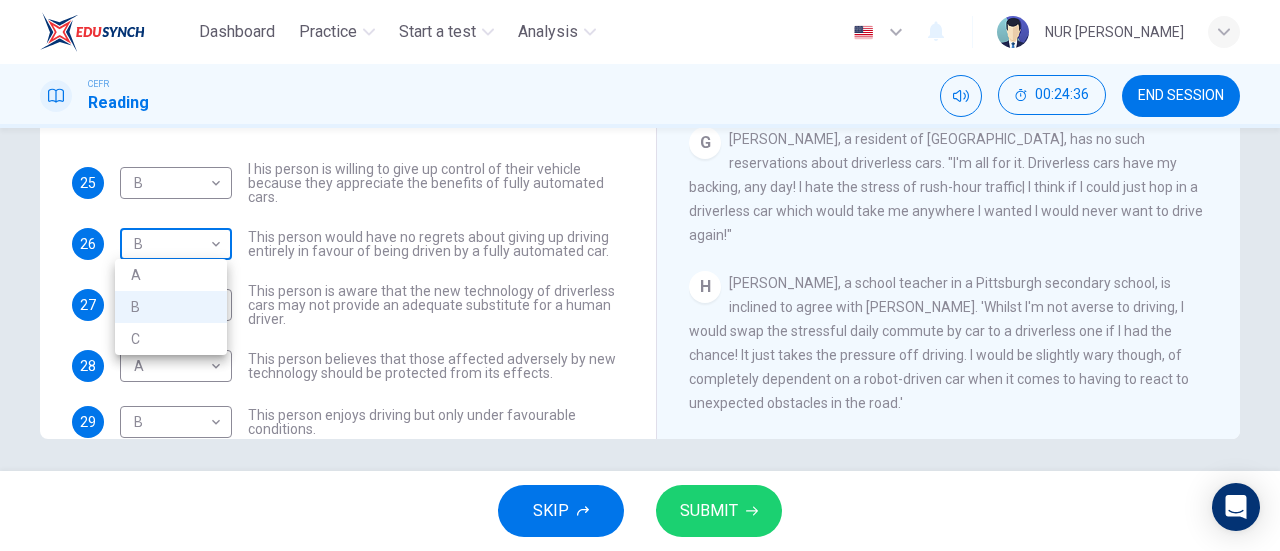 click on "Dashboard Practice Start a test Analysis English en ​ NUR [PERSON_NAME] CEFR Reading 00:24:36 END SESSION Questions 25 - 29 Look at the following statements, and the list of people. Match each statement to the correct person, A-C. You may use any letter more than once.
A [PERSON_NAME] B [PERSON_NAME] C [PERSON_NAME] 25 B B ​ I his person is willing to give up control of their vehicle because they appreciate the benefits of fully automated cars. 26 B B ​ This person would have no regrets about giving up driving entirely in favour of being driven by a fully automated car. 27 A A ​ This person is aware that the new technology of driverless cars may not provide an adequate substitute for a human driver. 28 A A ​ This person believes that those affected adversely by new technology should be protected from its effects. 29 B B ​ This person enjoys driving but only under favourable conditions. Driverless cars CLICK TO ZOOM Click to Zoom A B C D E F G H SKIP SUBMIT
Dashboard Practice" at bounding box center [640, 275] 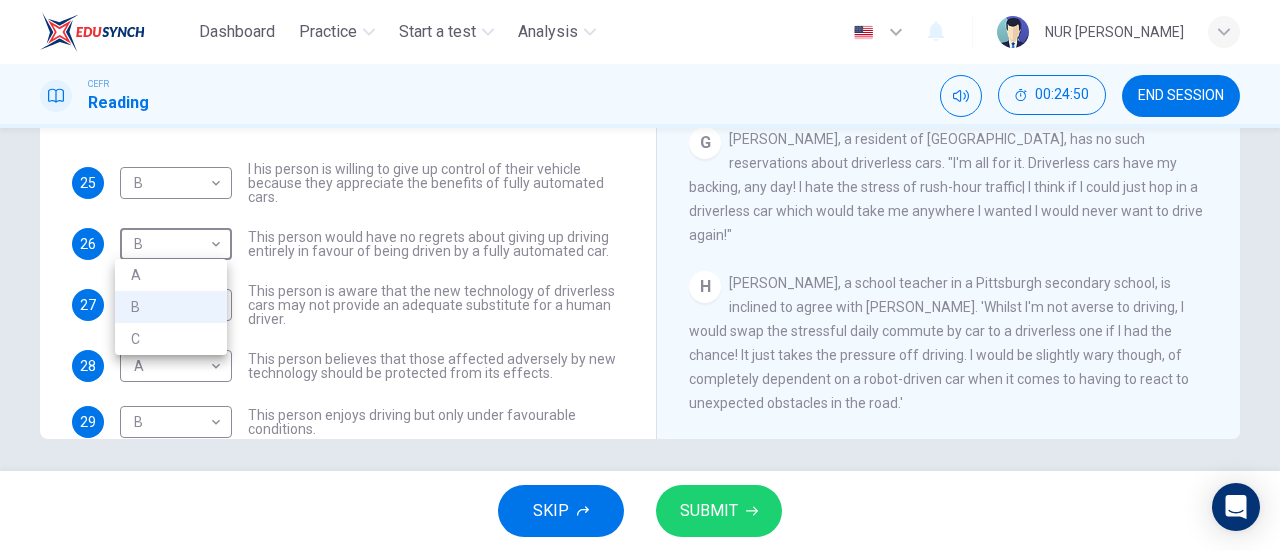 click at bounding box center (640, 275) 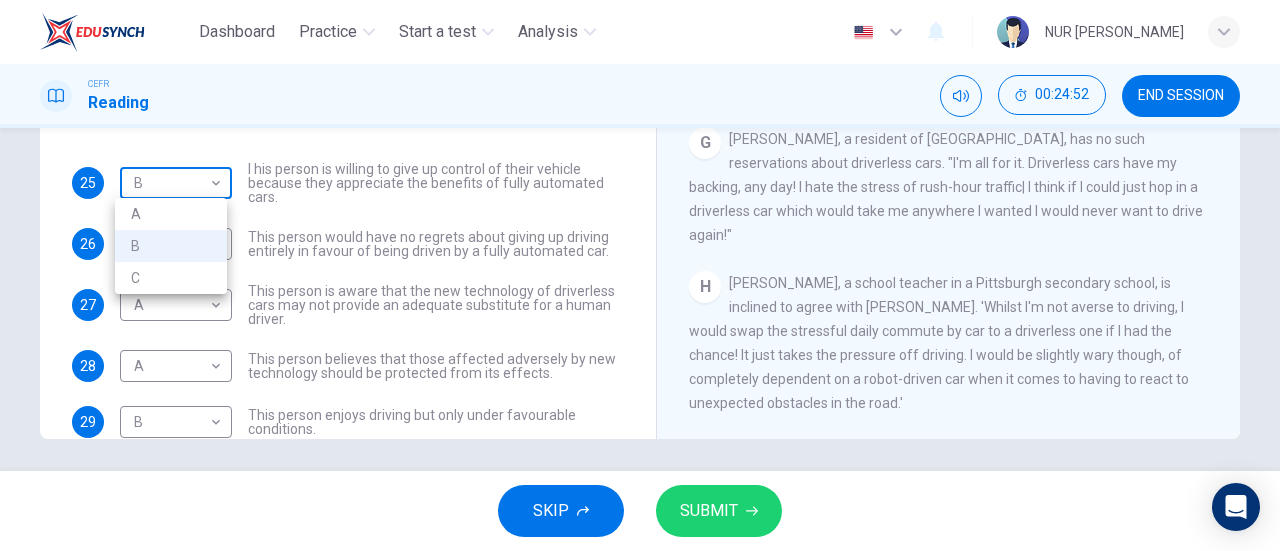 click on "Dashboard Practice Start a test Analysis English en ​ NUR [PERSON_NAME] CEFR Reading 00:24:52 END SESSION Questions 25 - 29 Look at the following statements, and the list of people. Match each statement to the correct person, A-C. You may use any letter more than once.
A [PERSON_NAME] B [PERSON_NAME] C [PERSON_NAME] 25 B B ​ I his person is willing to give up control of their vehicle because they appreciate the benefits of fully automated cars. 26 B B ​ This person would have no regrets about giving up driving entirely in favour of being driven by a fully automated car. 27 A A ​ This person is aware that the new technology of driverless cars may not provide an adequate substitute for a human driver. 28 A A ​ This person believes that those affected adversely by new technology should be protected from its effects. 29 B B ​ This person enjoys driving but only under favourable conditions. Driverless cars CLICK TO ZOOM Click to Zoom A B C D E F G H SKIP SUBMIT
Dashboard Practice" at bounding box center [640, 275] 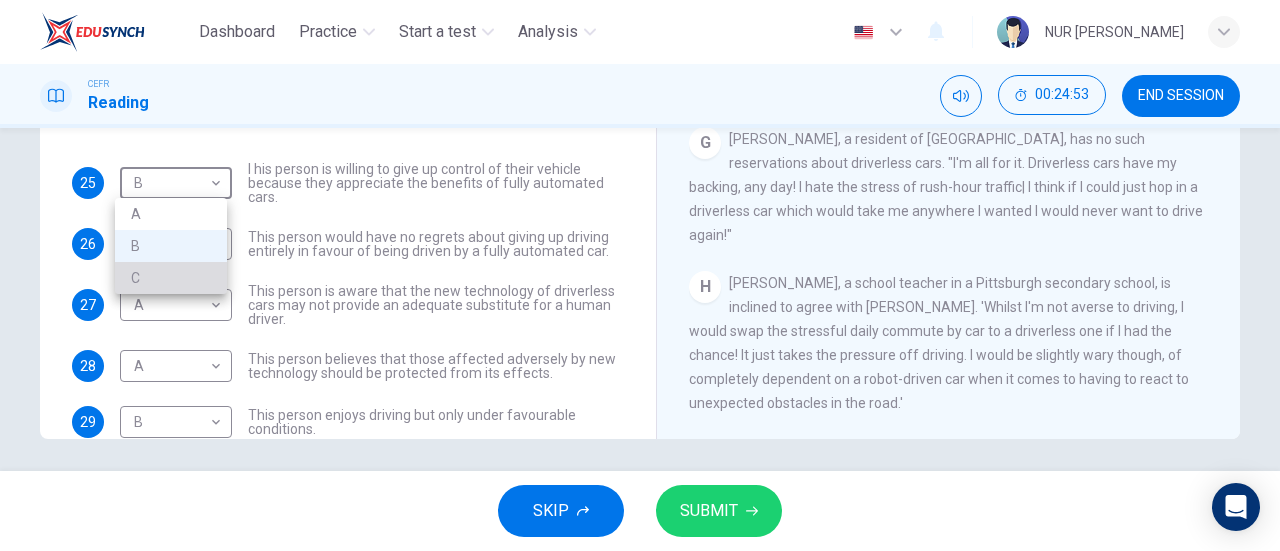 click on "C" at bounding box center (171, 278) 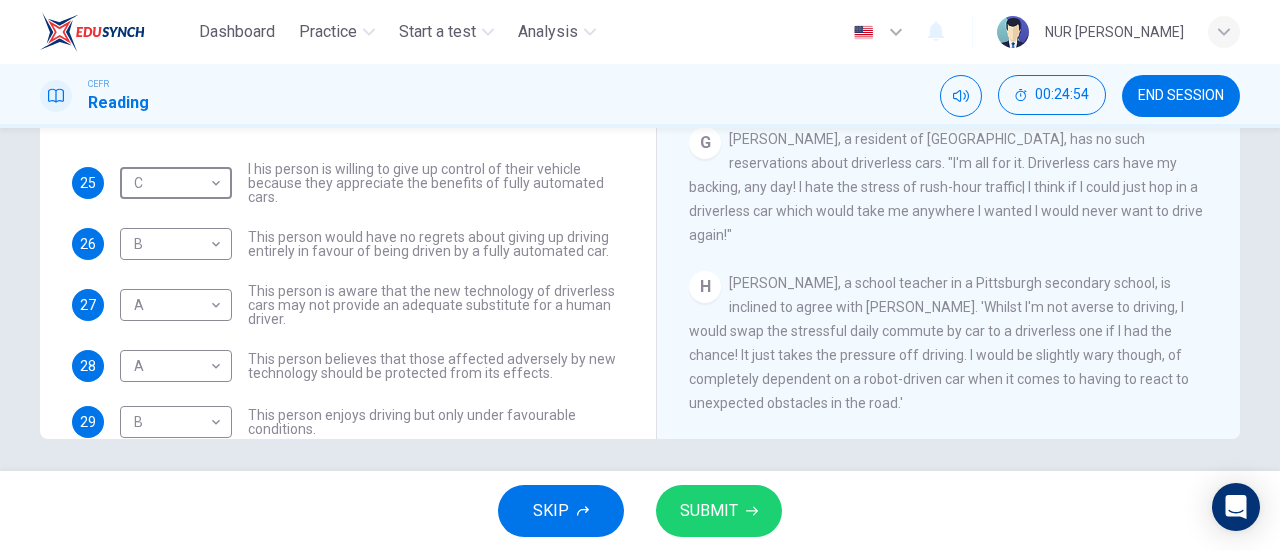 click 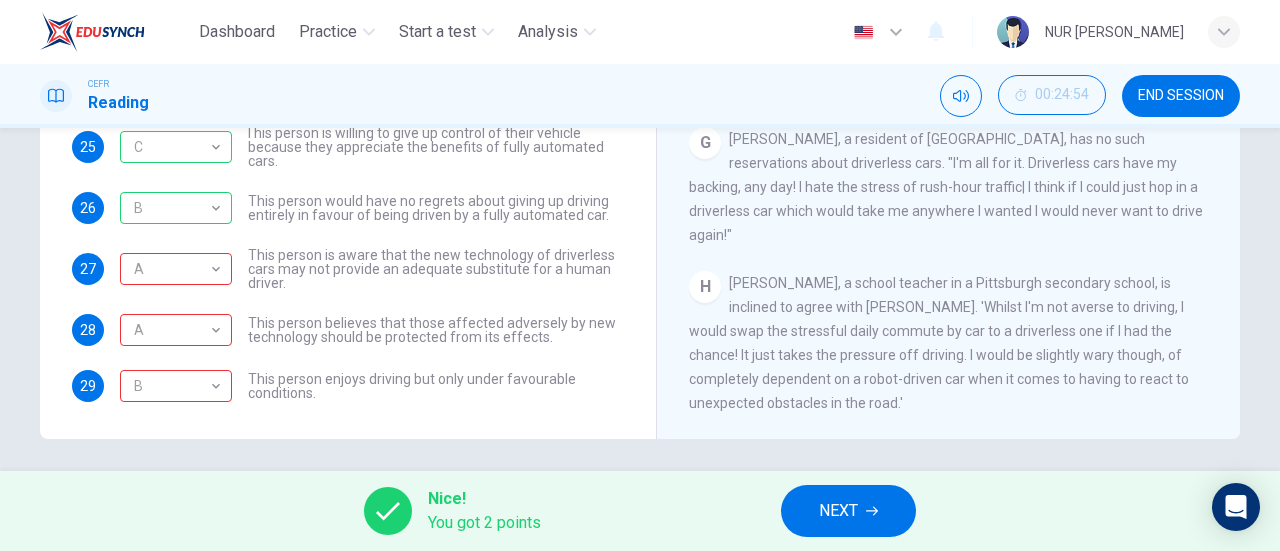 scroll, scrollTop: 64, scrollLeft: 0, axis: vertical 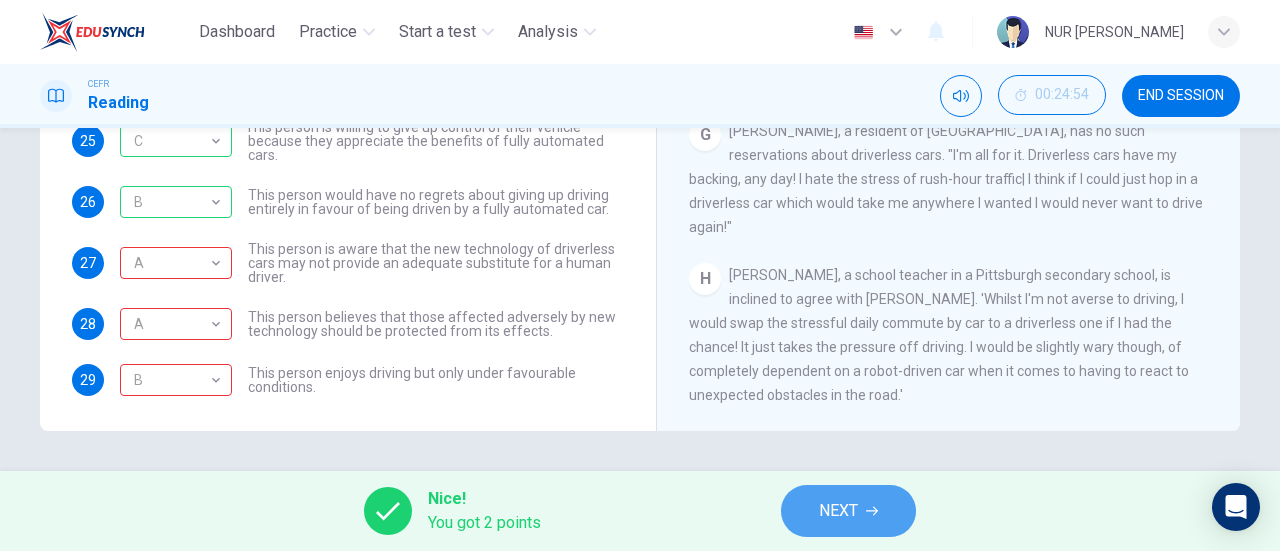 click on "NEXT" at bounding box center (838, 511) 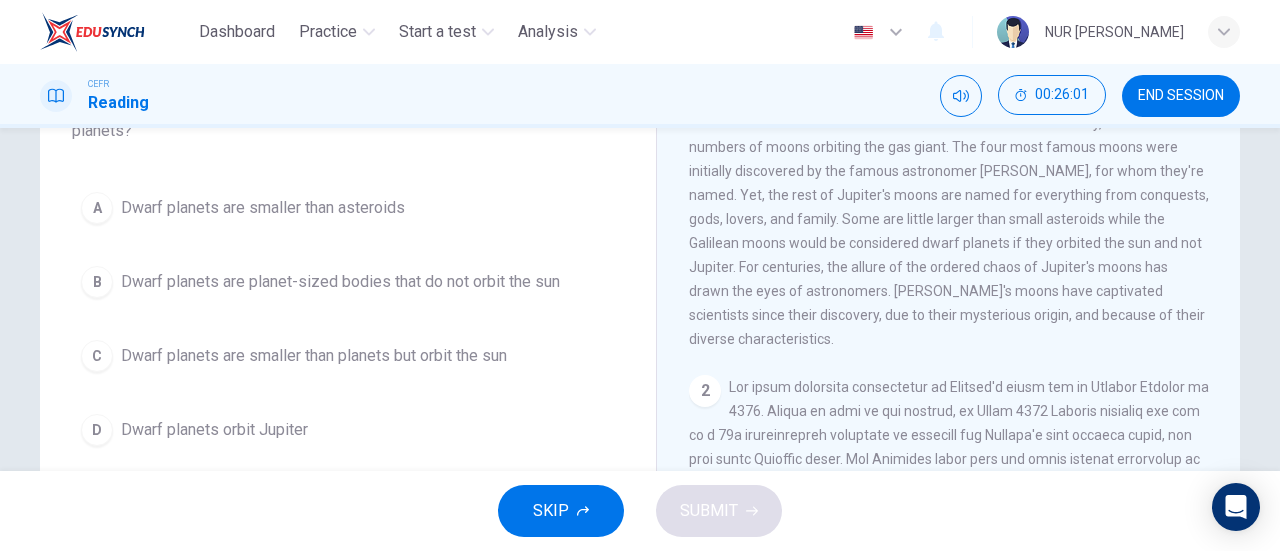 scroll, scrollTop: 168, scrollLeft: 0, axis: vertical 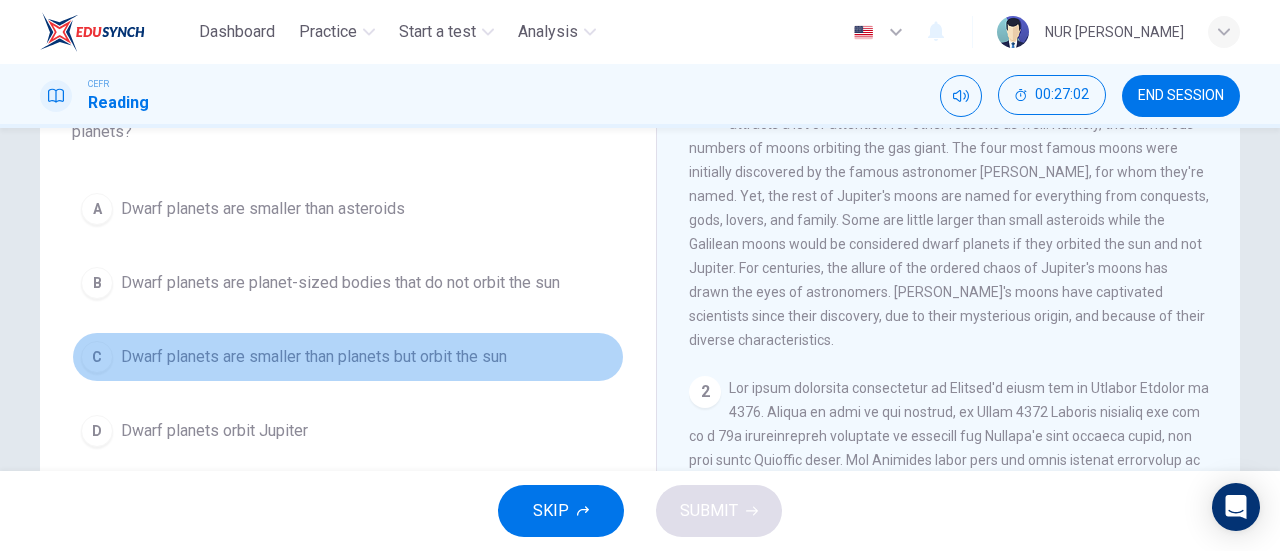 click on "Dwarf planets are smaller than planets but orbit the sun" at bounding box center [314, 357] 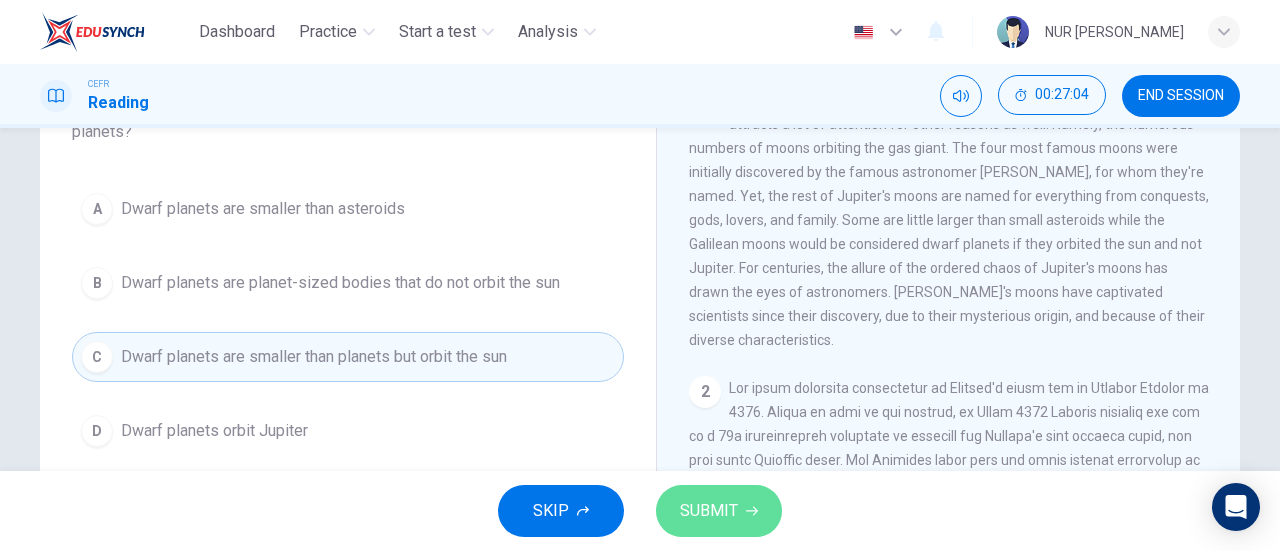 click on "SUBMIT" at bounding box center [719, 511] 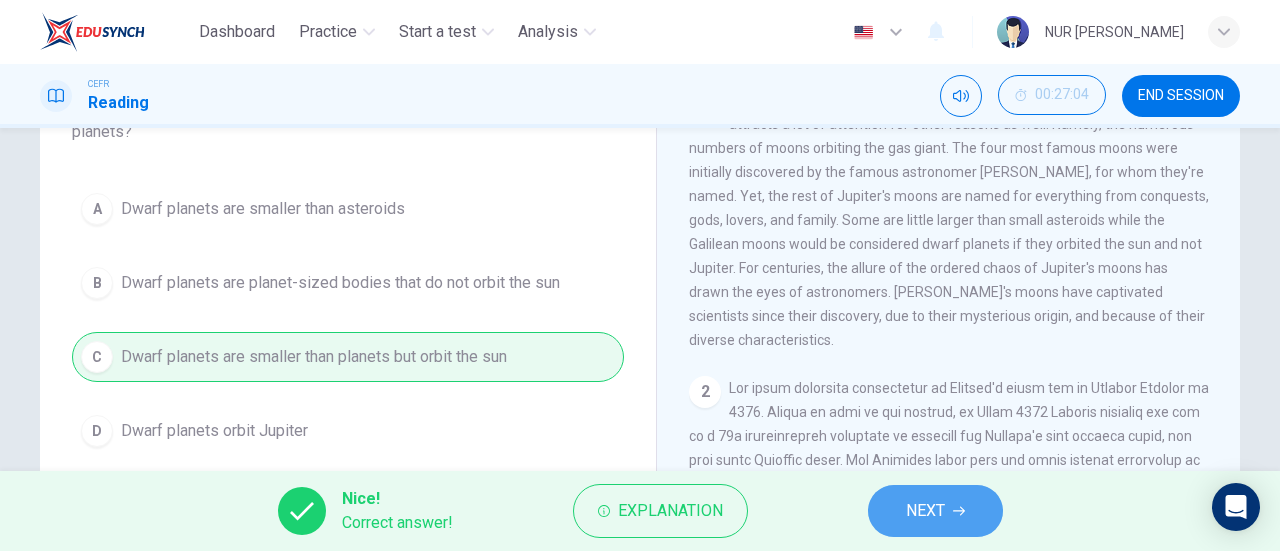 click on "NEXT" at bounding box center (925, 511) 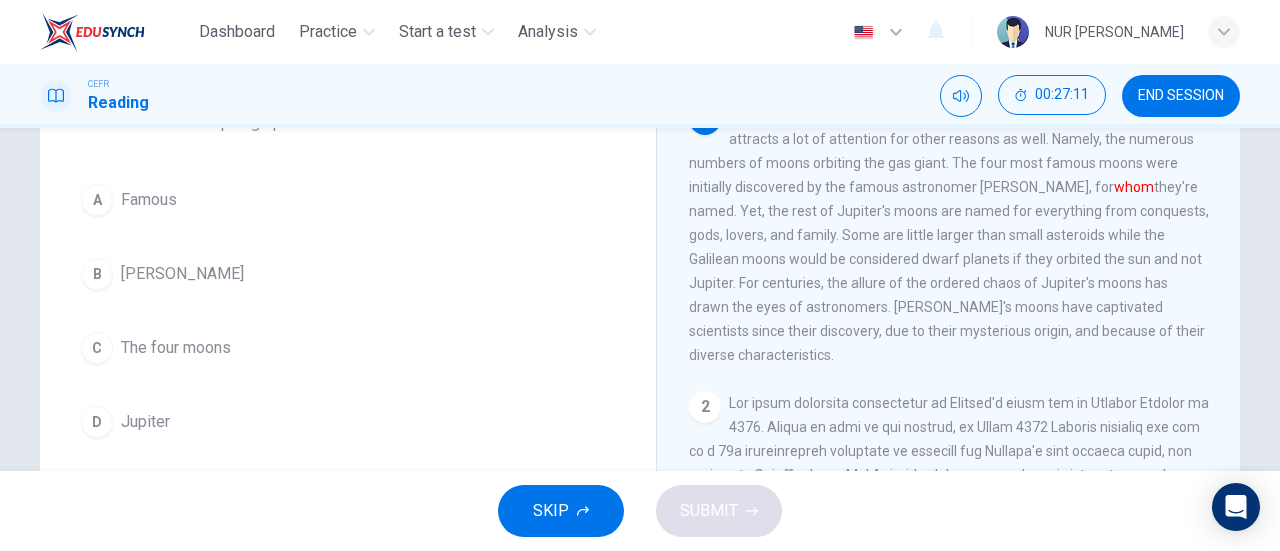scroll, scrollTop: 152, scrollLeft: 0, axis: vertical 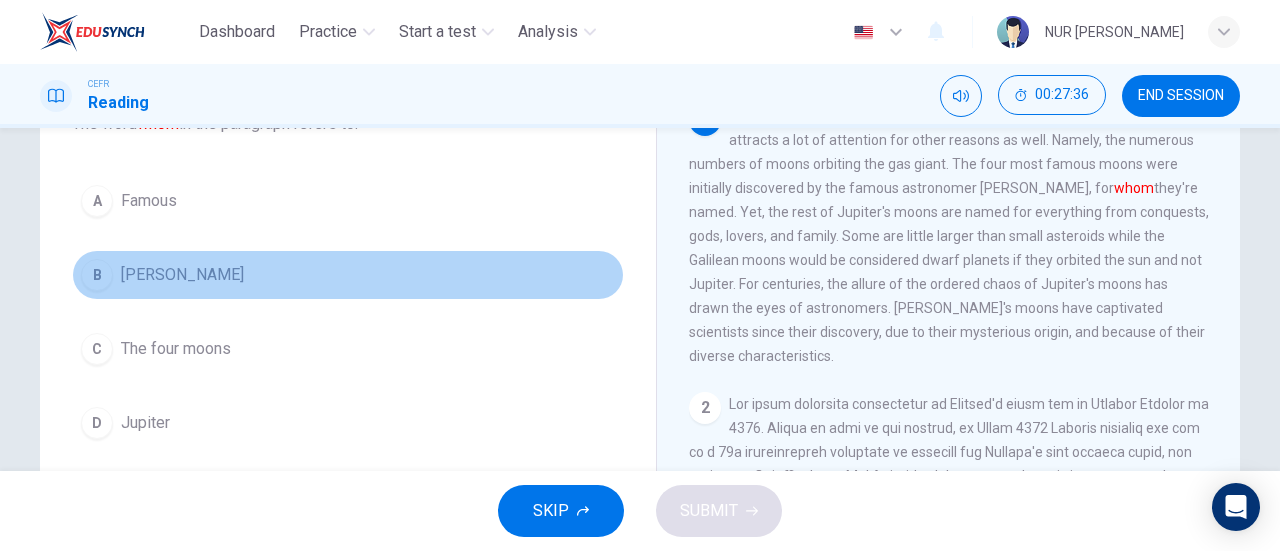 click on "[PERSON_NAME]" at bounding box center [182, 275] 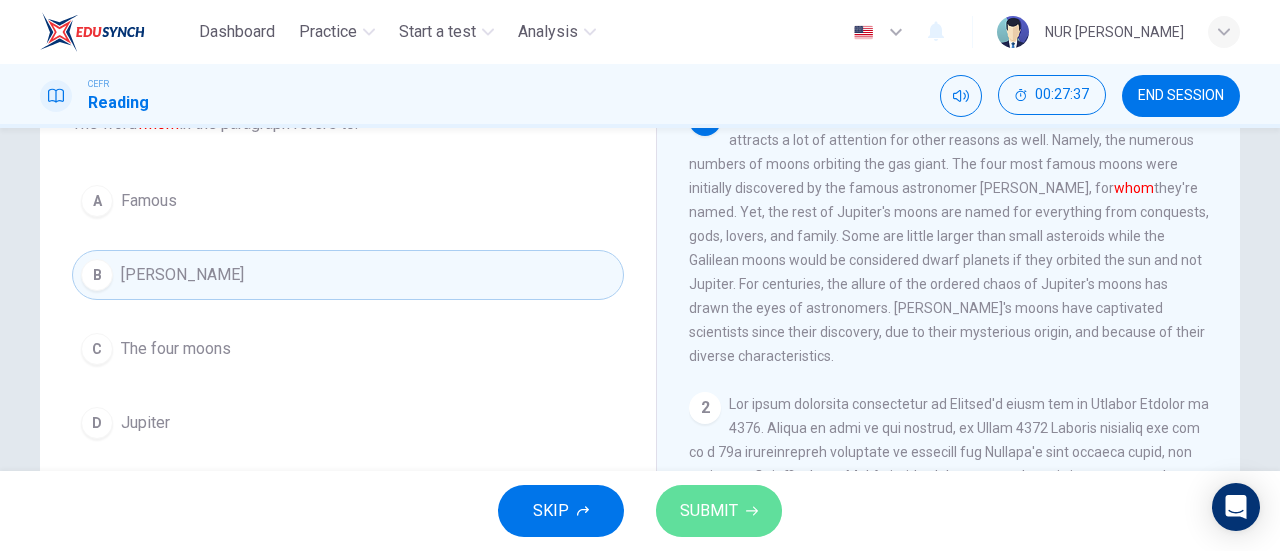click on "SUBMIT" at bounding box center [719, 511] 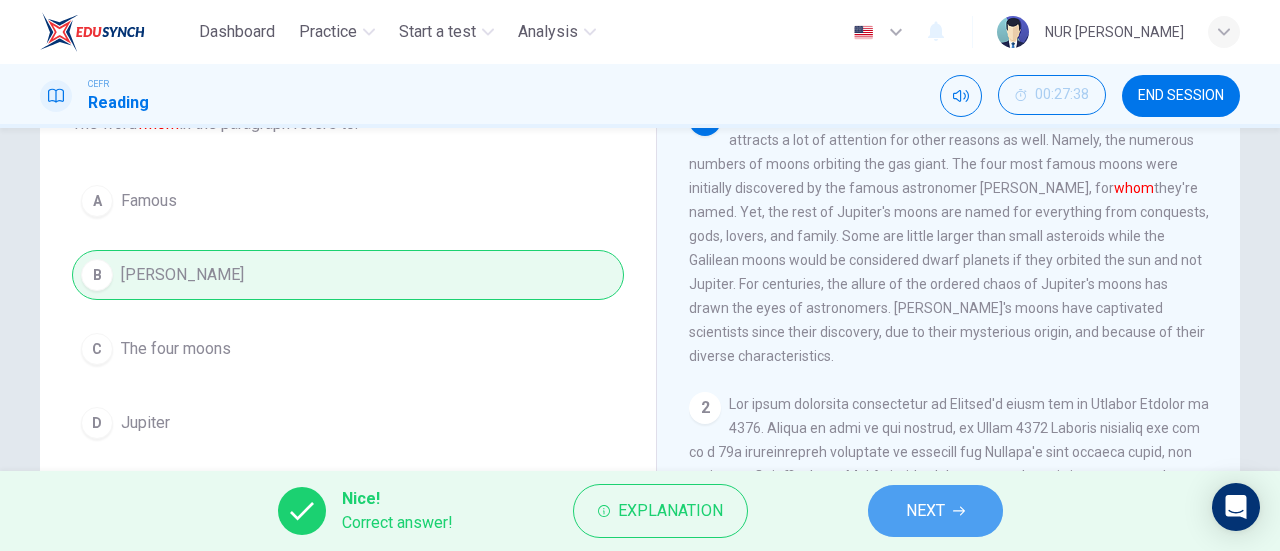 click on "NEXT" at bounding box center (935, 511) 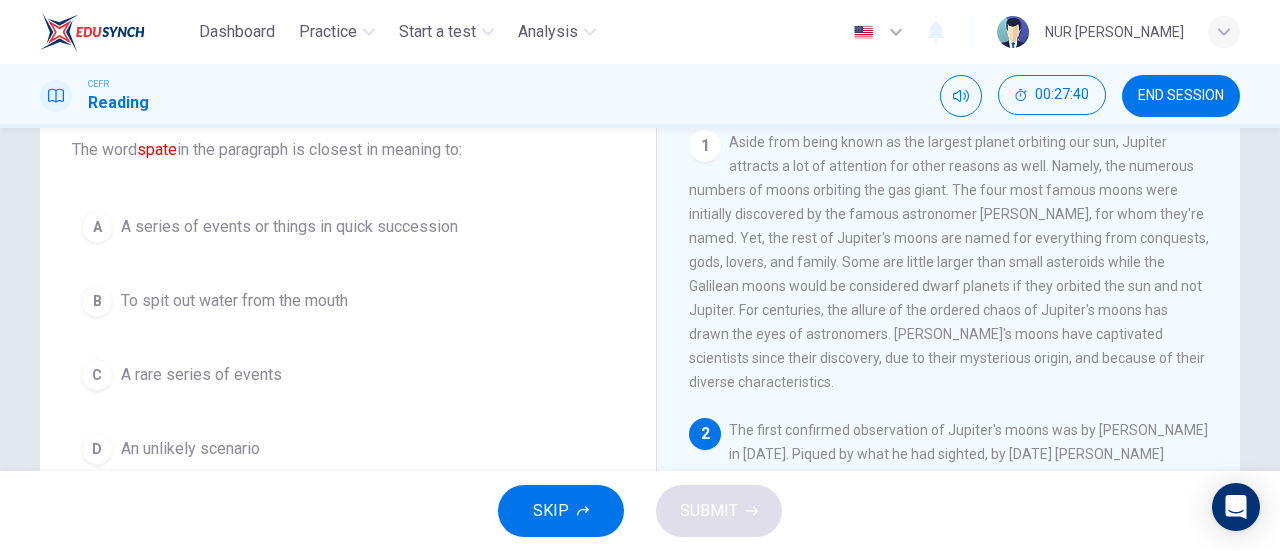 scroll, scrollTop: 127, scrollLeft: 0, axis: vertical 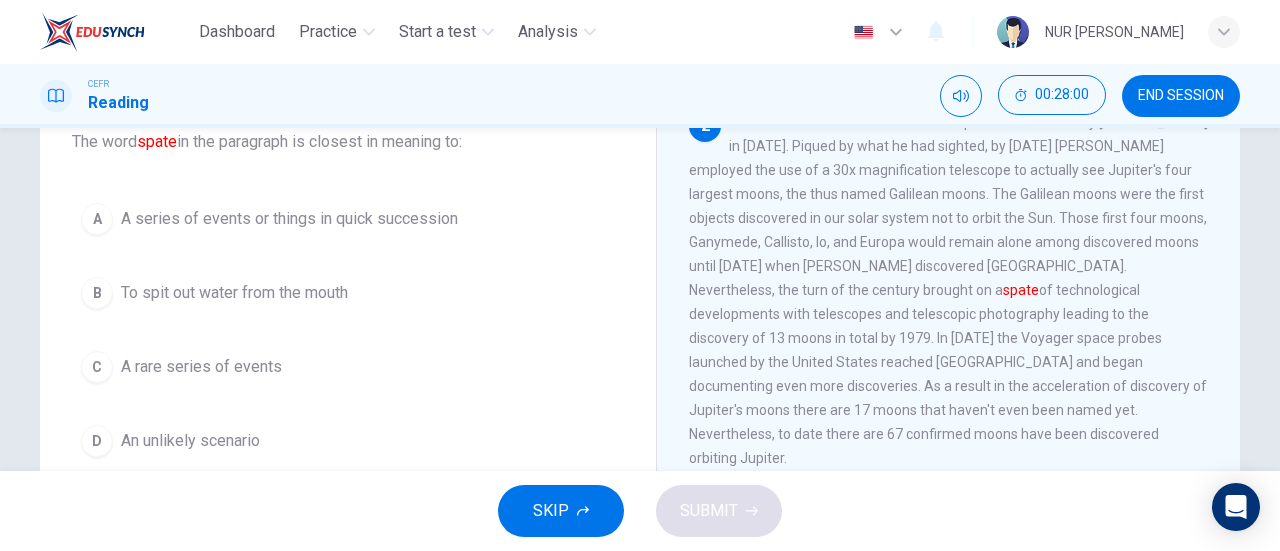 click on "A series of events or things in quick succession" at bounding box center (289, 219) 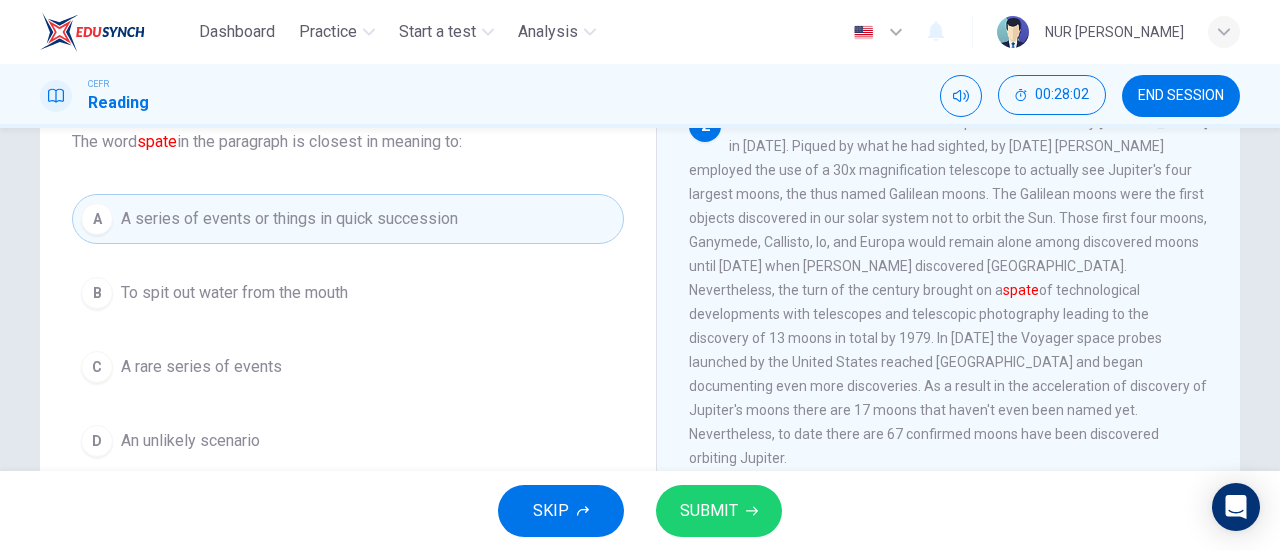 click on "SUBMIT" at bounding box center (709, 511) 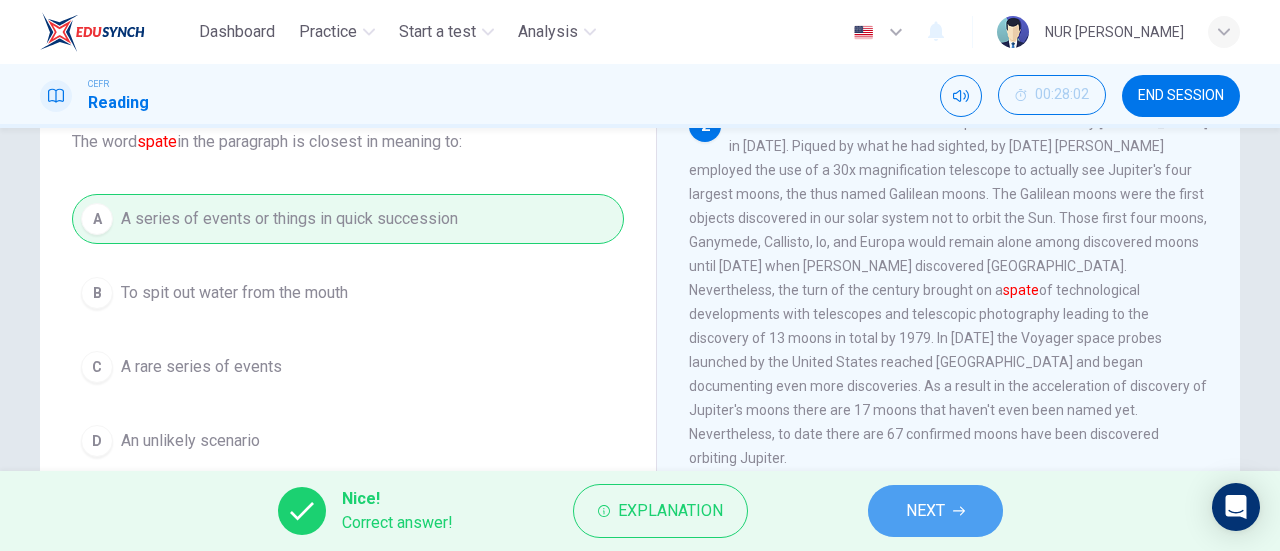 click on "NEXT" at bounding box center (935, 511) 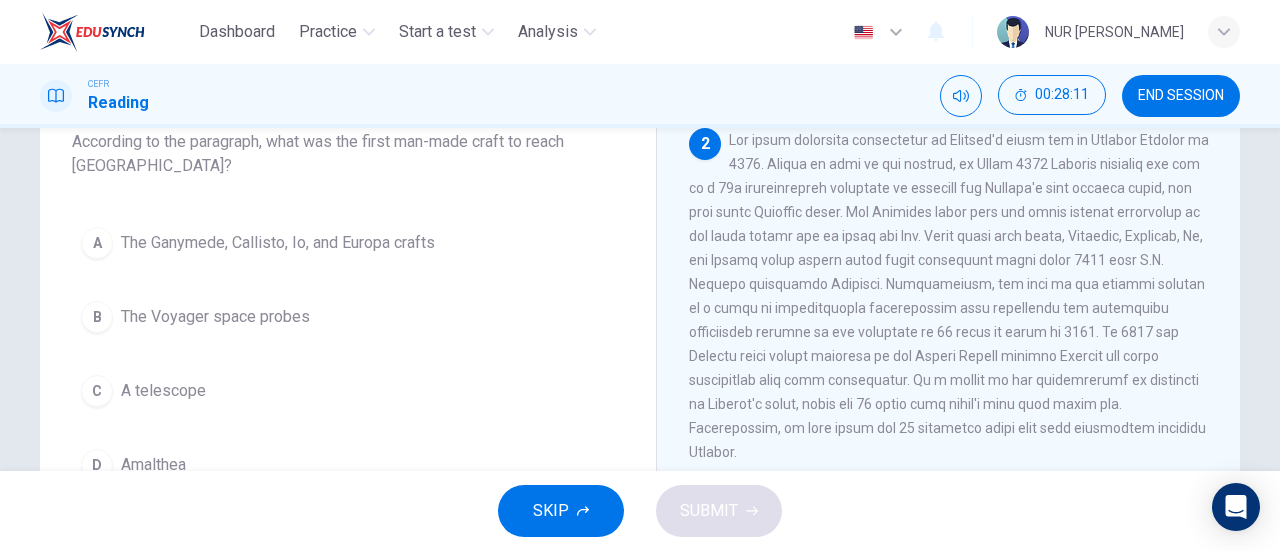 scroll, scrollTop: 282, scrollLeft: 0, axis: vertical 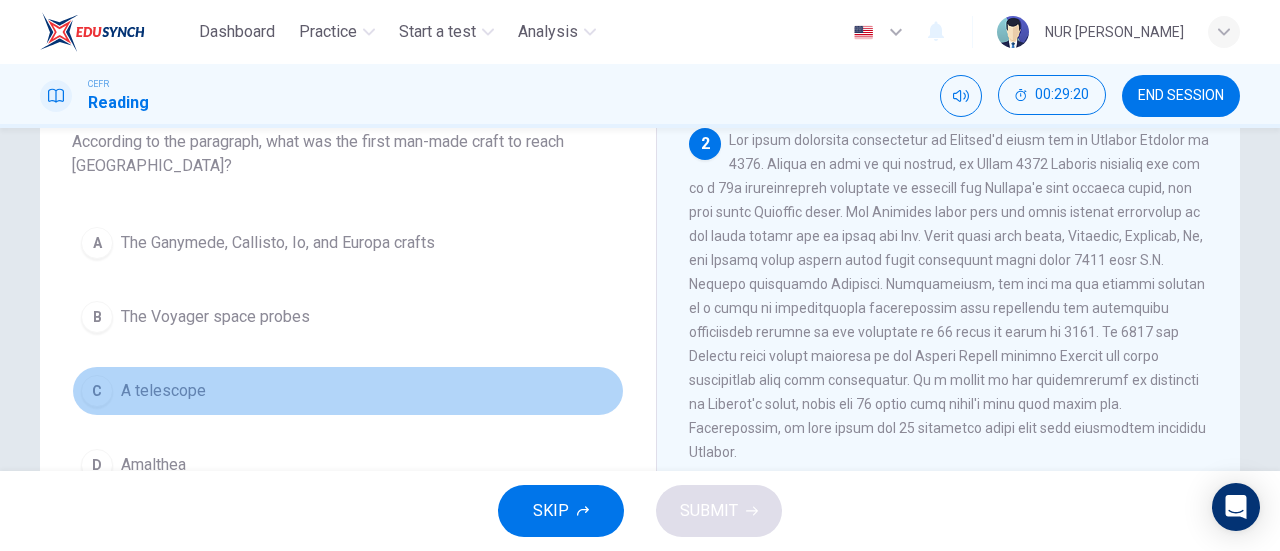 click on "A telescope" at bounding box center [163, 391] 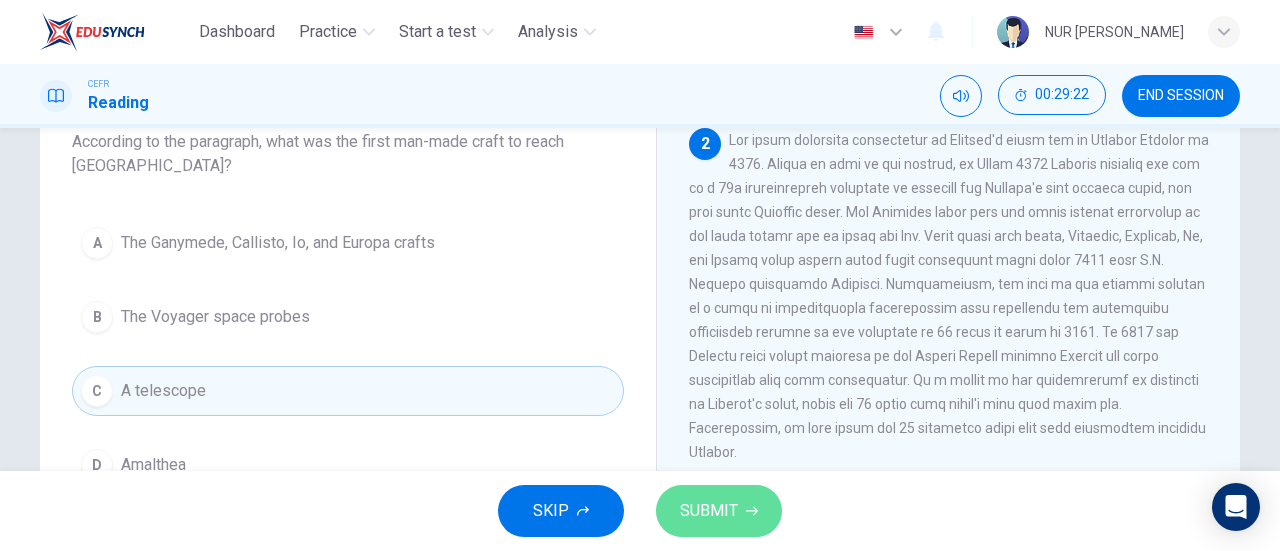 click on "SUBMIT" at bounding box center [709, 511] 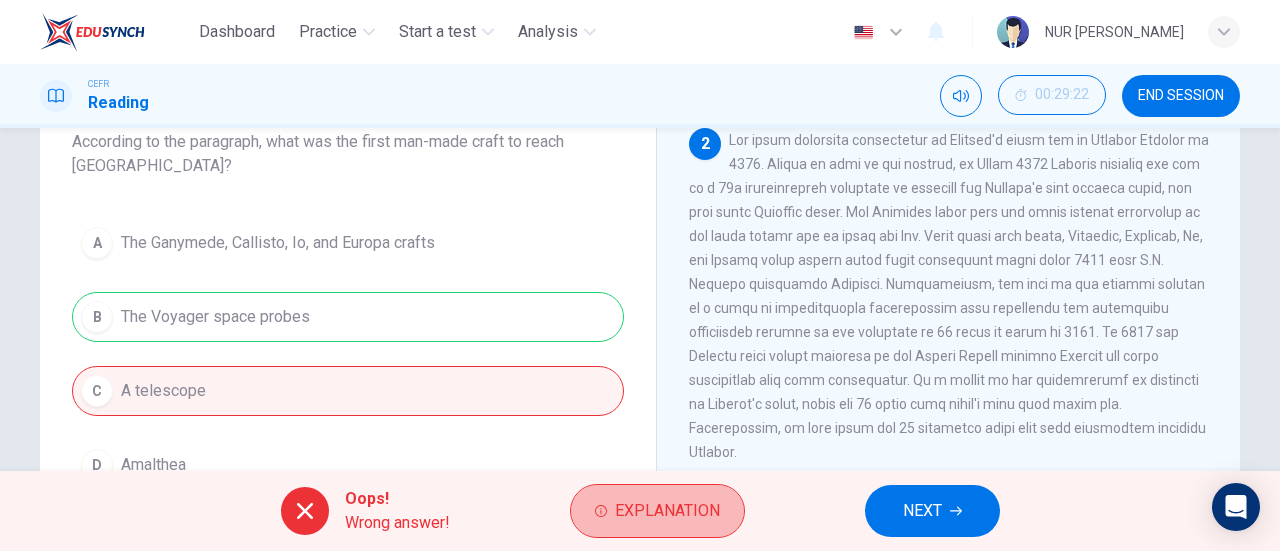 click on "Explanation" at bounding box center (667, 511) 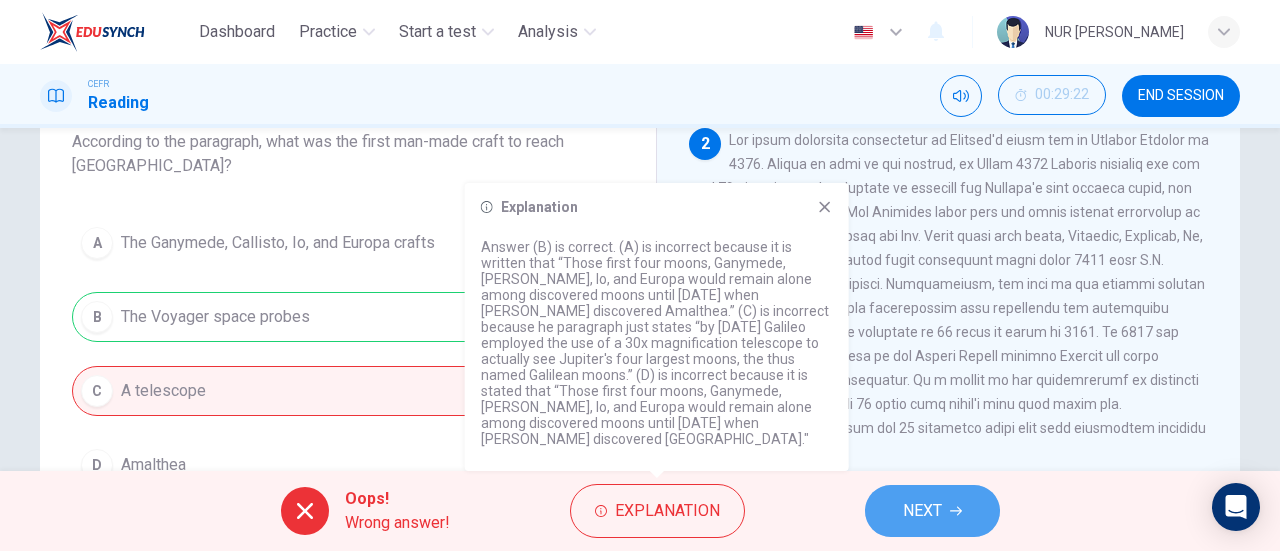 click on "NEXT" at bounding box center (932, 511) 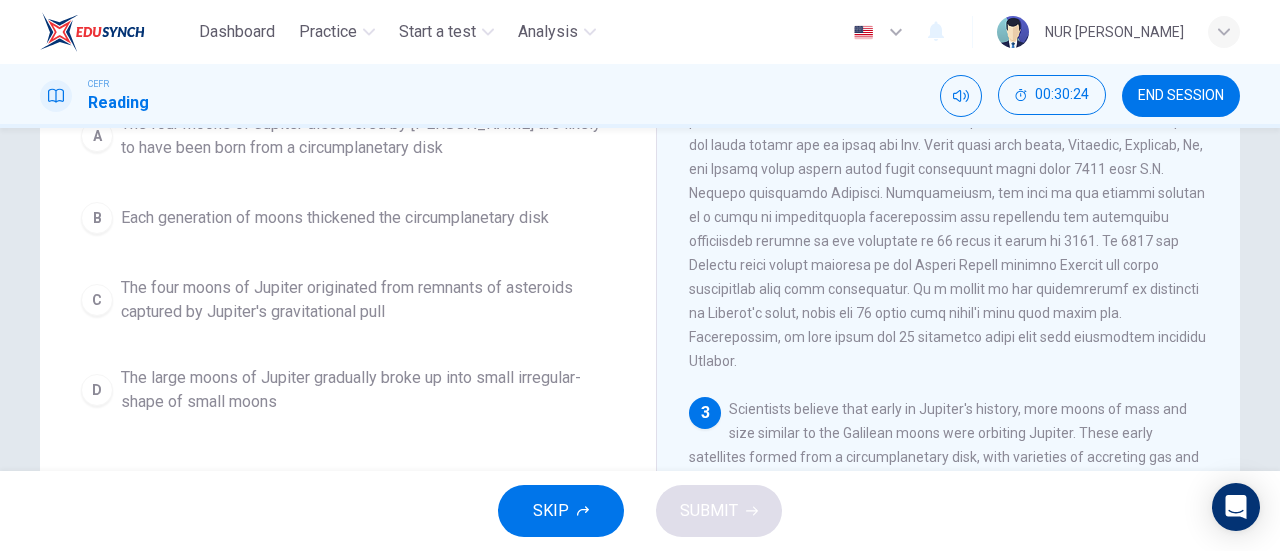 scroll, scrollTop: 198, scrollLeft: 0, axis: vertical 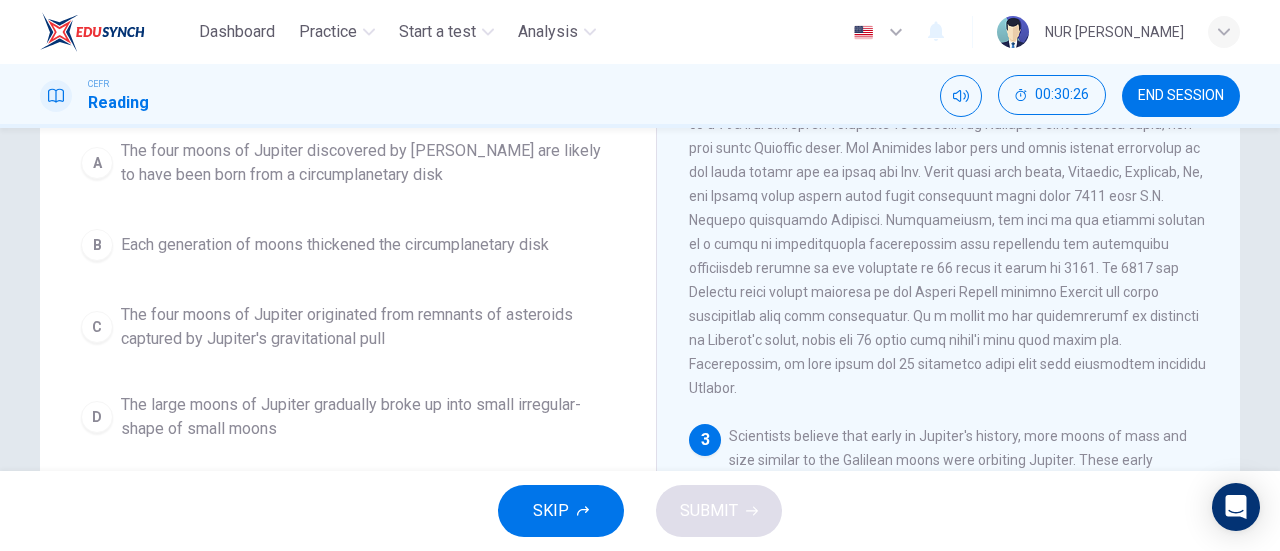 drag, startPoint x: 245, startPoint y: 162, endPoint x: 920, endPoint y: 569, distance: 788.20935 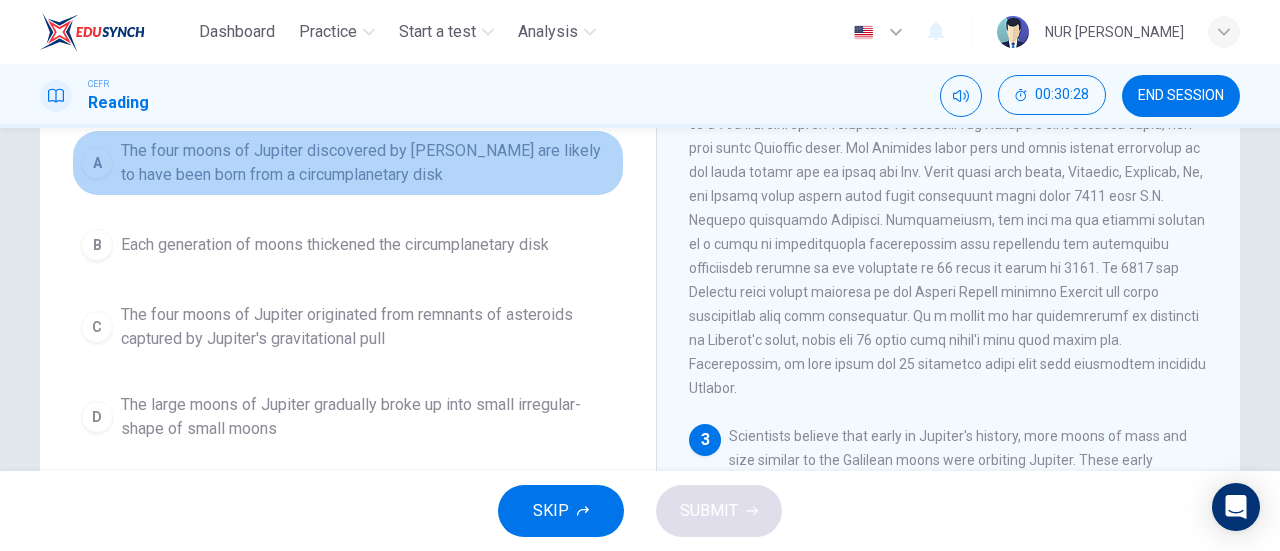 click on "The four moons of Jupiter discovered by [PERSON_NAME] are likely to have been born from a circumplanetary disk" at bounding box center [368, 163] 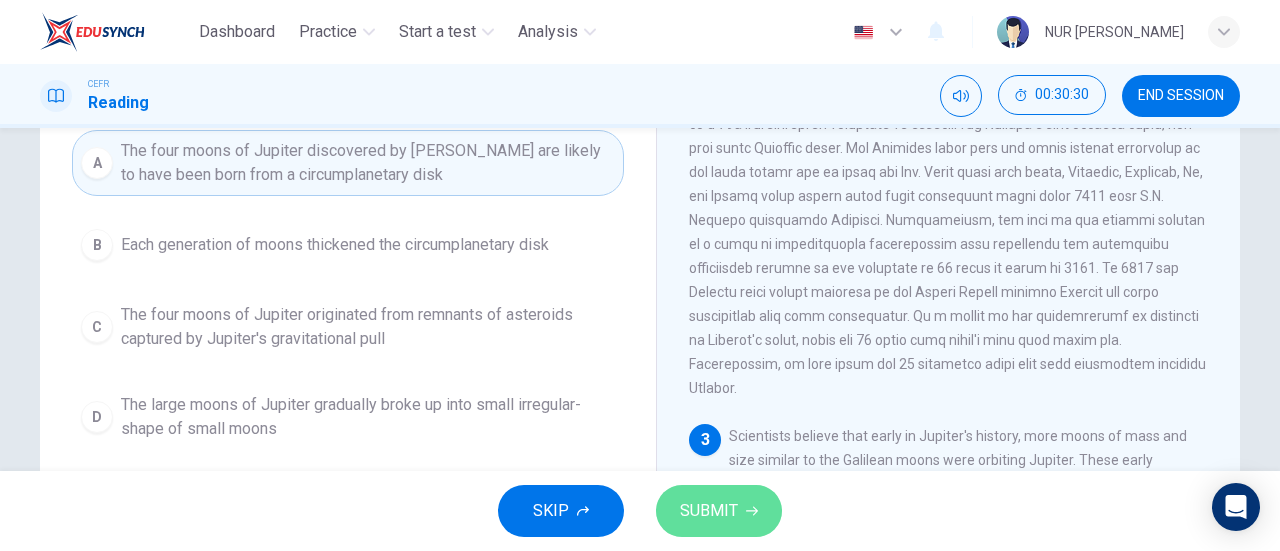 click on "SUBMIT" at bounding box center [719, 511] 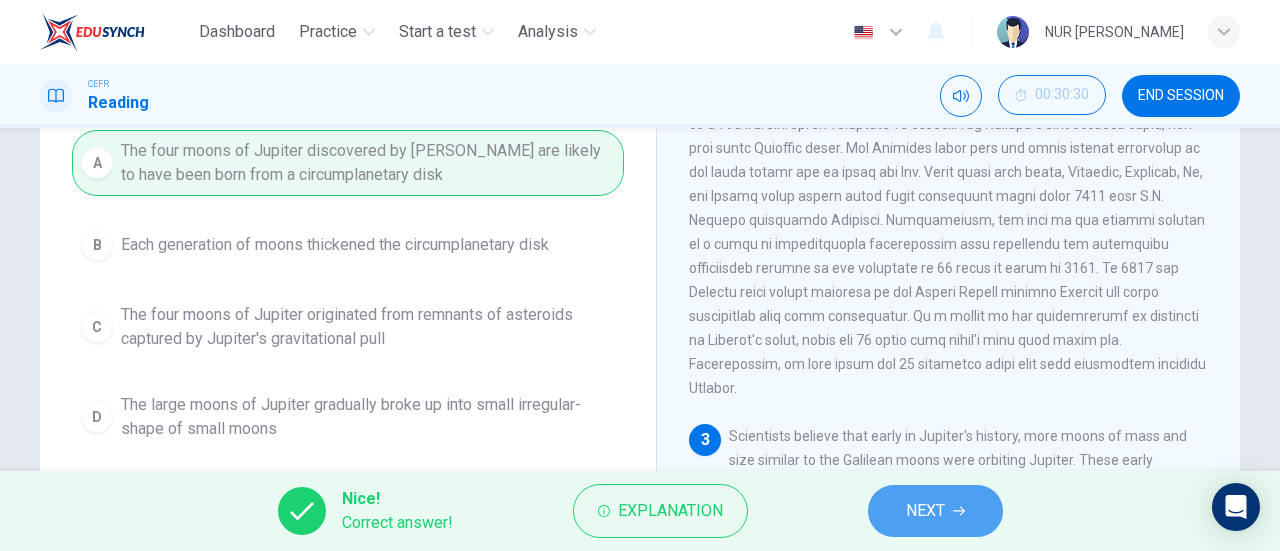 click on "NEXT" at bounding box center (935, 511) 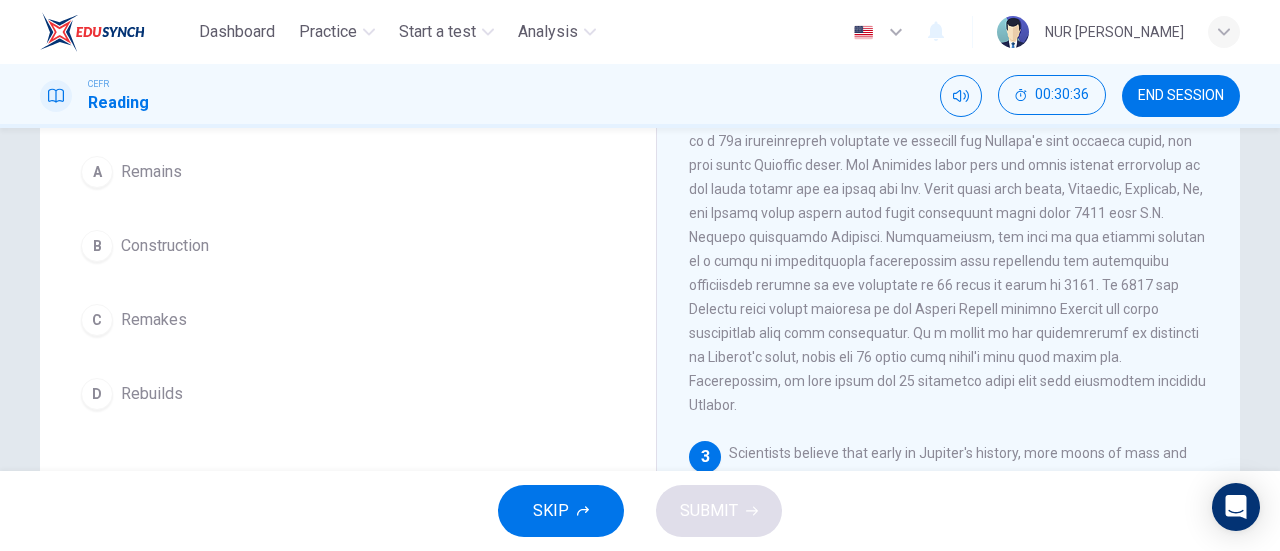 scroll, scrollTop: 180, scrollLeft: 0, axis: vertical 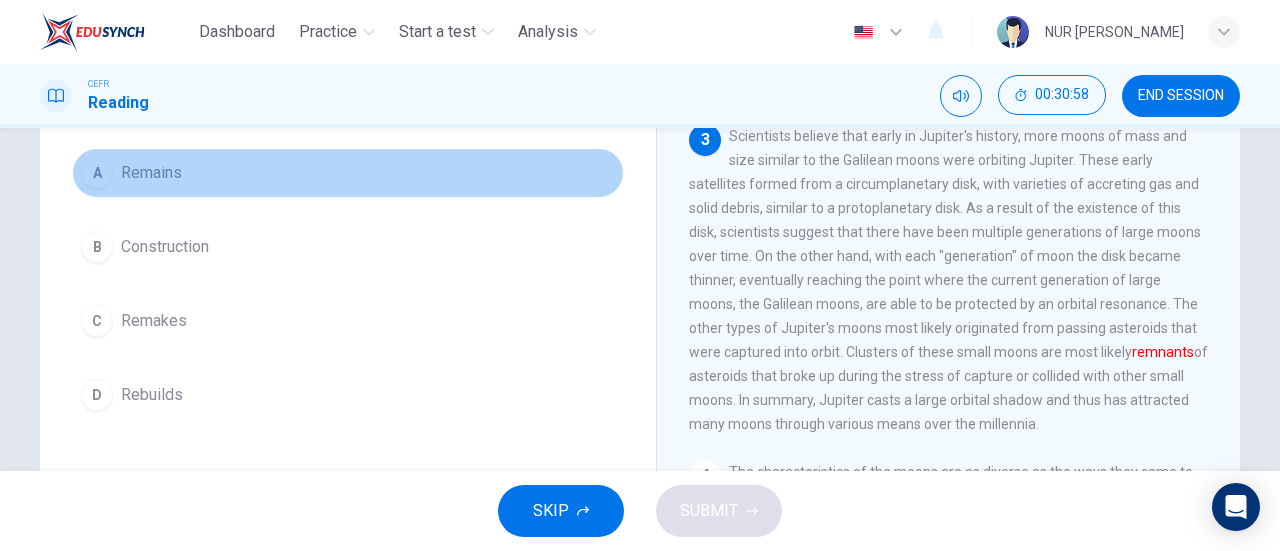 click on "Remains" at bounding box center [151, 173] 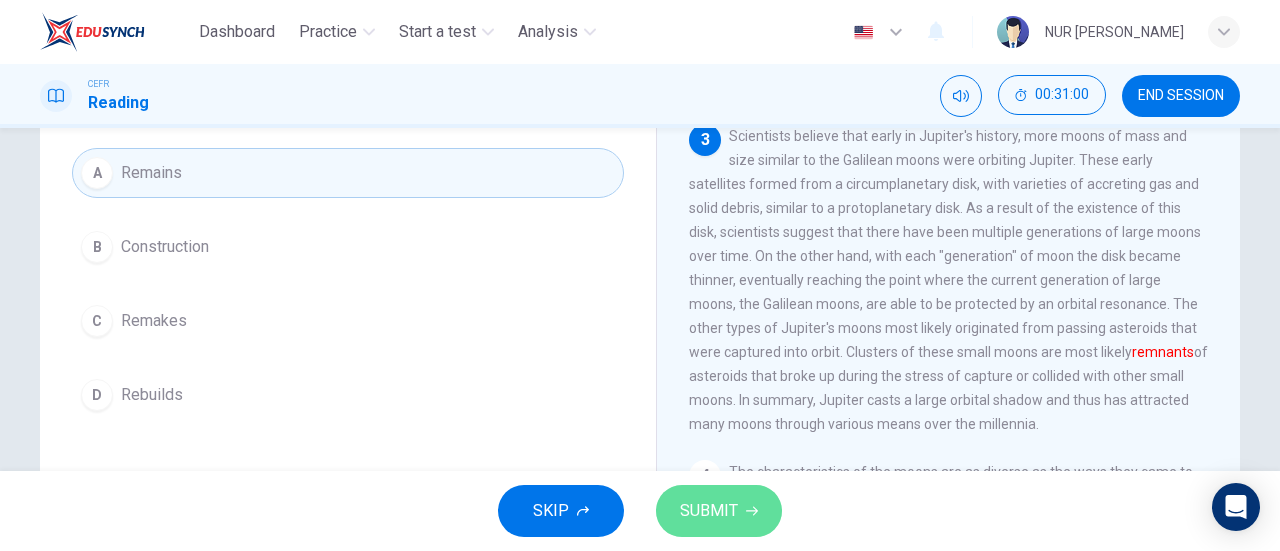click on "SUBMIT" at bounding box center [709, 511] 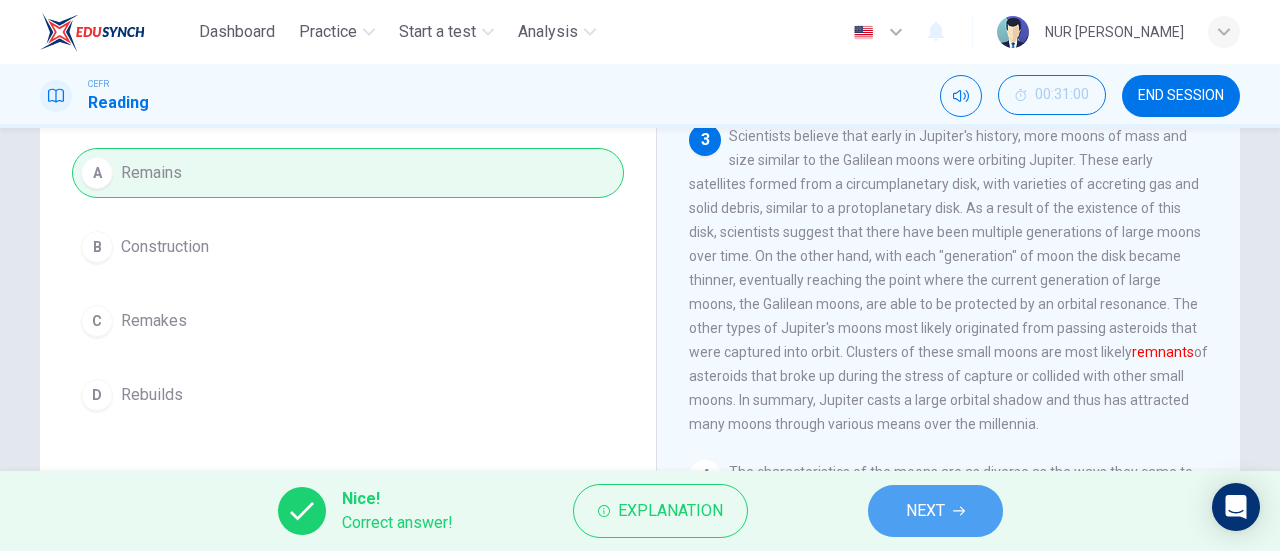 click on "NEXT" at bounding box center [925, 511] 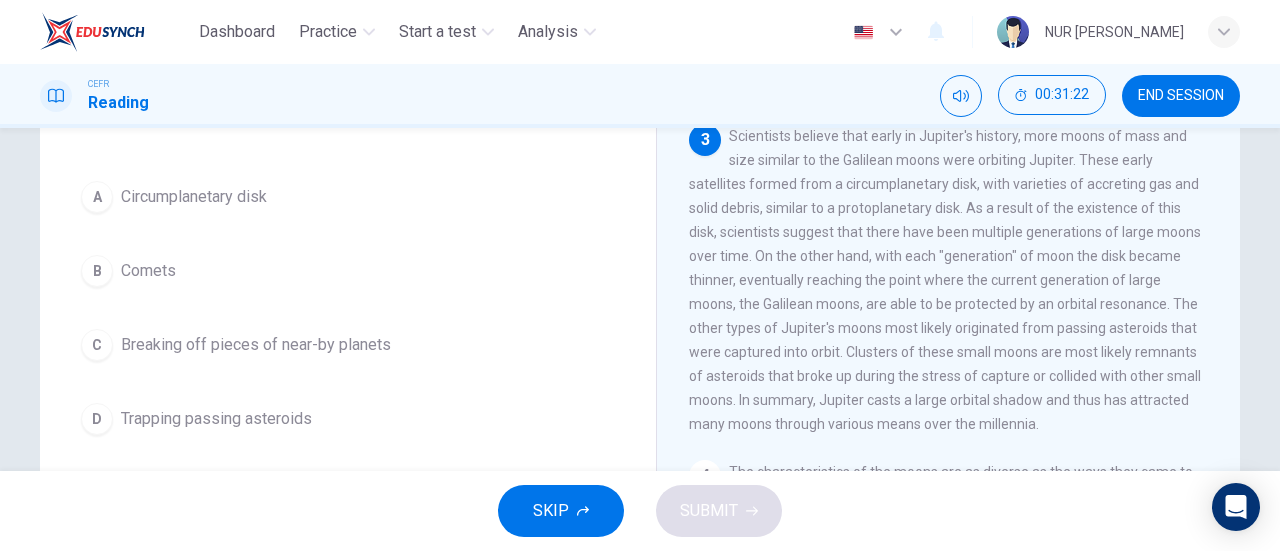 scroll, scrollTop: 182, scrollLeft: 0, axis: vertical 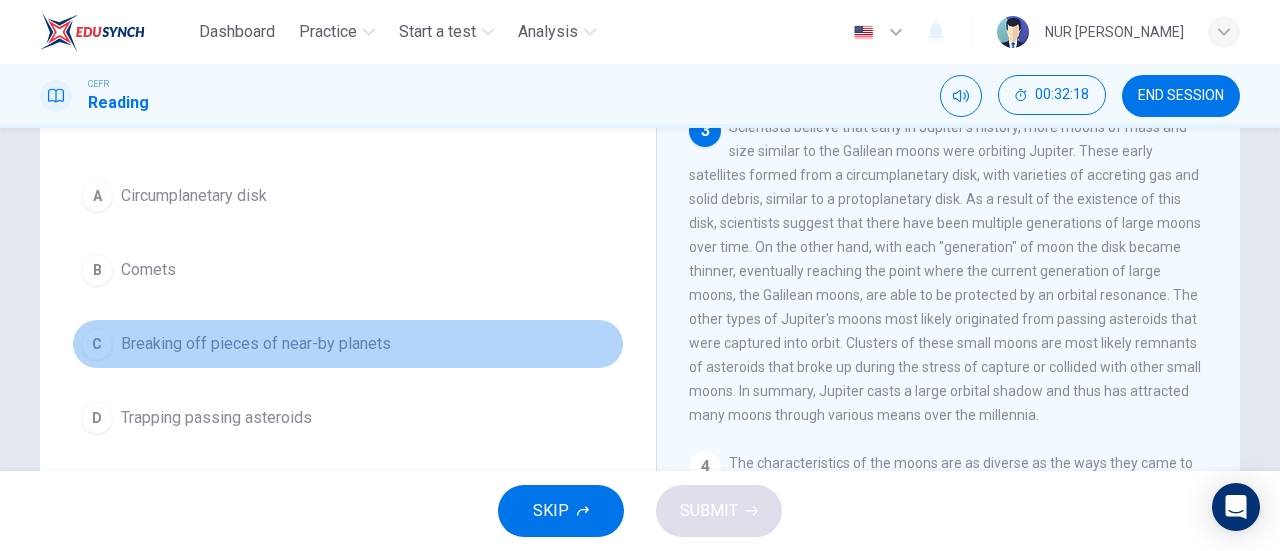 click on "Breaking off pieces of near-by planets" at bounding box center (256, 344) 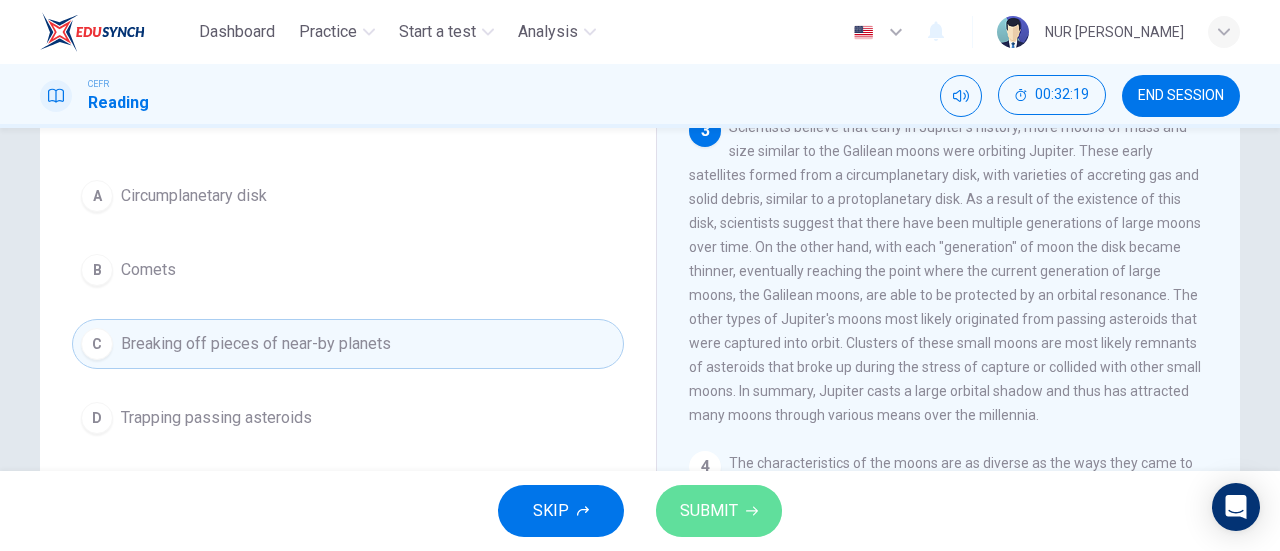 click on "SUBMIT" at bounding box center (709, 511) 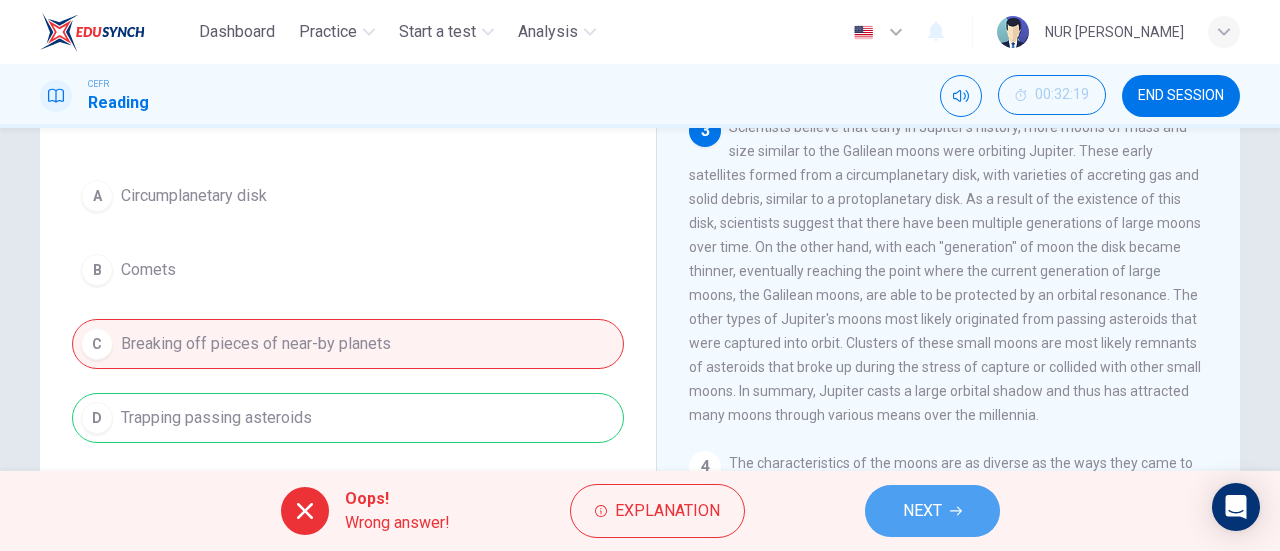 click on "NEXT" at bounding box center [932, 511] 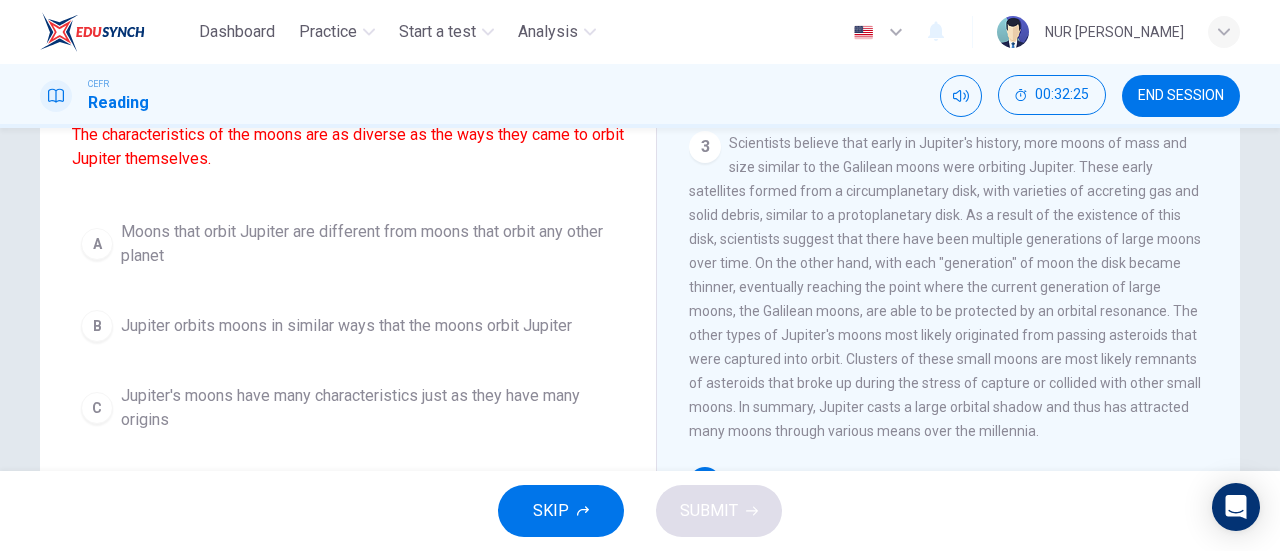 scroll, scrollTop: 167, scrollLeft: 0, axis: vertical 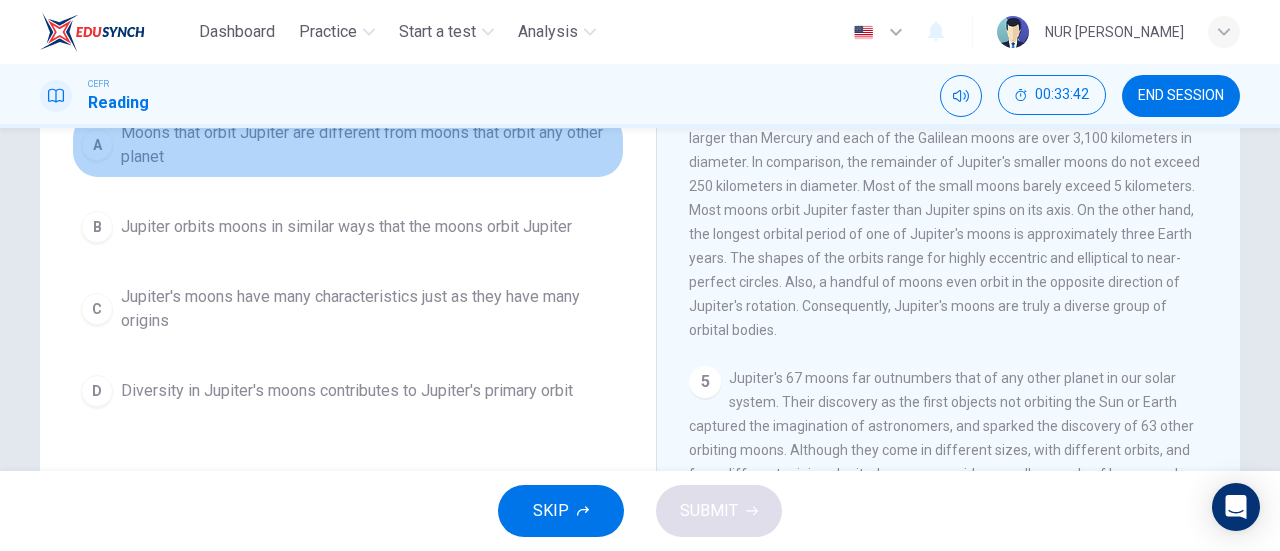 click on "Moons that orbit Jupiter are different from moons that orbit any other planet" at bounding box center [368, 145] 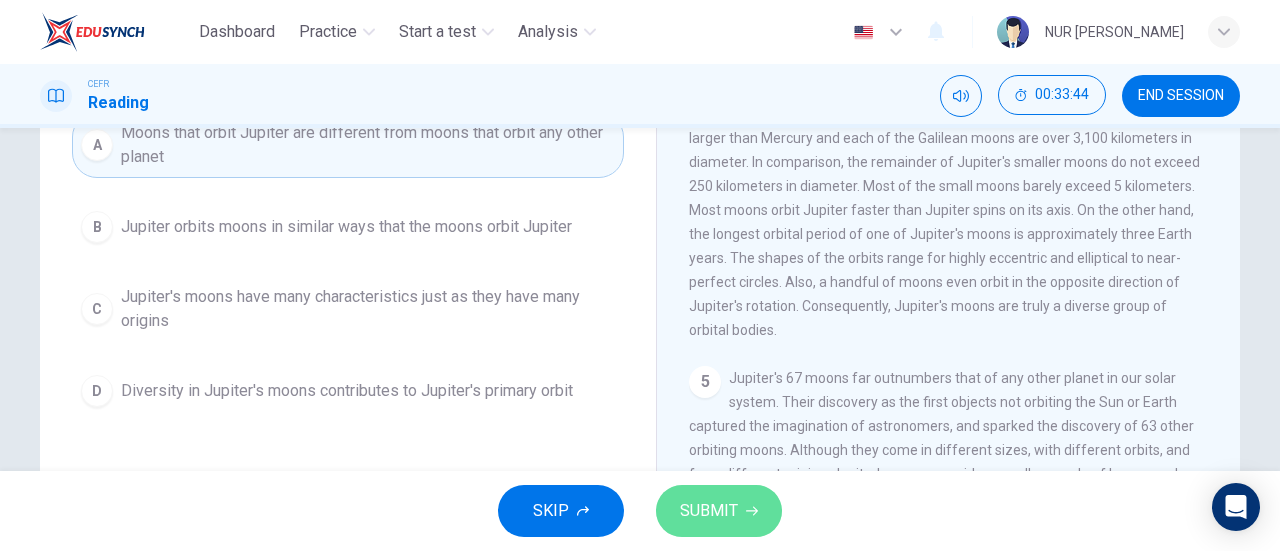 click on "SUBMIT" at bounding box center (719, 511) 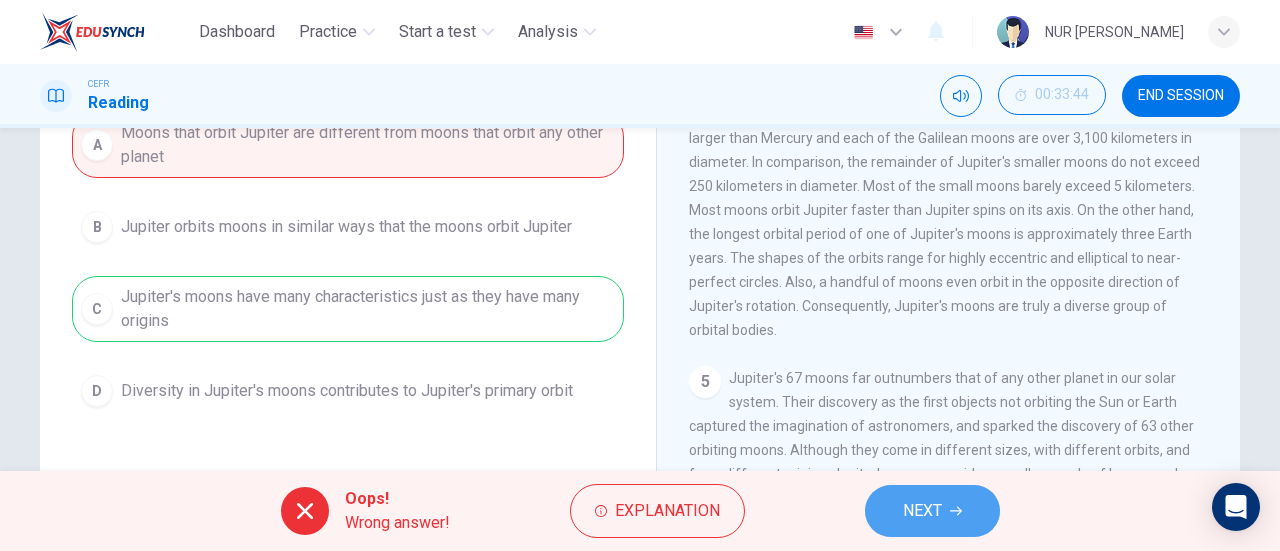 click on "NEXT" at bounding box center [922, 511] 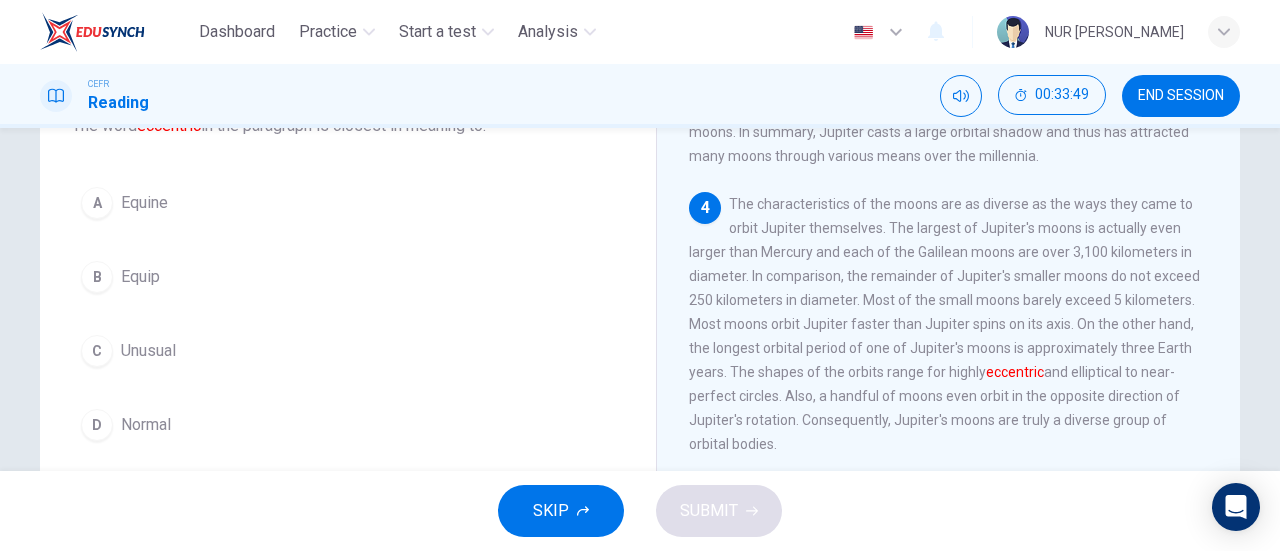 scroll, scrollTop: 153, scrollLeft: 0, axis: vertical 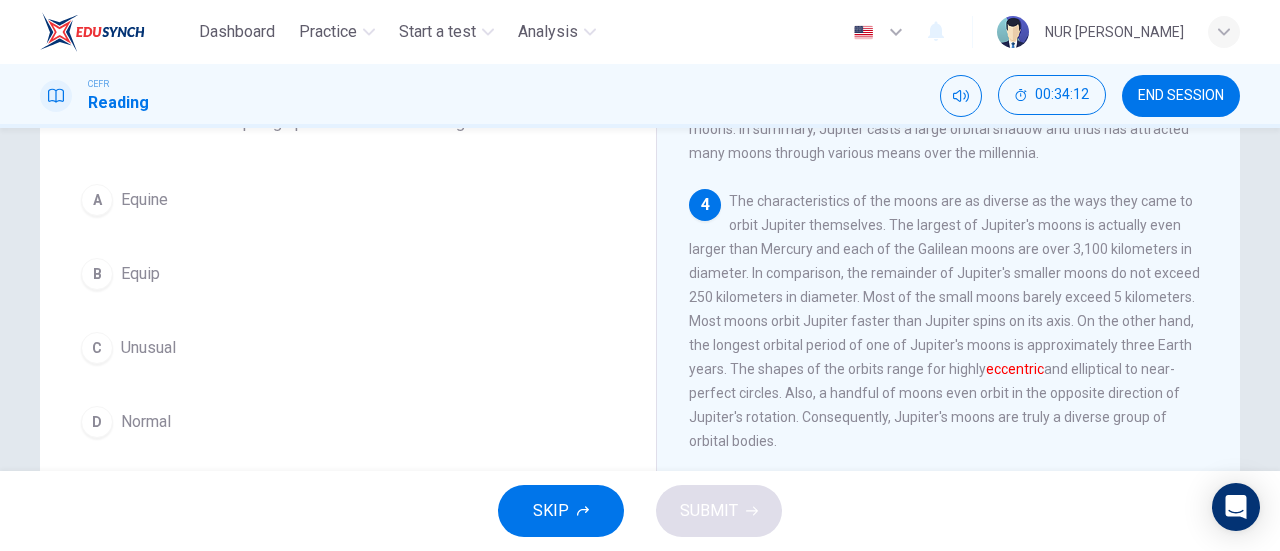 click on "Unusual" at bounding box center [148, 348] 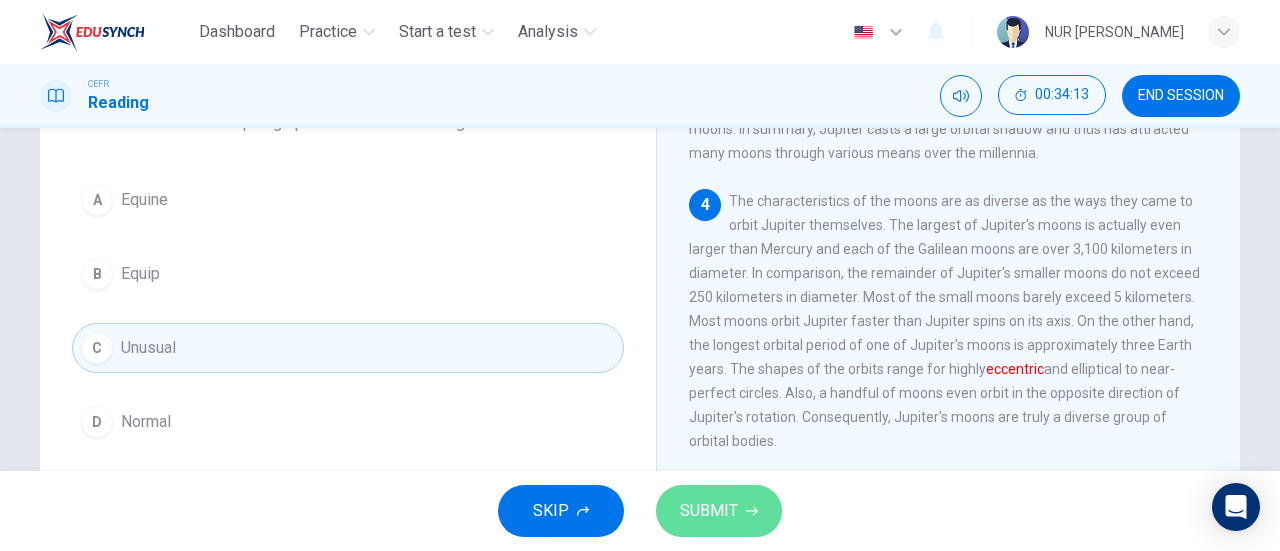 click on "SUBMIT" at bounding box center (709, 511) 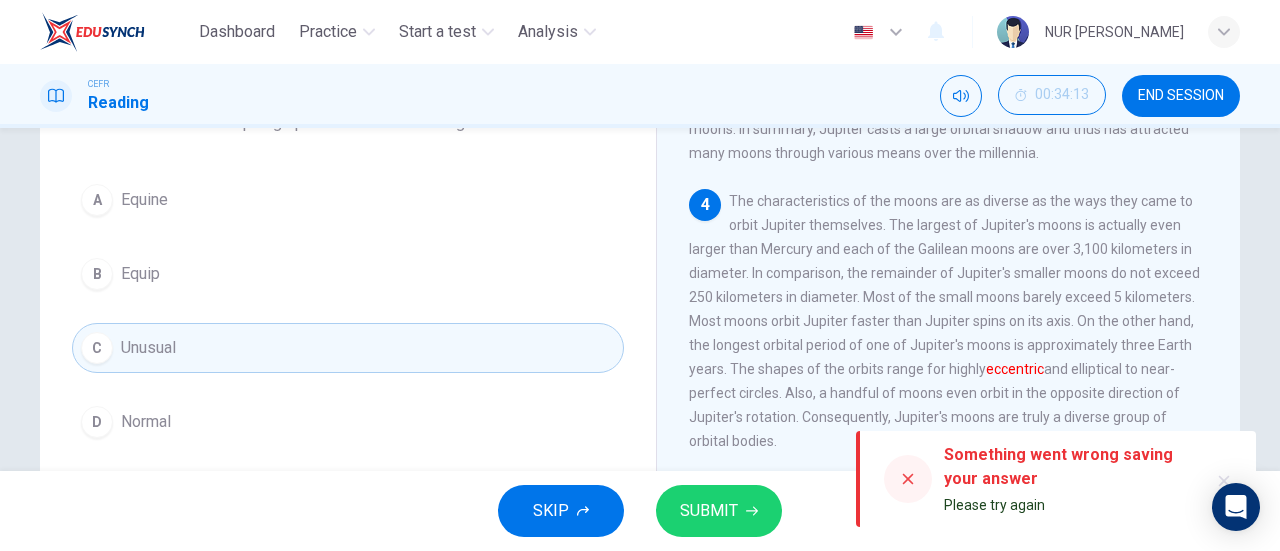 click 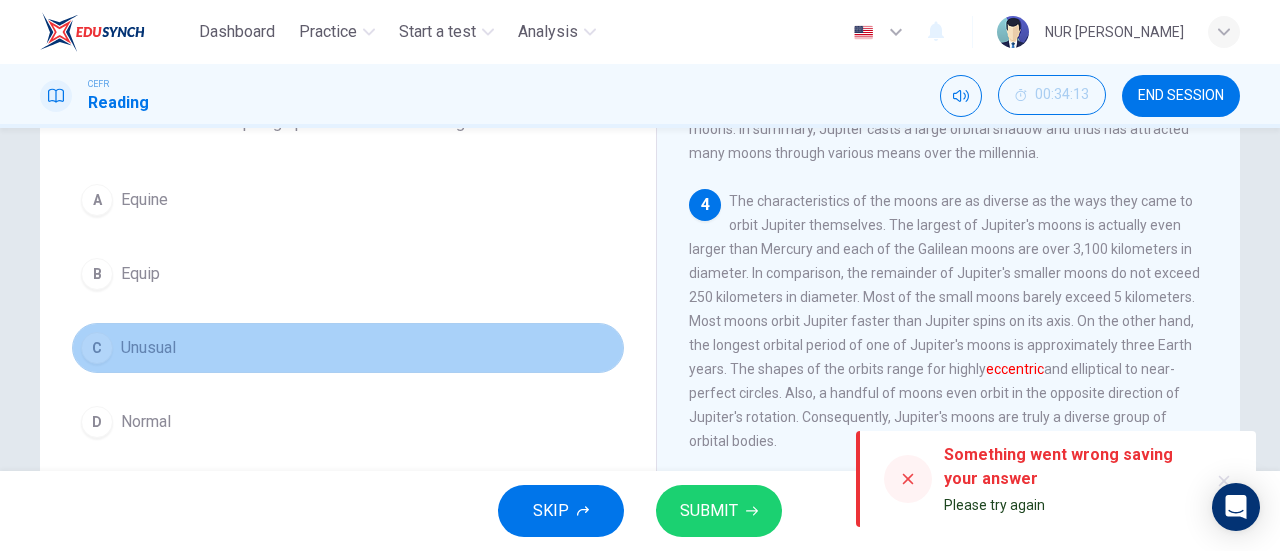 click on "Unusual" at bounding box center [148, 348] 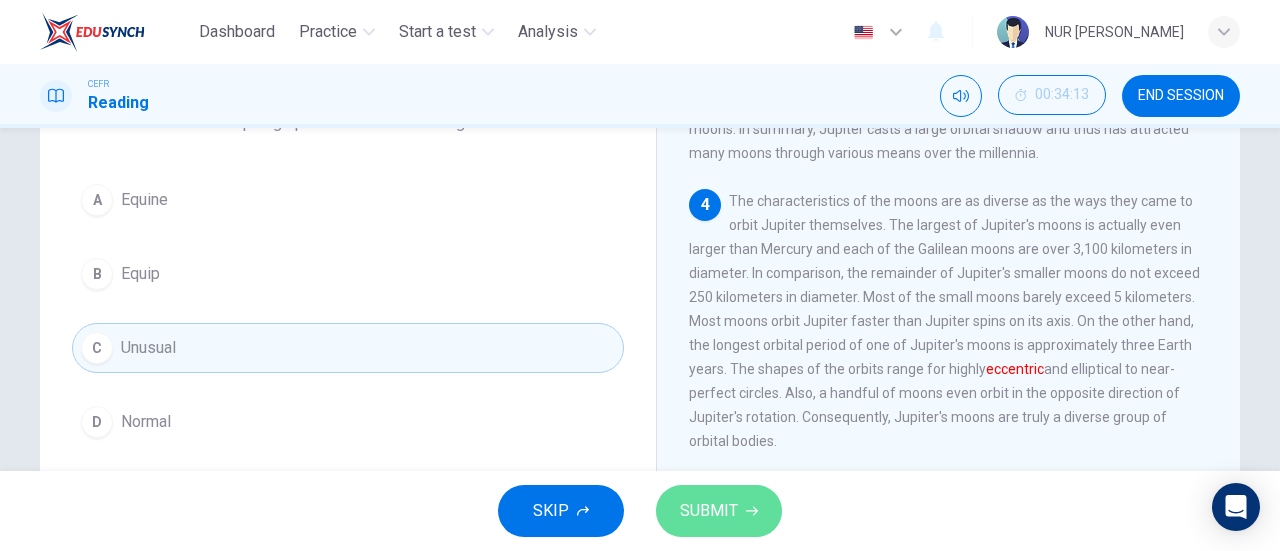 click on "SUBMIT" at bounding box center [709, 511] 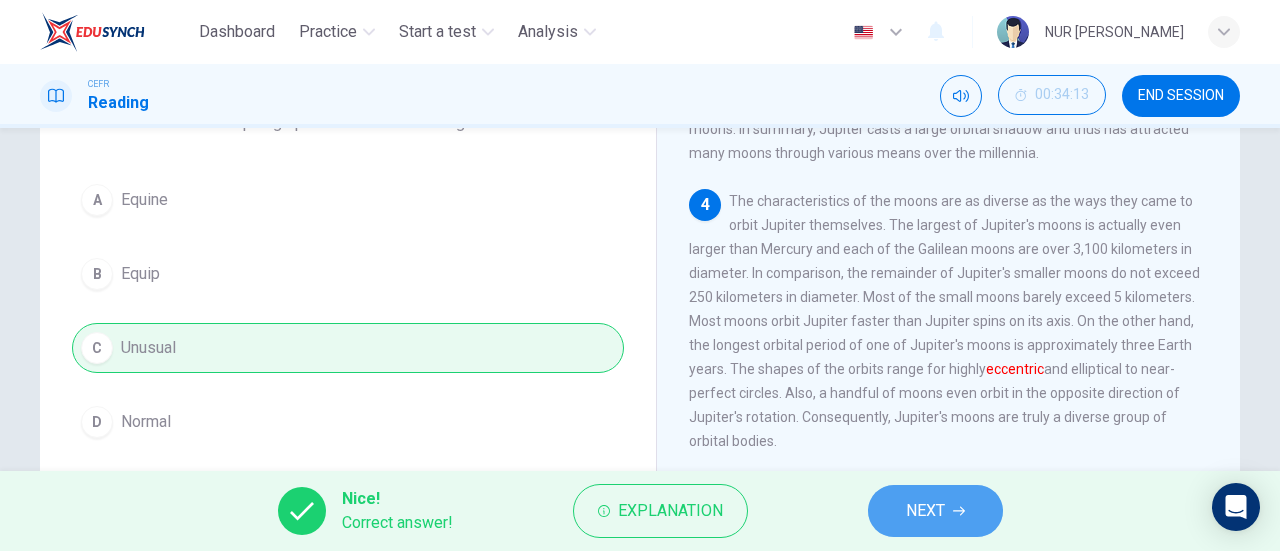 click on "NEXT" at bounding box center (935, 511) 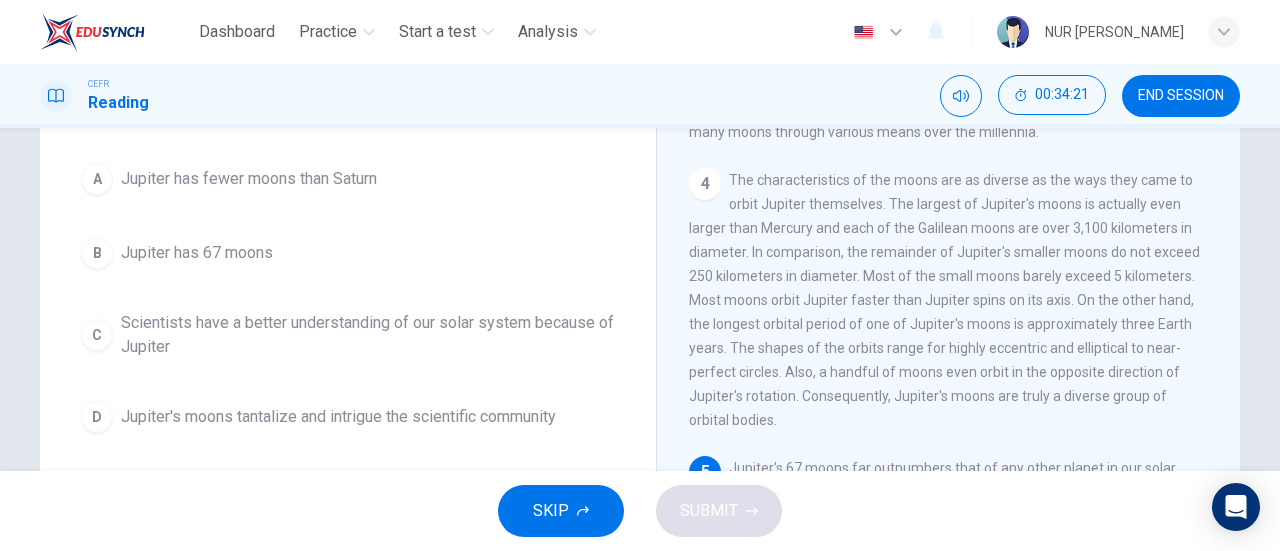 scroll, scrollTop: 173, scrollLeft: 0, axis: vertical 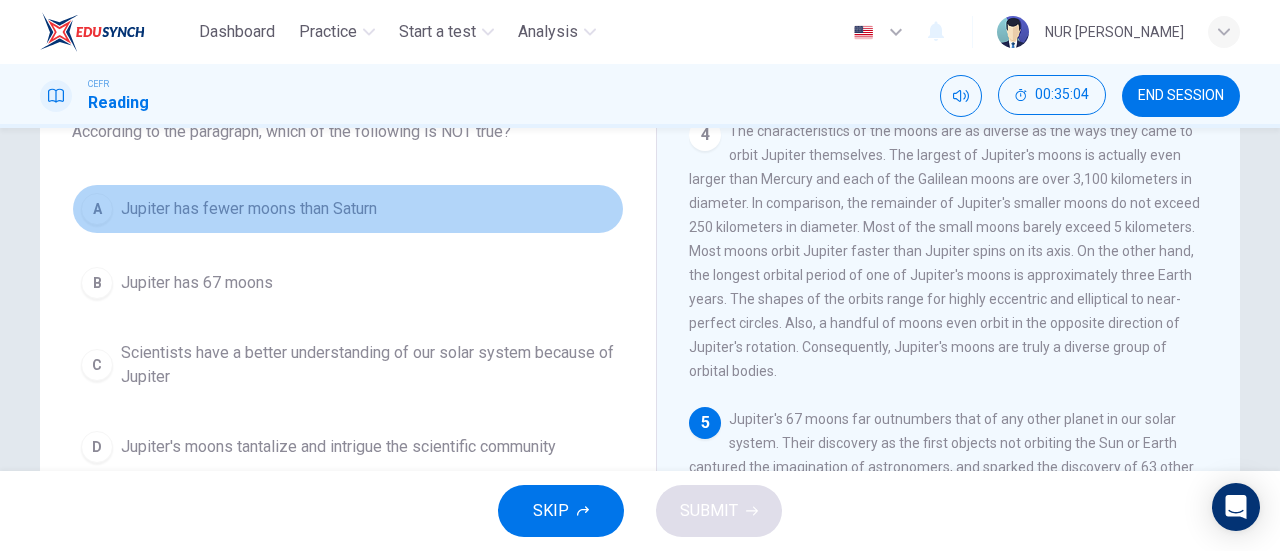 click on "Jupiter has fewer moons than Saturn" at bounding box center [249, 209] 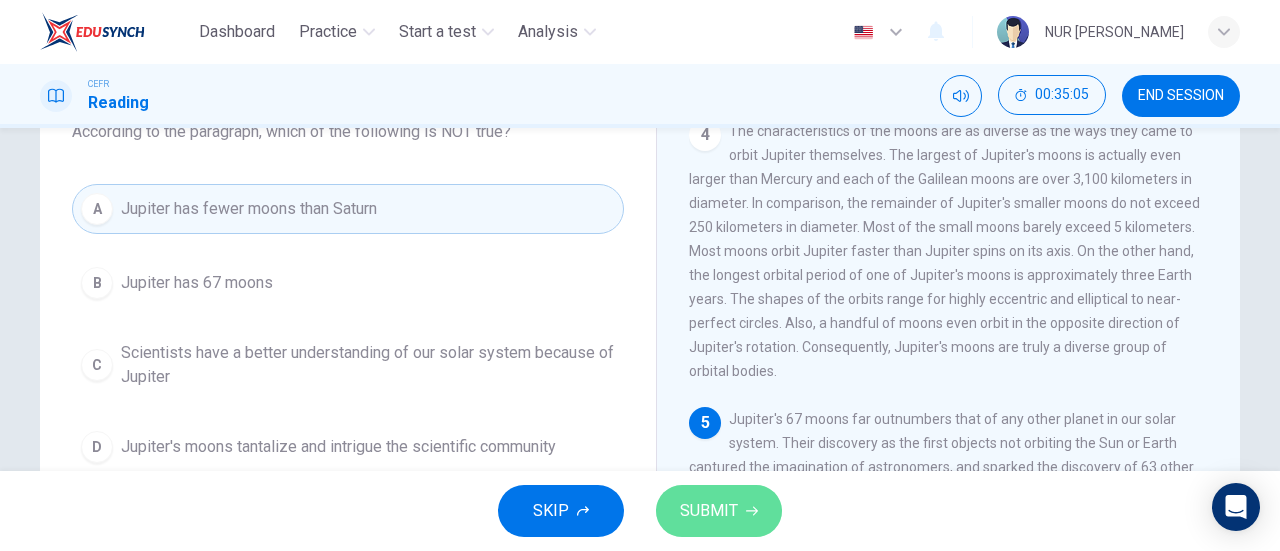 click on "SUBMIT" at bounding box center (709, 511) 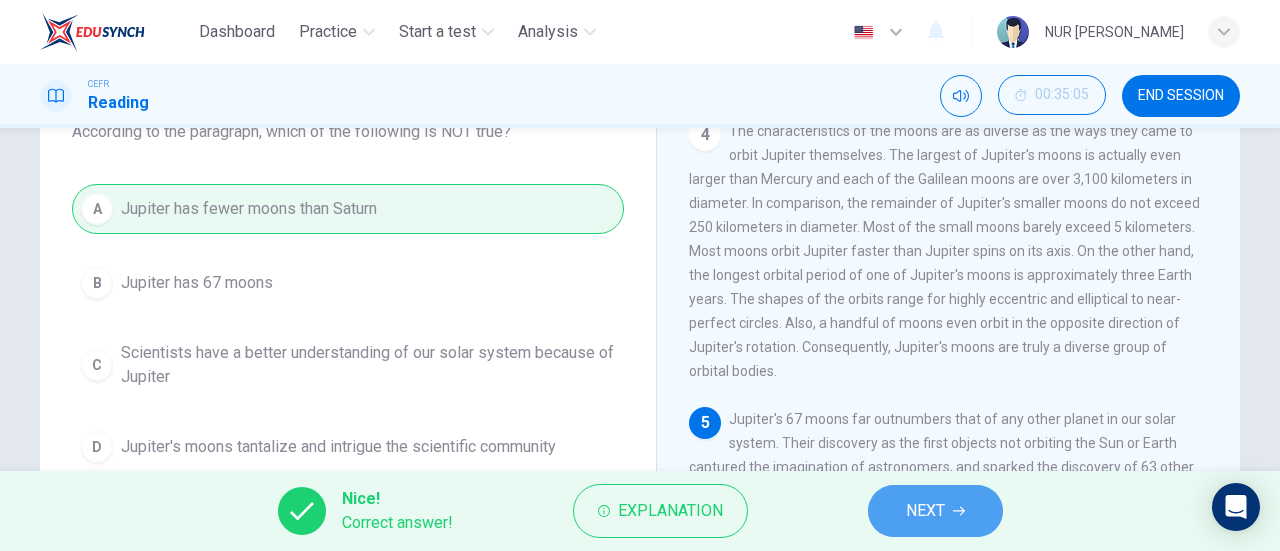 click 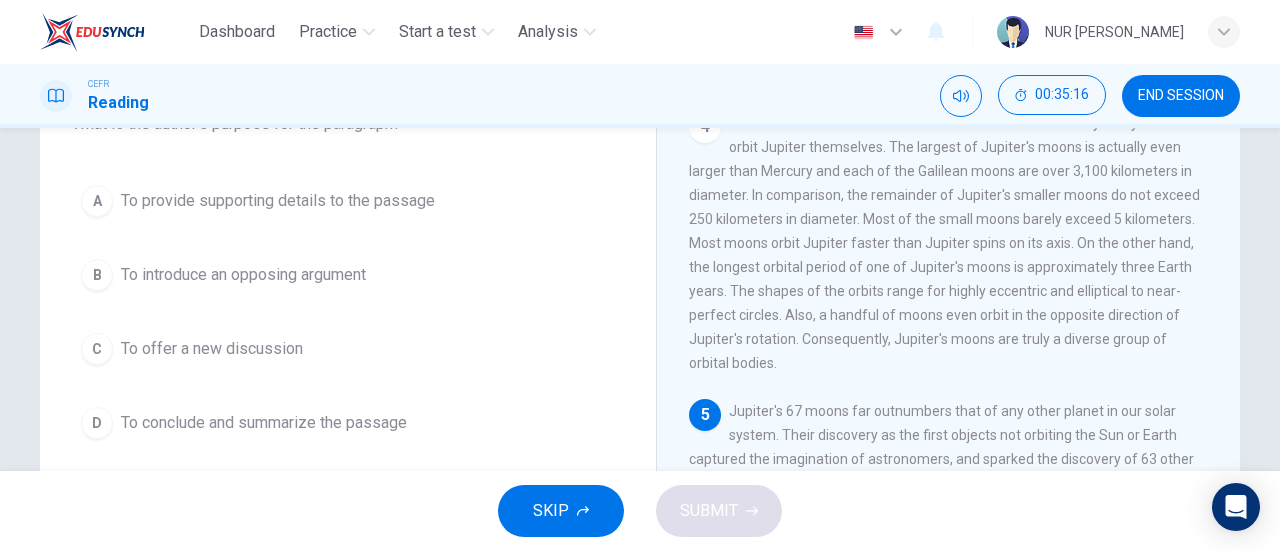 scroll, scrollTop: 151, scrollLeft: 0, axis: vertical 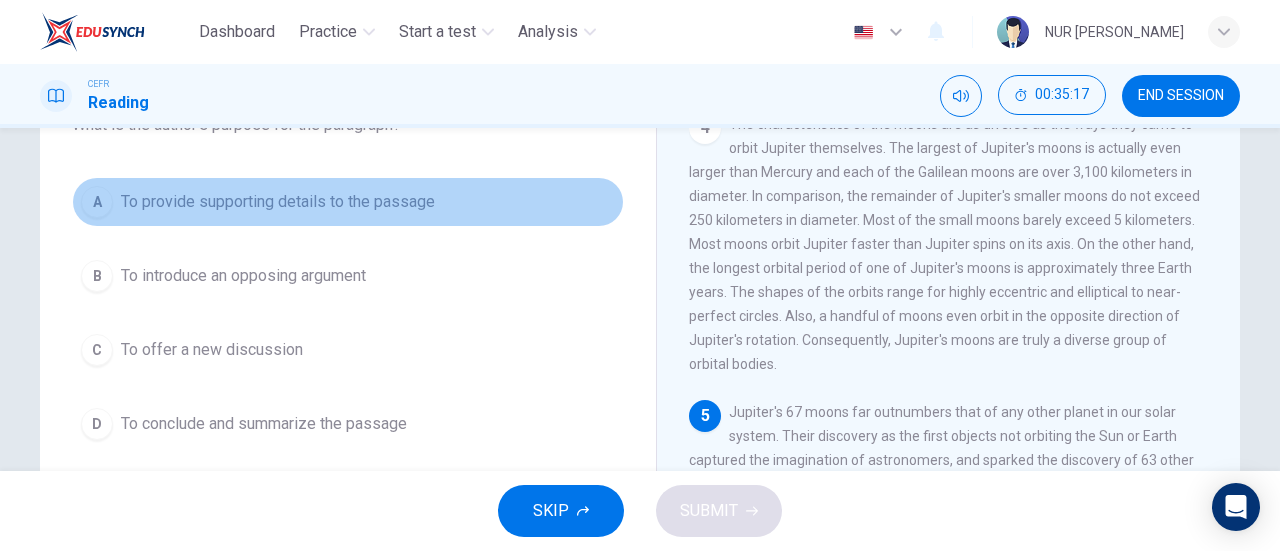 click on "To provide supporting details to the passage" at bounding box center [278, 202] 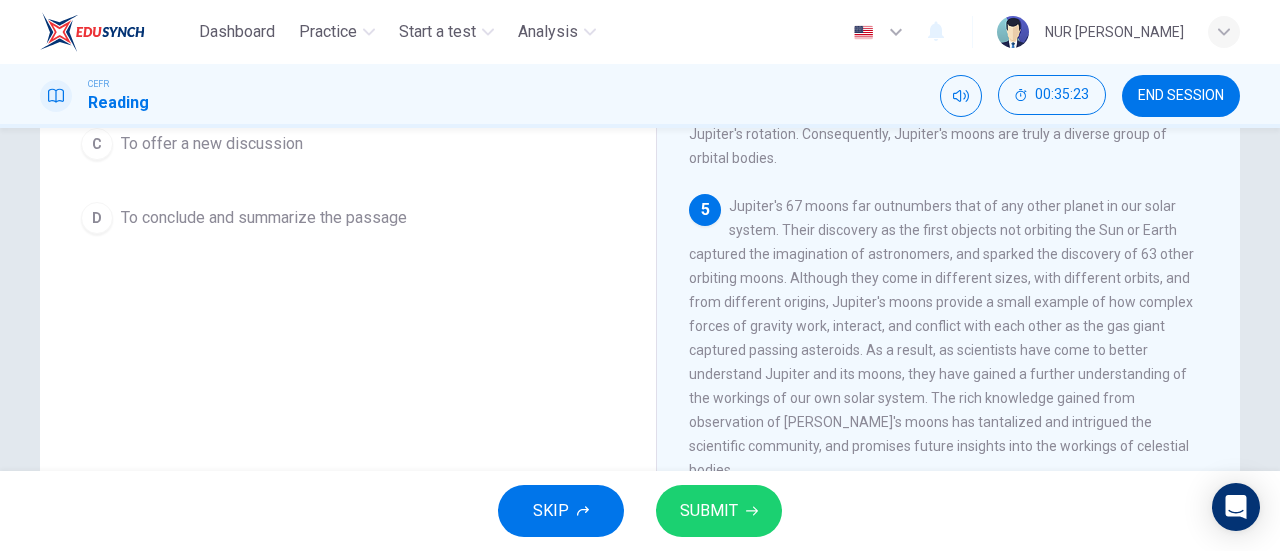 scroll, scrollTop: 432, scrollLeft: 0, axis: vertical 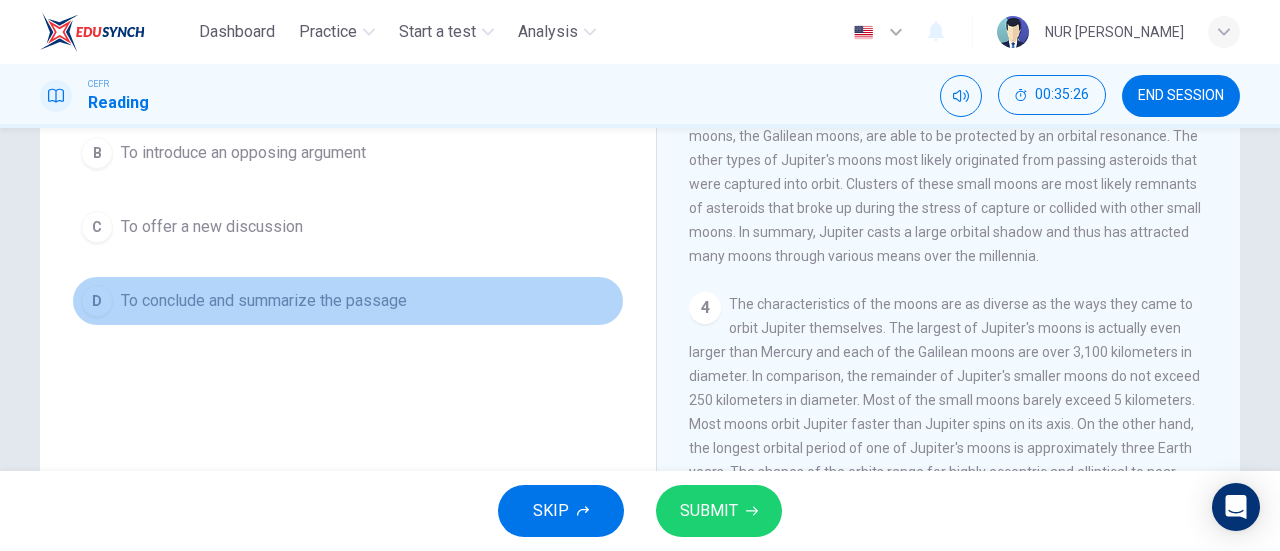 click on "To conclude and summarize the passage" at bounding box center [264, 301] 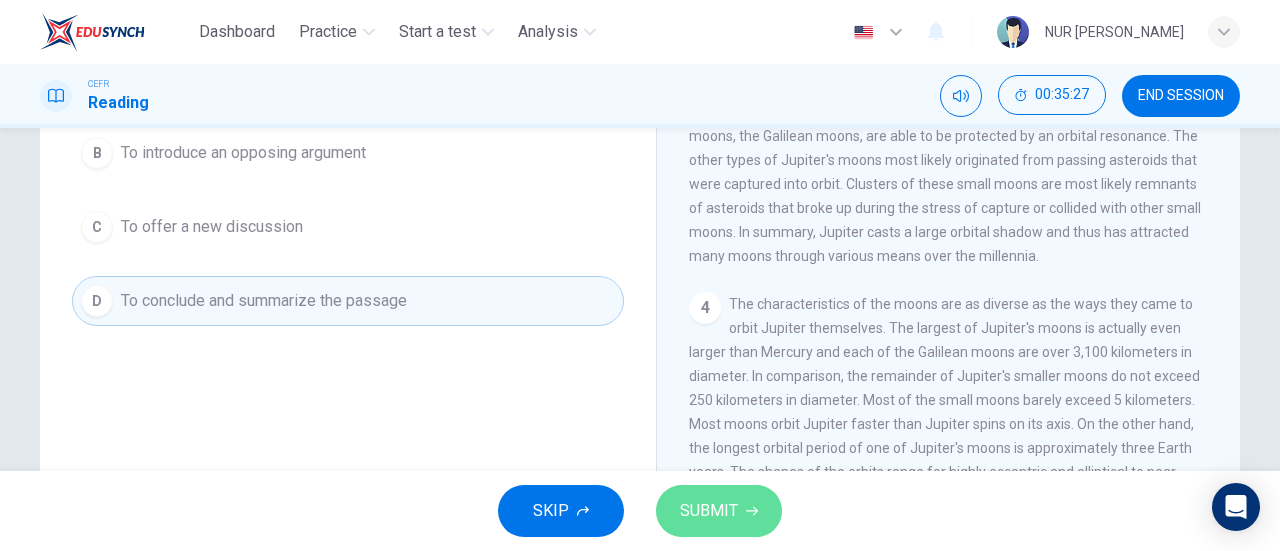 click on "SUBMIT" at bounding box center (719, 511) 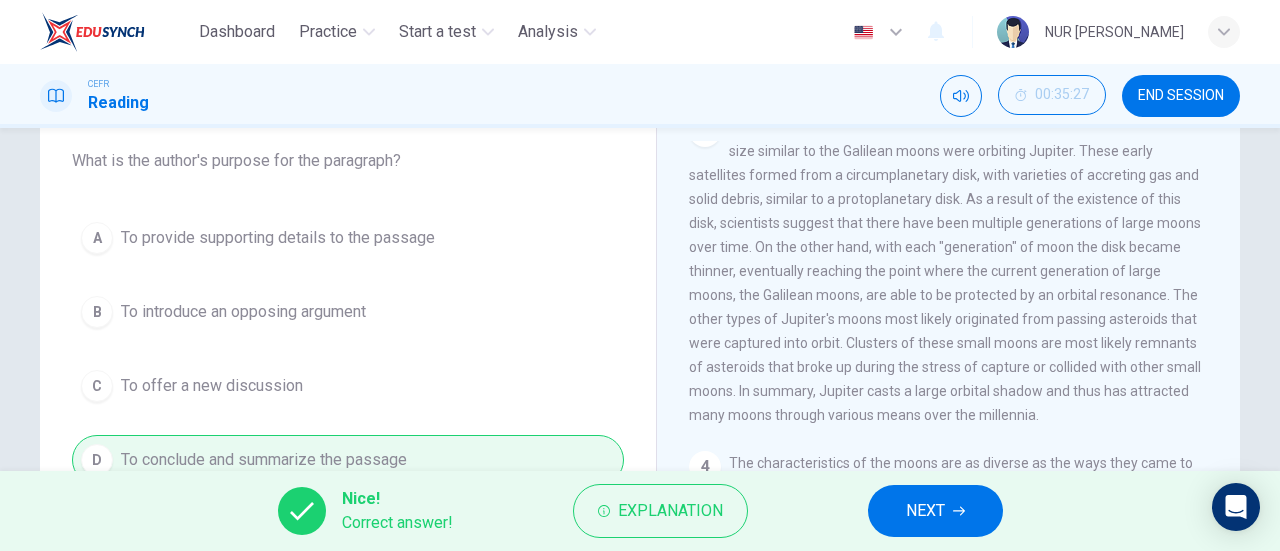 scroll, scrollTop: 114, scrollLeft: 0, axis: vertical 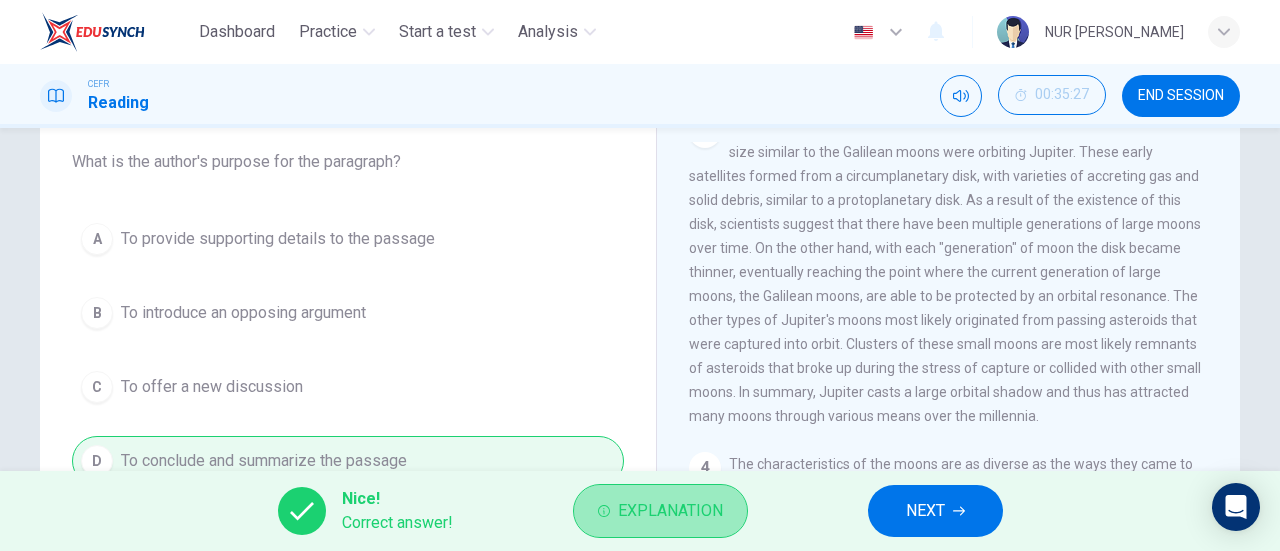 click on "Explanation" at bounding box center [670, 511] 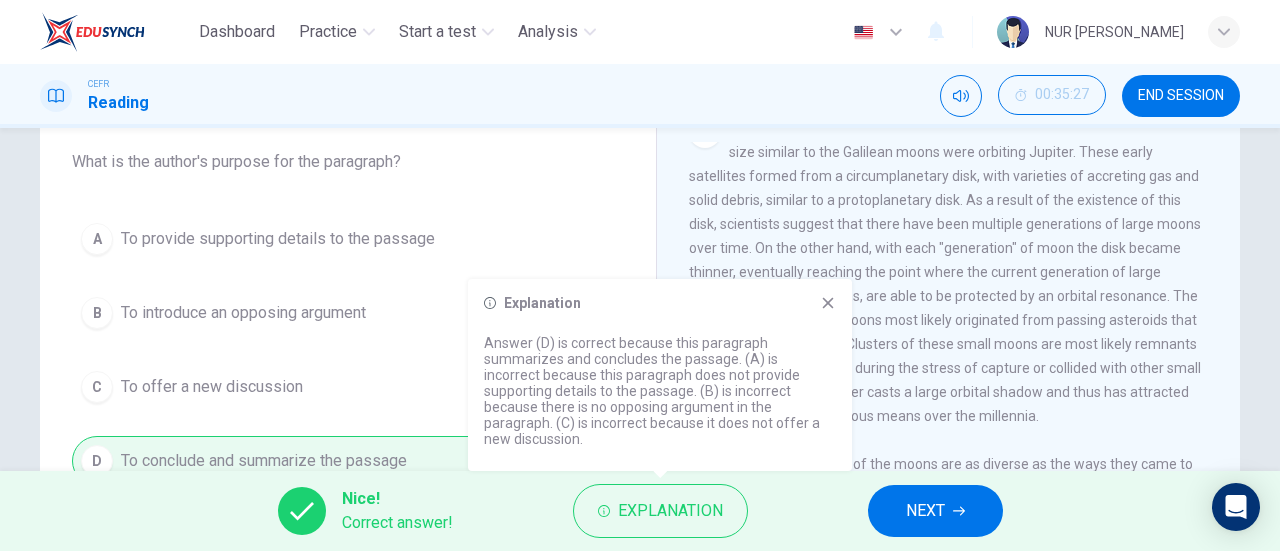 click 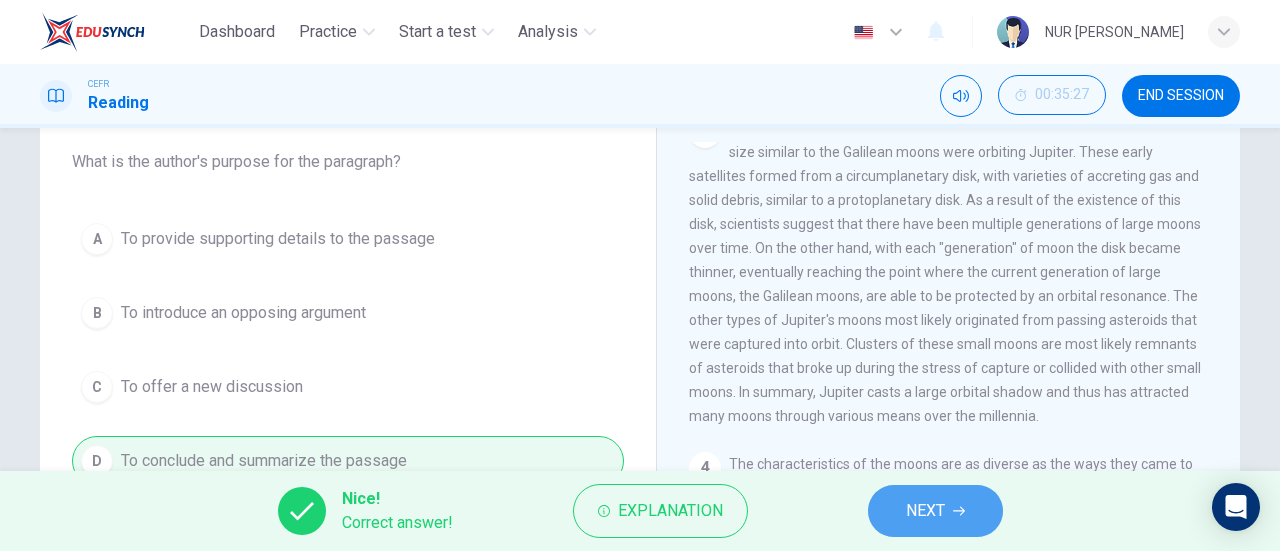 click on "NEXT" at bounding box center (925, 511) 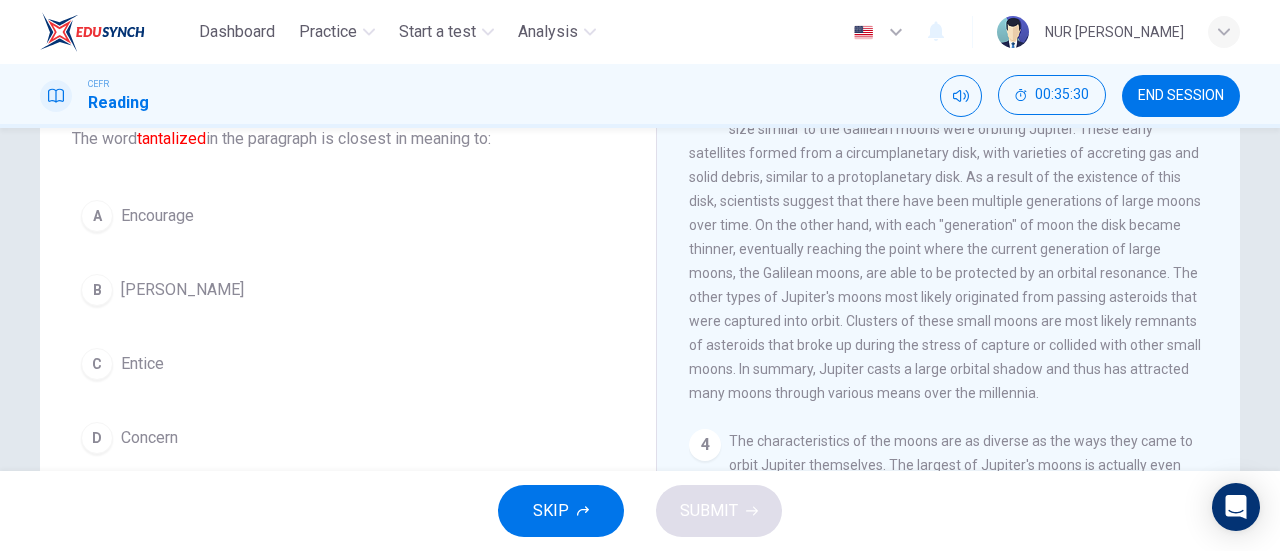 scroll, scrollTop: 141, scrollLeft: 0, axis: vertical 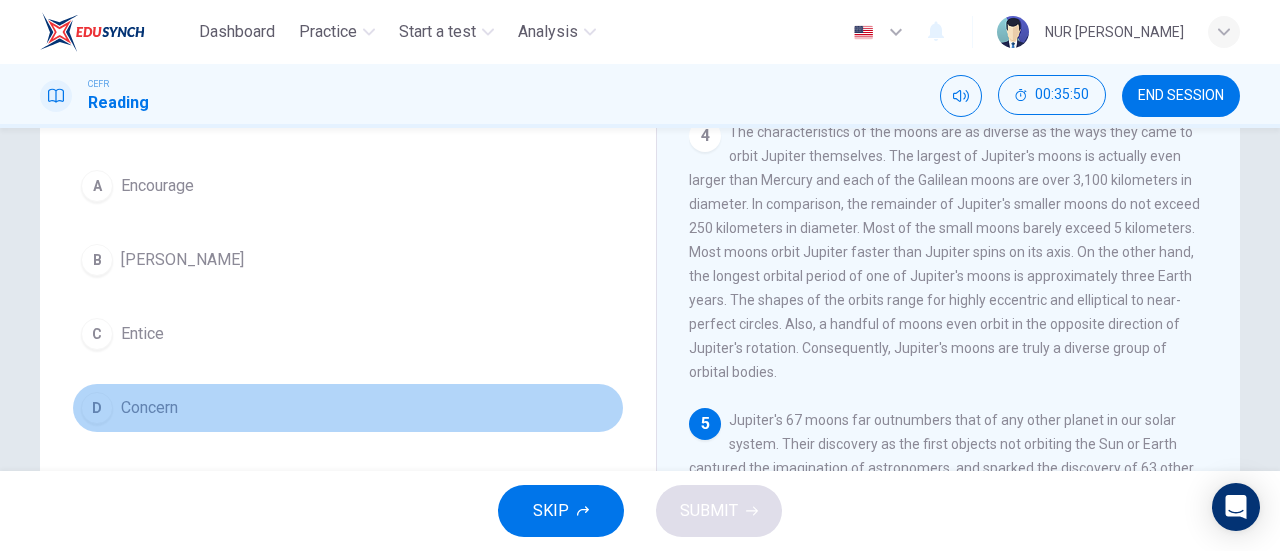 click on "Concern" at bounding box center [149, 408] 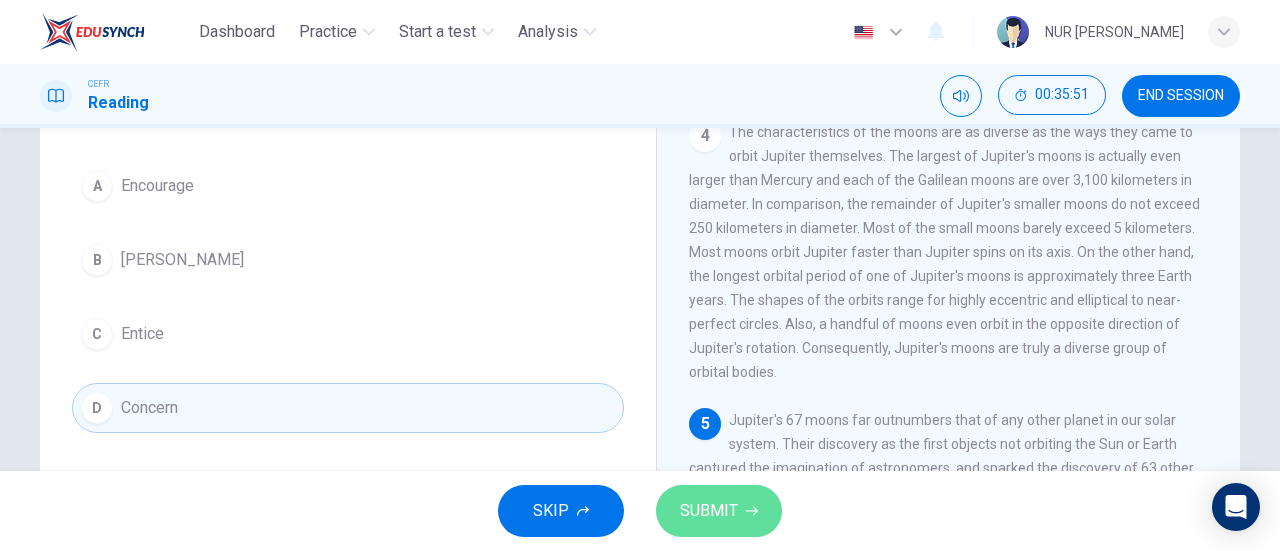 click on "SUBMIT" at bounding box center (719, 511) 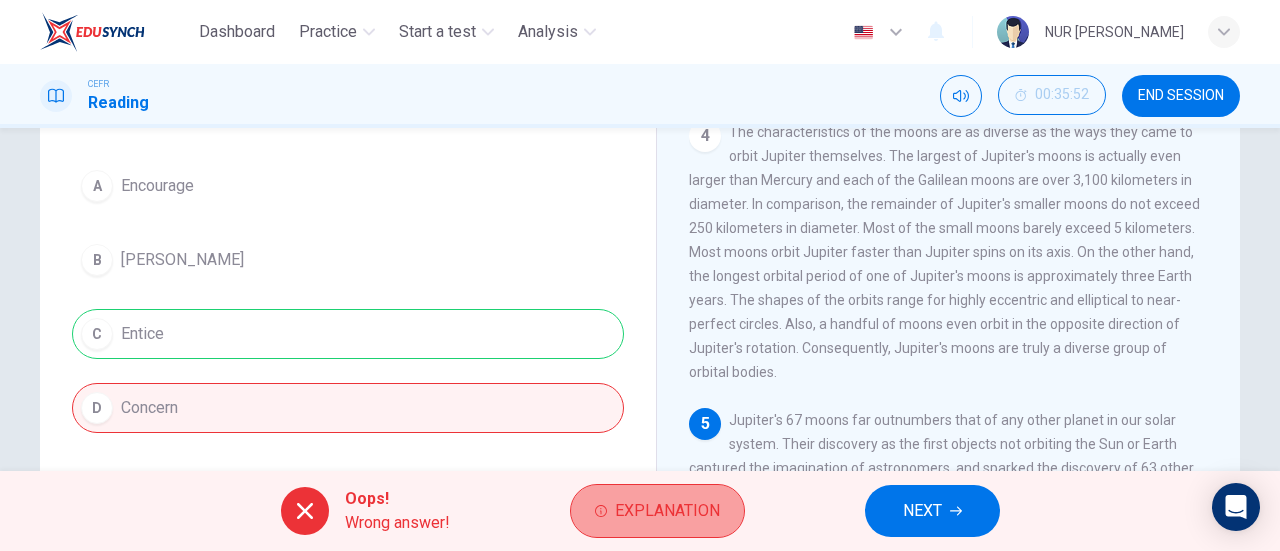 click on "Explanation" at bounding box center [667, 511] 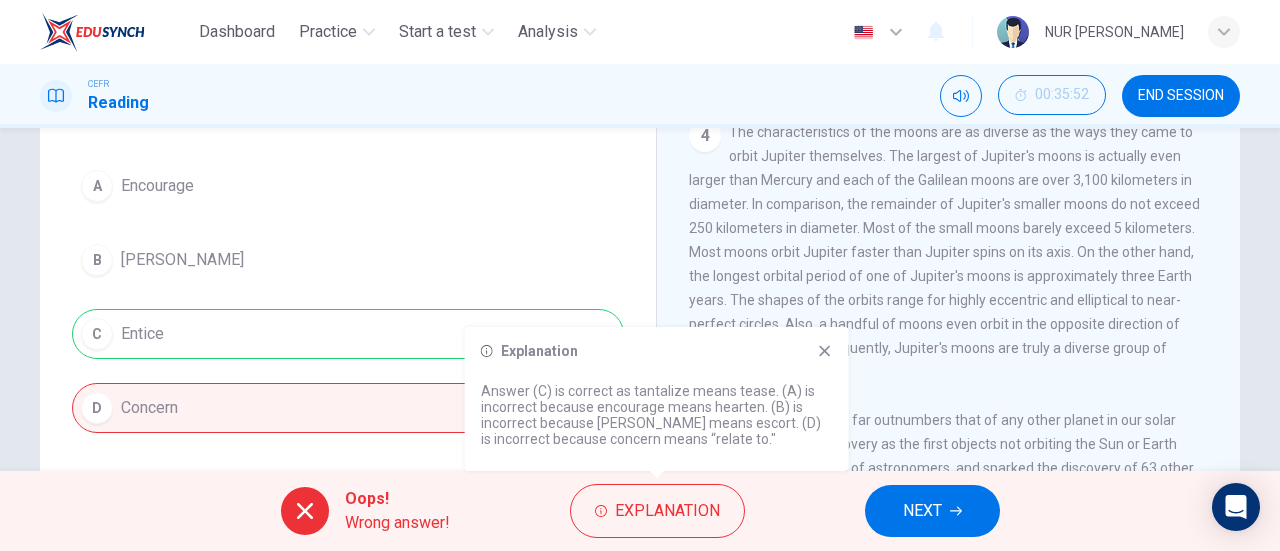 click 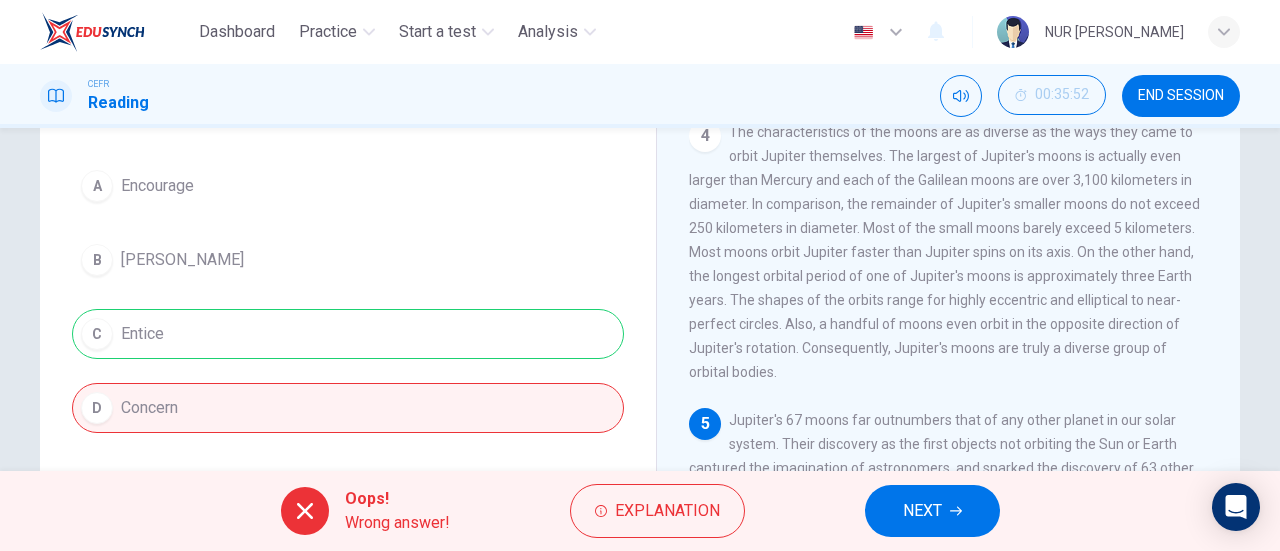 scroll, scrollTop: 432, scrollLeft: 0, axis: vertical 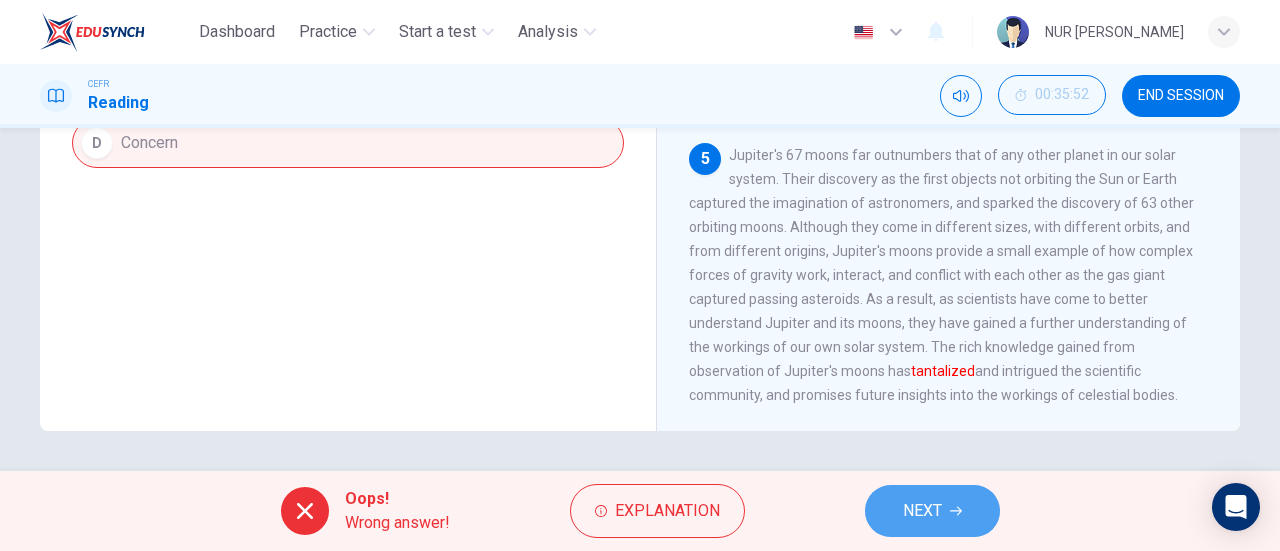 click on "NEXT" at bounding box center (922, 511) 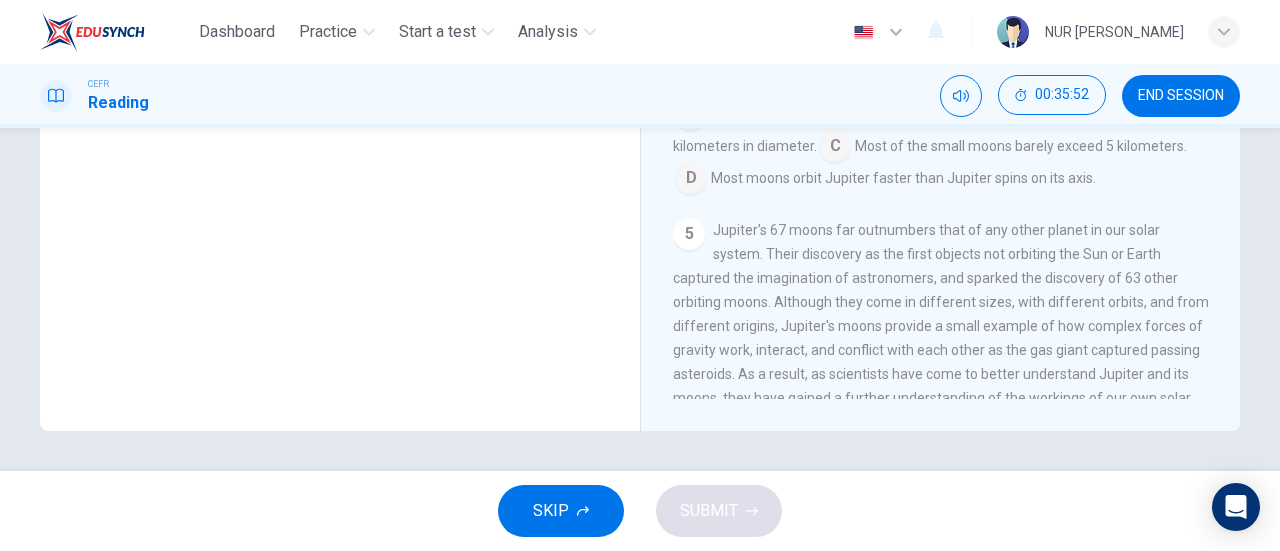 scroll, scrollTop: 761, scrollLeft: 0, axis: vertical 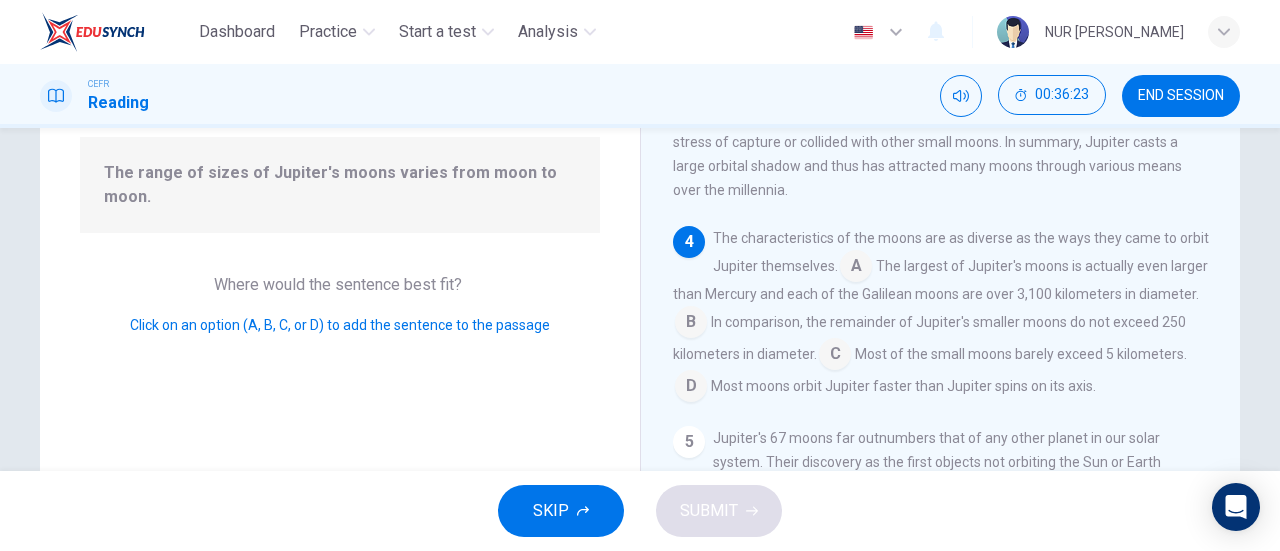 click at bounding box center (691, 324) 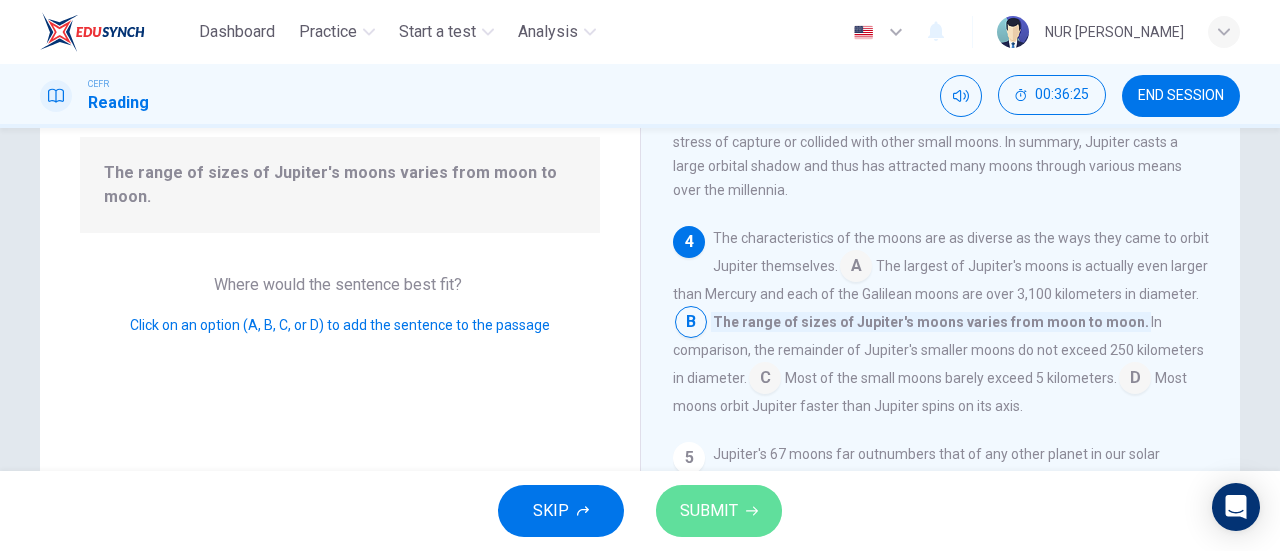 click on "SUBMIT" at bounding box center [719, 511] 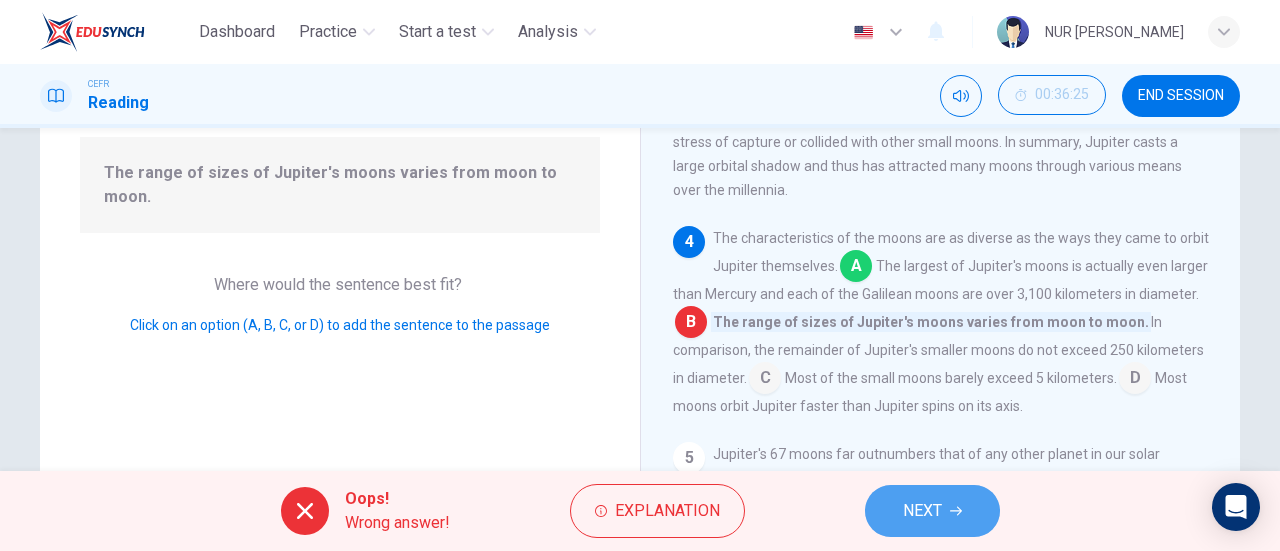 click on "NEXT" at bounding box center [922, 511] 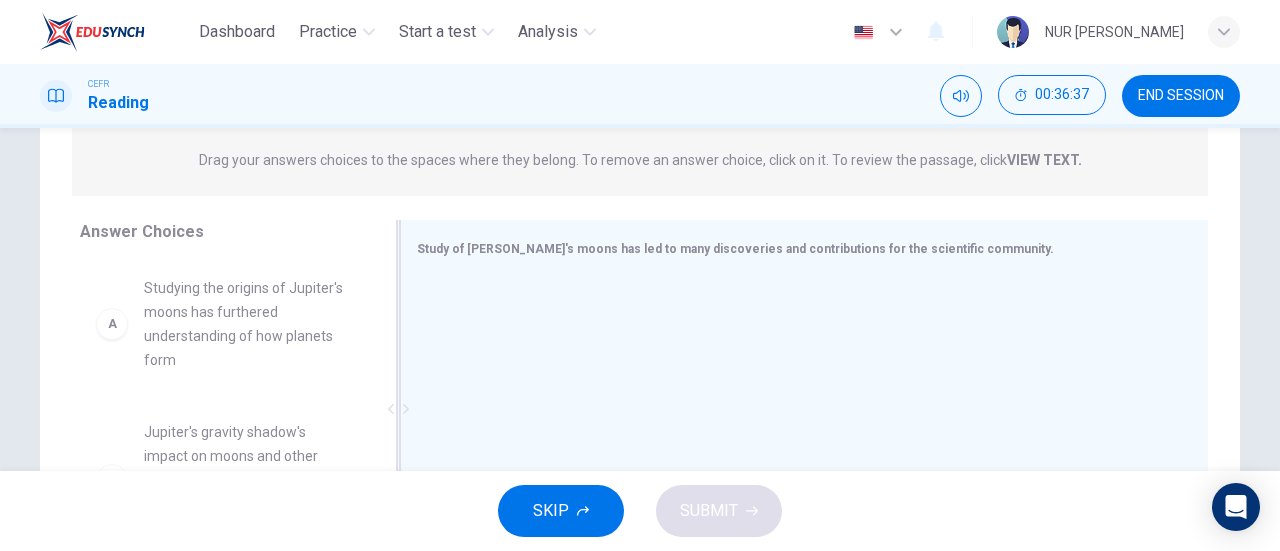 scroll, scrollTop: 248, scrollLeft: 0, axis: vertical 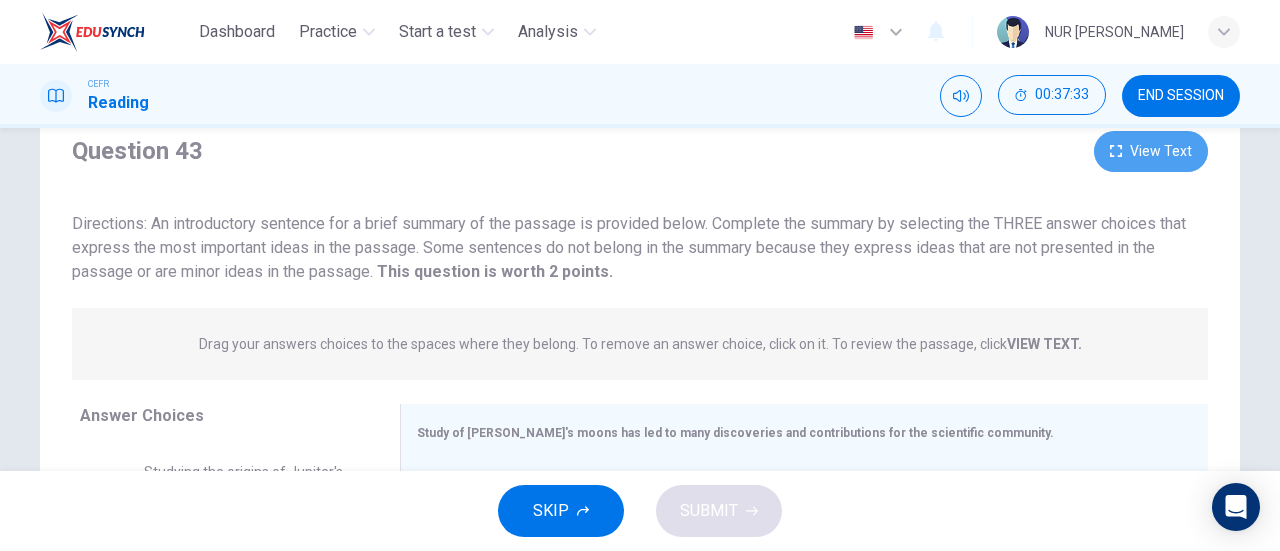 click on "View Text" at bounding box center (1151, 151) 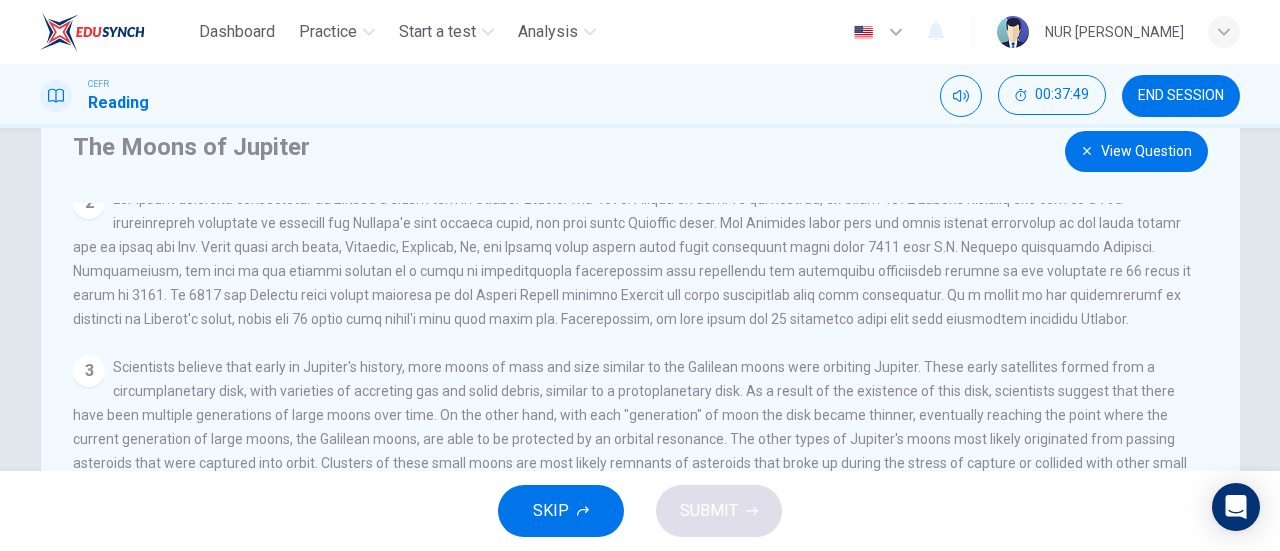 scroll, scrollTop: 235, scrollLeft: 0, axis: vertical 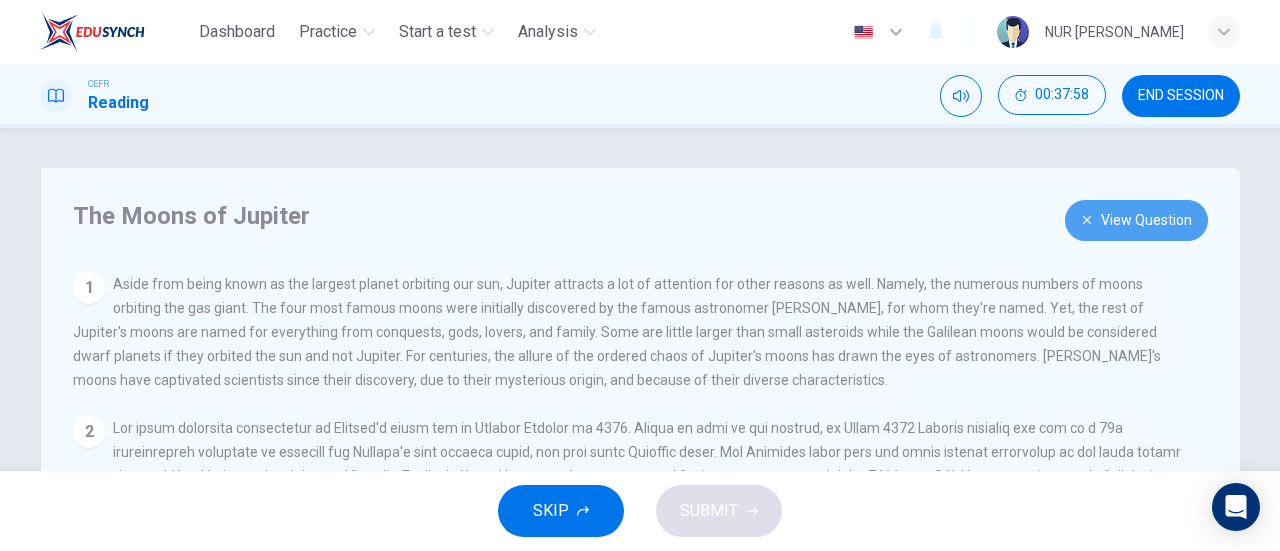 click on "View Question" at bounding box center [1136, 220] 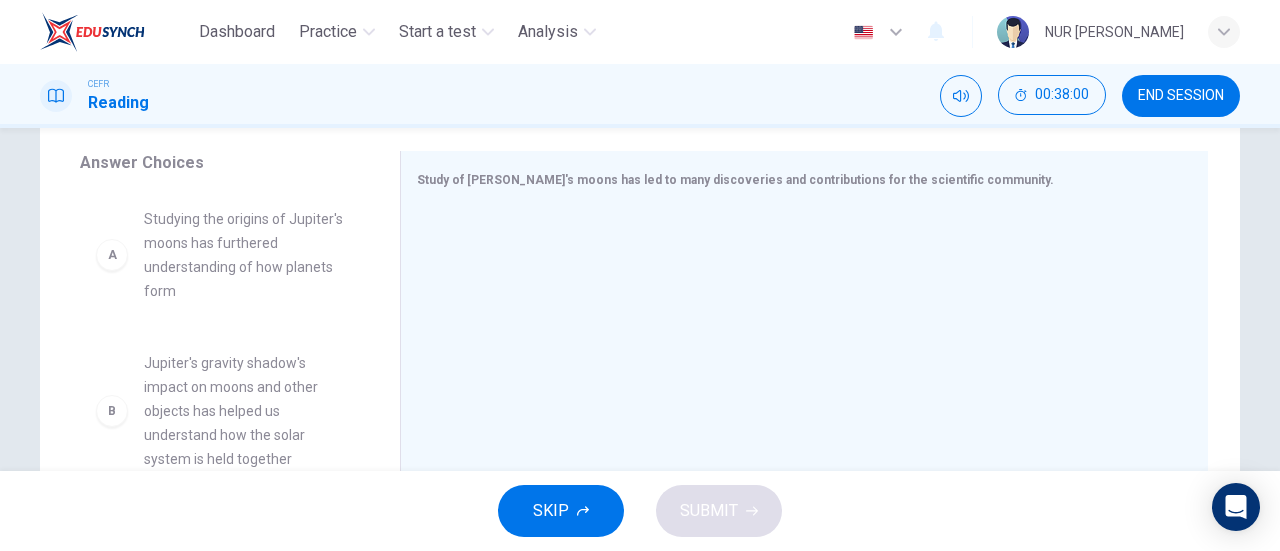 scroll, scrollTop: 321, scrollLeft: 0, axis: vertical 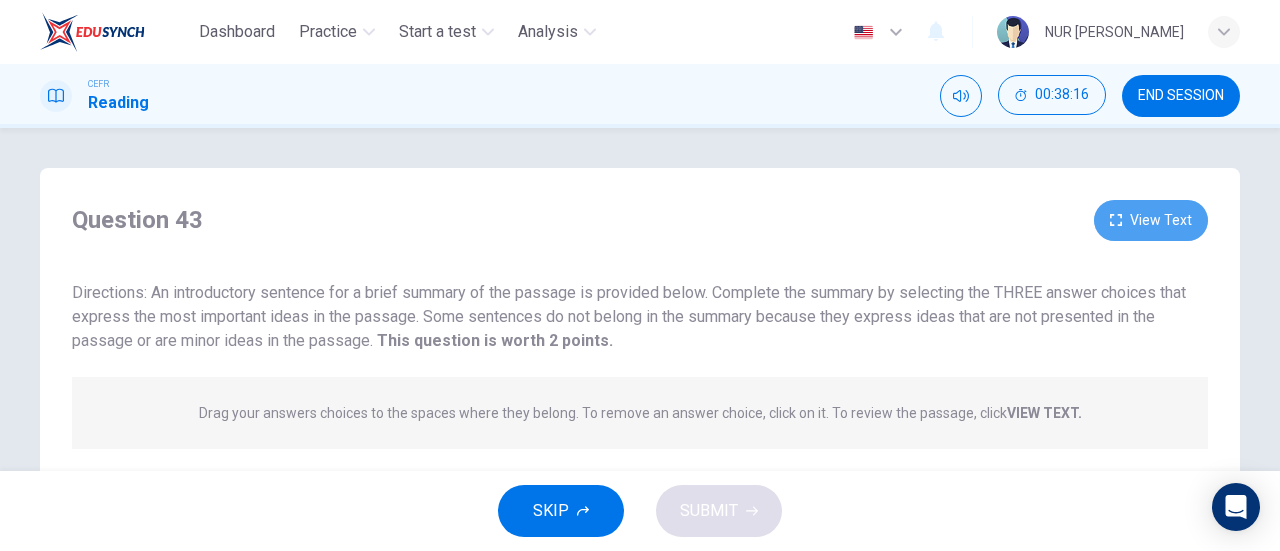 click on "View Text" at bounding box center [1151, 220] 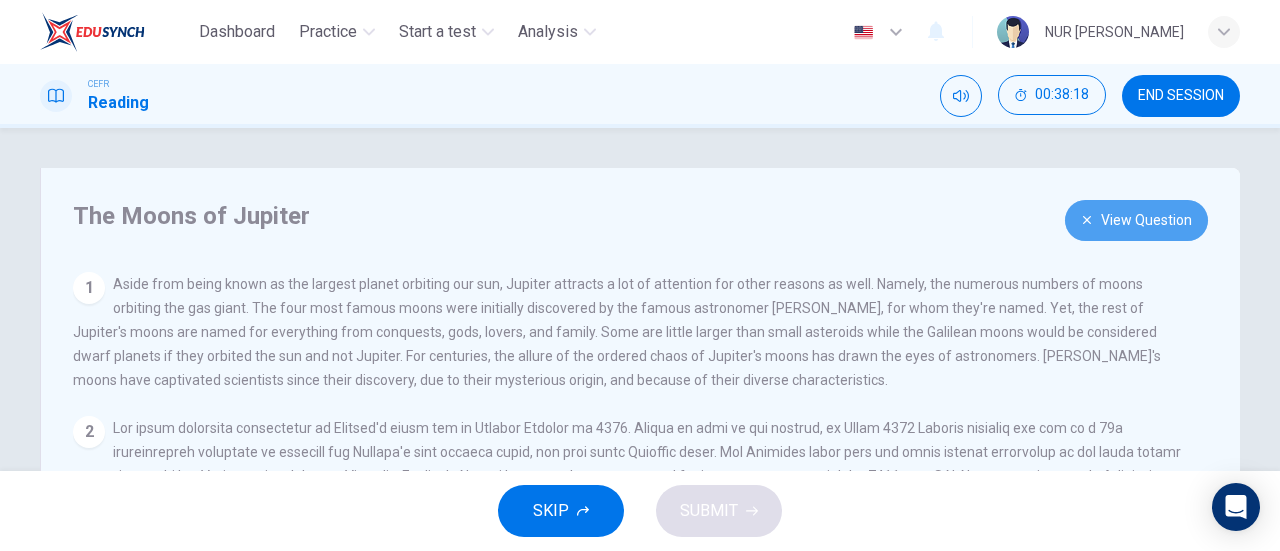 click on "View Question" at bounding box center (1136, 220) 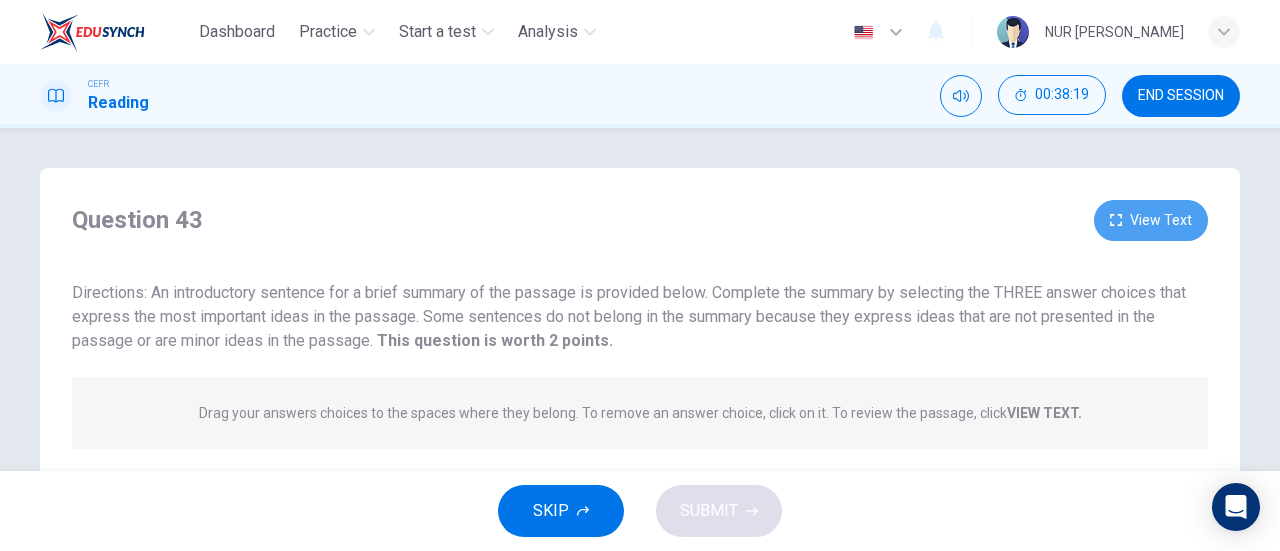 click on "View Text" at bounding box center [1151, 220] 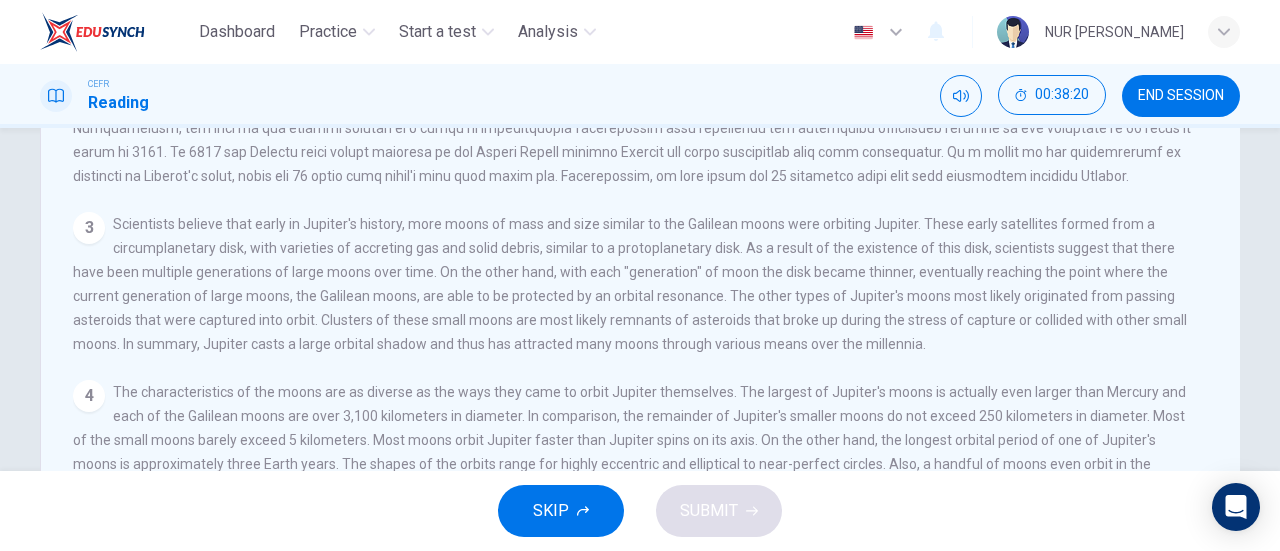 scroll, scrollTop: 432, scrollLeft: 0, axis: vertical 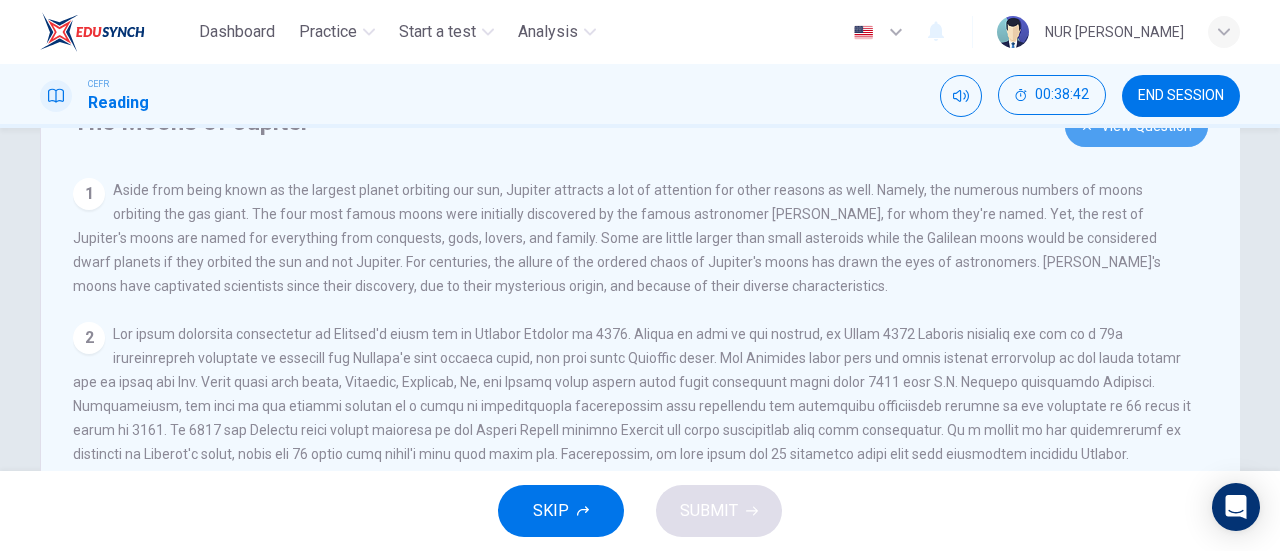 click on "View Question" at bounding box center [1136, 126] 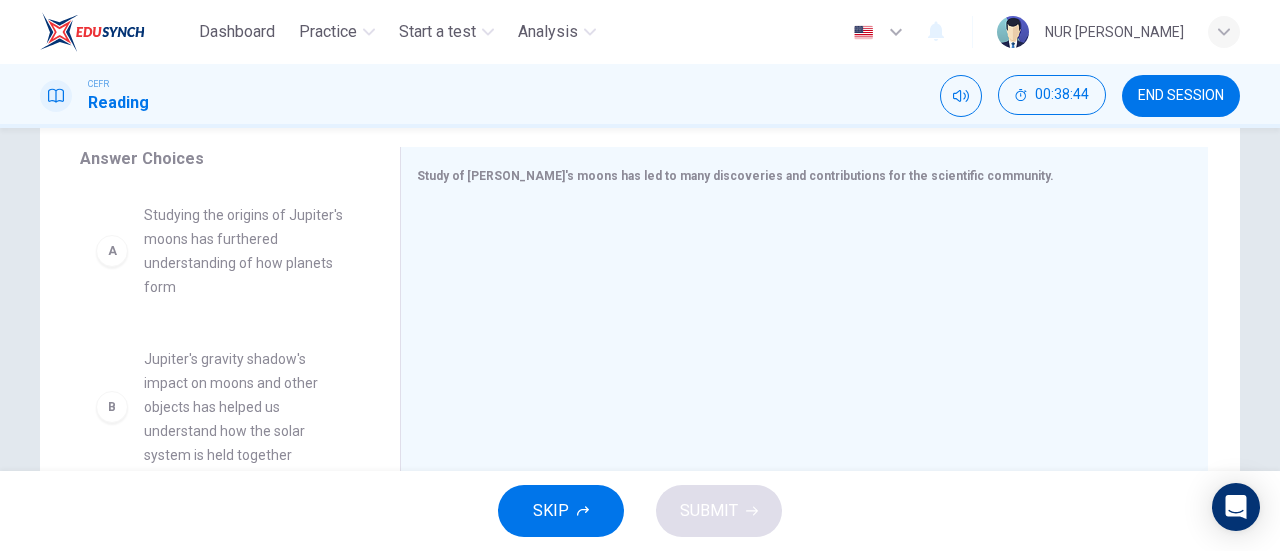 scroll, scrollTop: 327, scrollLeft: 0, axis: vertical 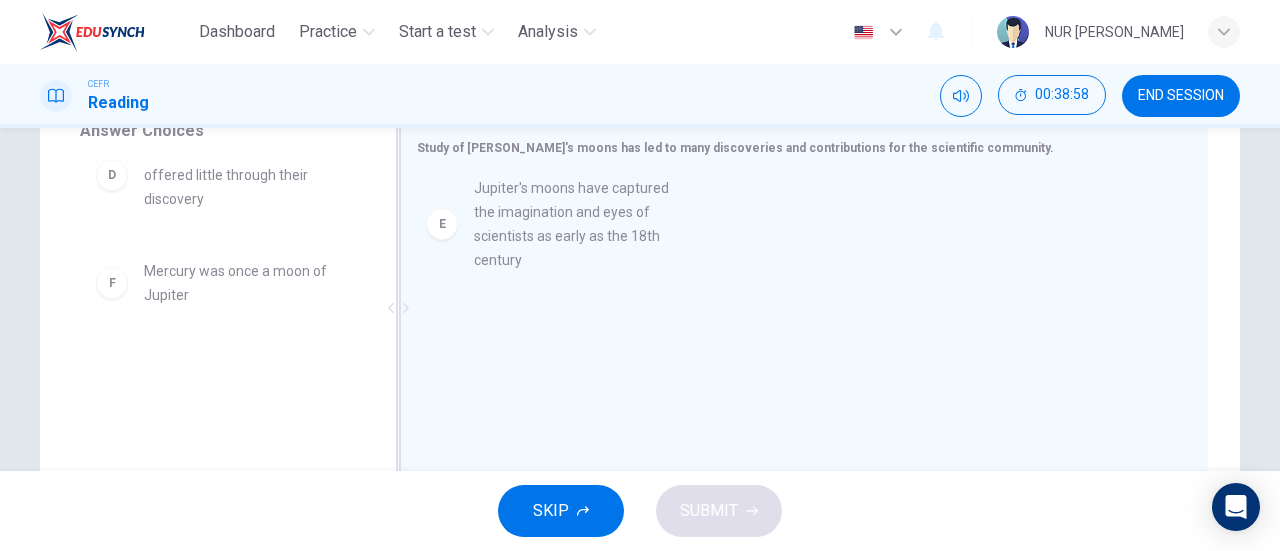 drag, startPoint x: 183, startPoint y: 297, endPoint x: 526, endPoint y: 212, distance: 353.37515 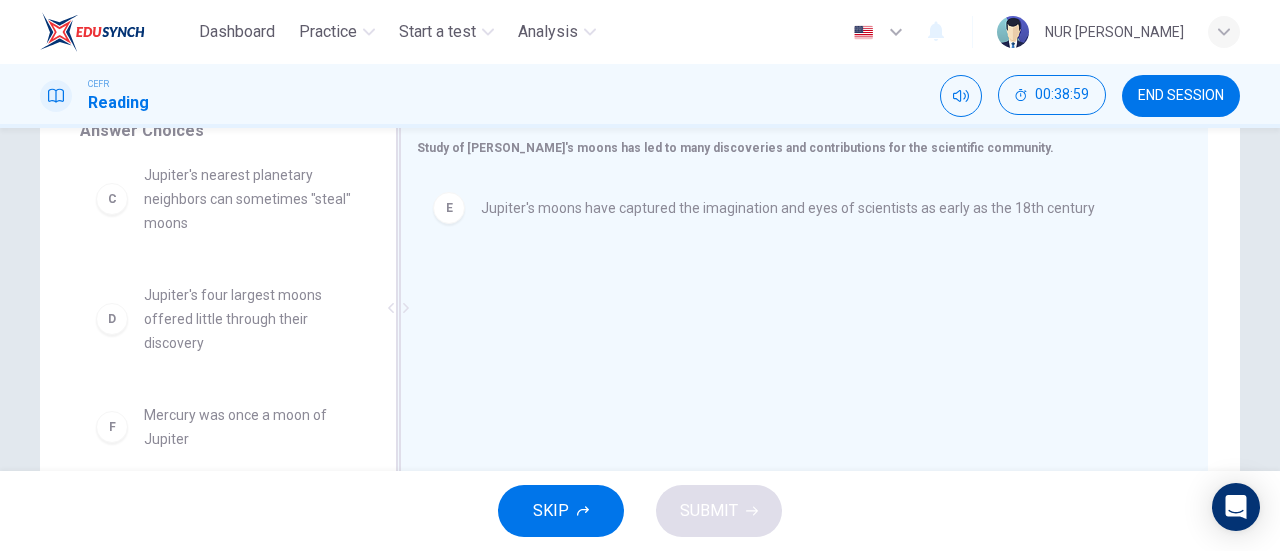 scroll, scrollTop: 324, scrollLeft: 0, axis: vertical 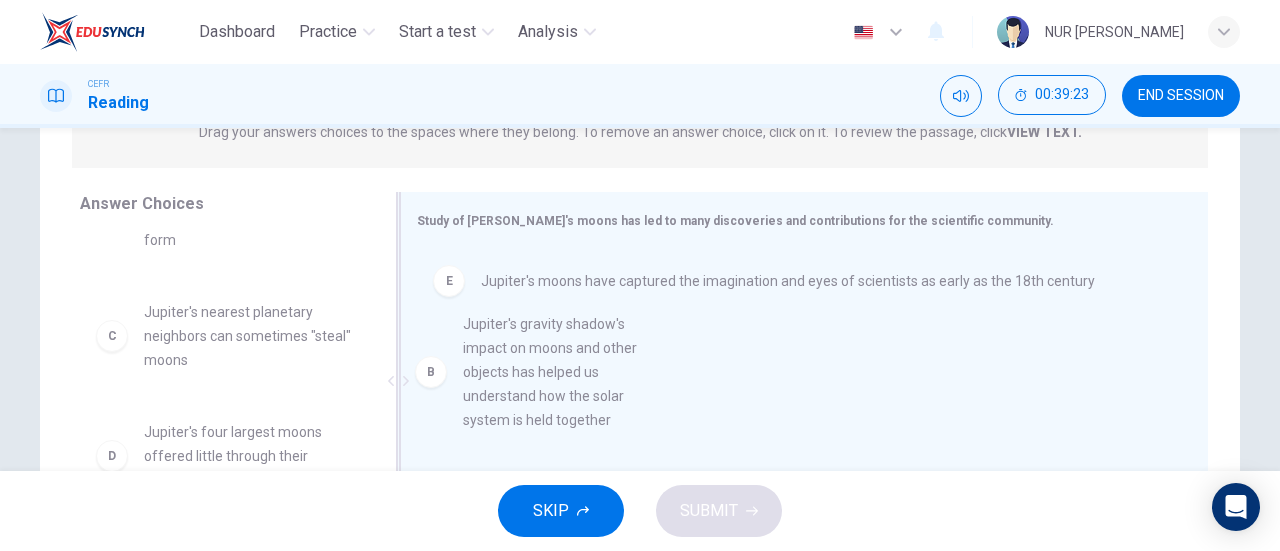 drag, startPoint x: 210, startPoint y: 369, endPoint x: 565, endPoint y: 380, distance: 355.17038 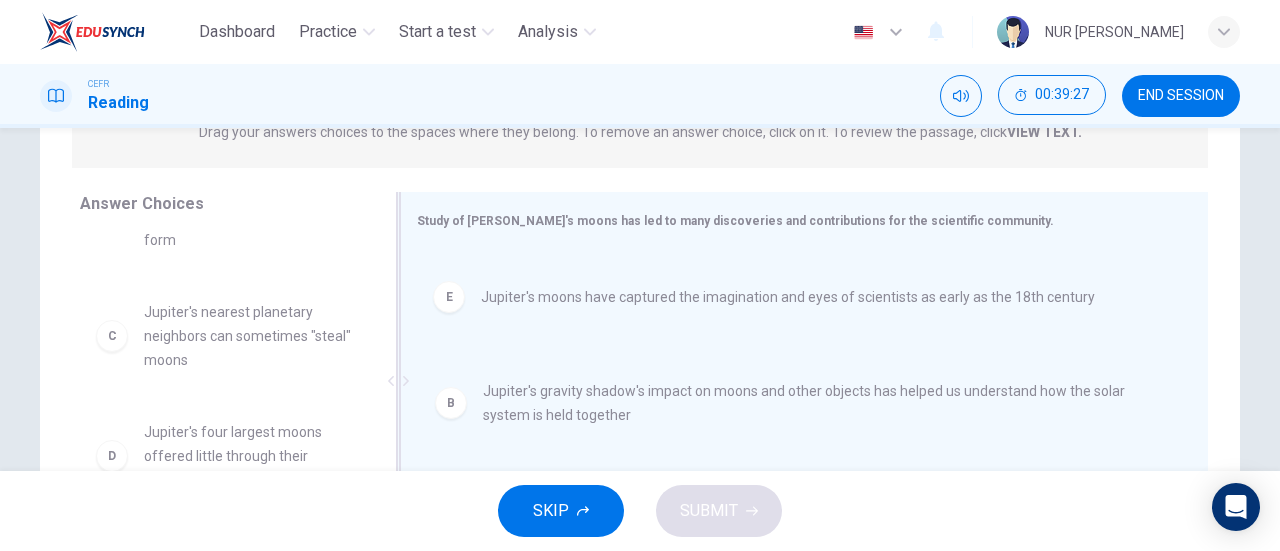 drag, startPoint x: 513, startPoint y: 287, endPoint x: 522, endPoint y: 411, distance: 124.32619 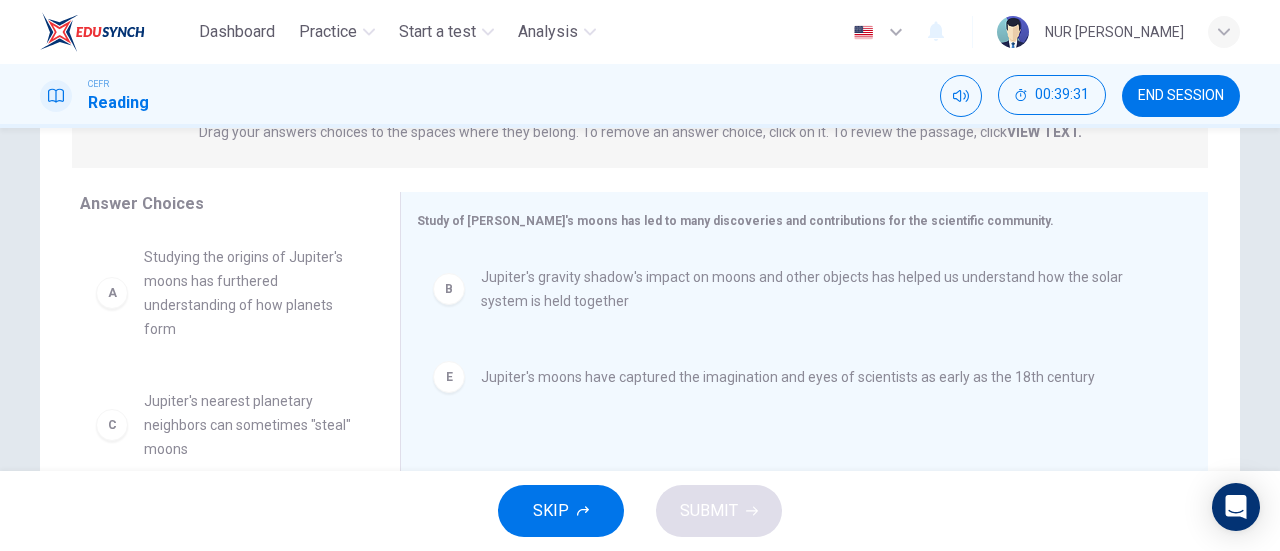 scroll, scrollTop: 0, scrollLeft: 0, axis: both 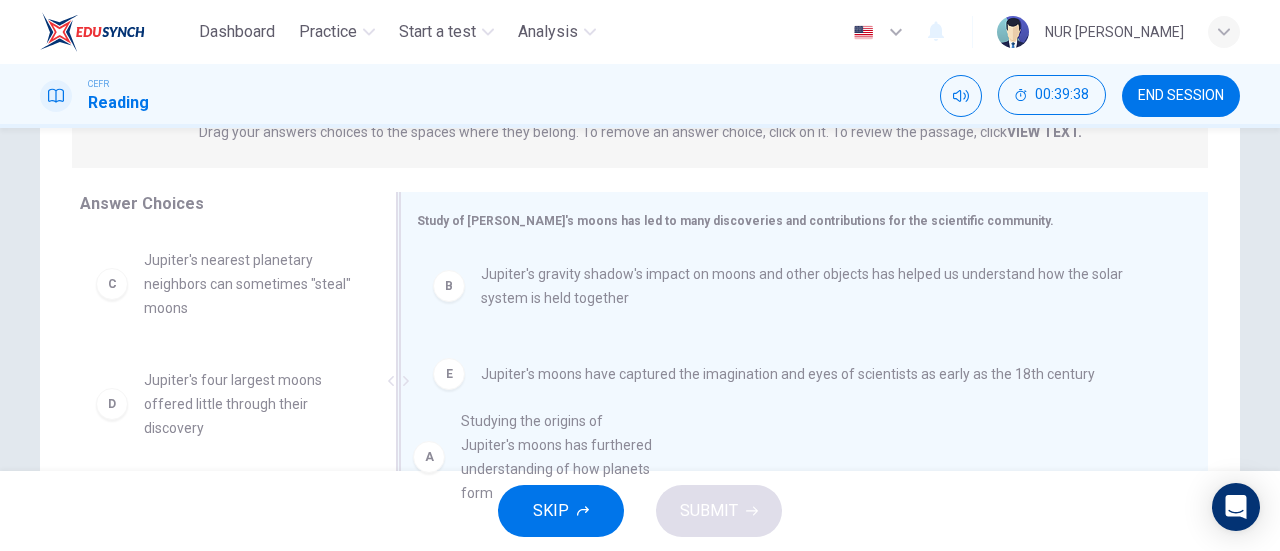 drag, startPoint x: 188, startPoint y: 303, endPoint x: 520, endPoint y: 461, distance: 367.6792 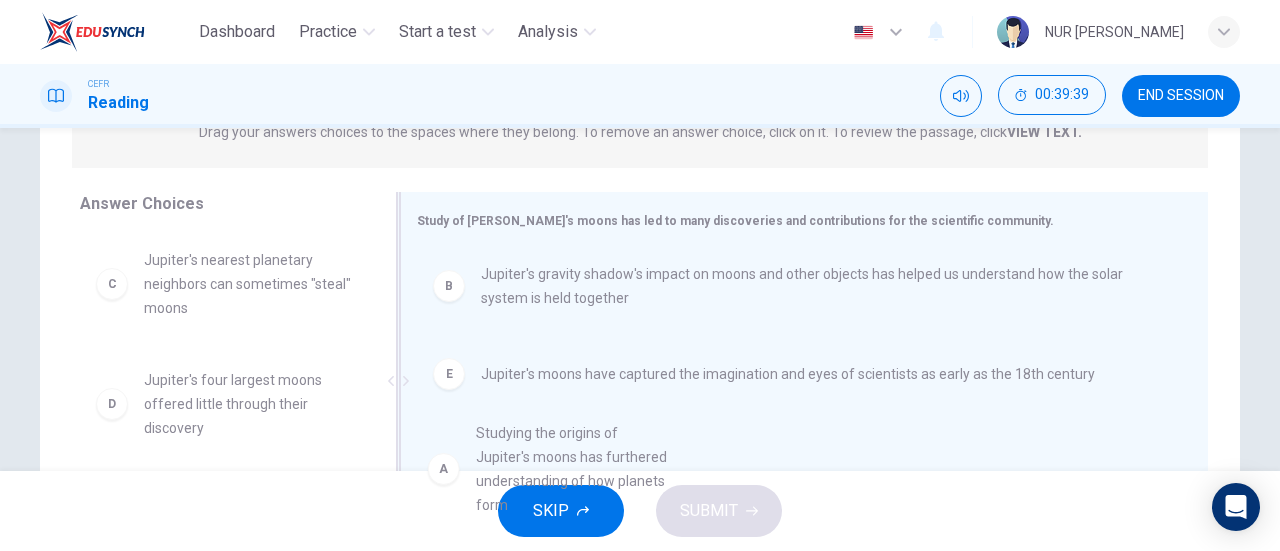 scroll, scrollTop: 0, scrollLeft: 0, axis: both 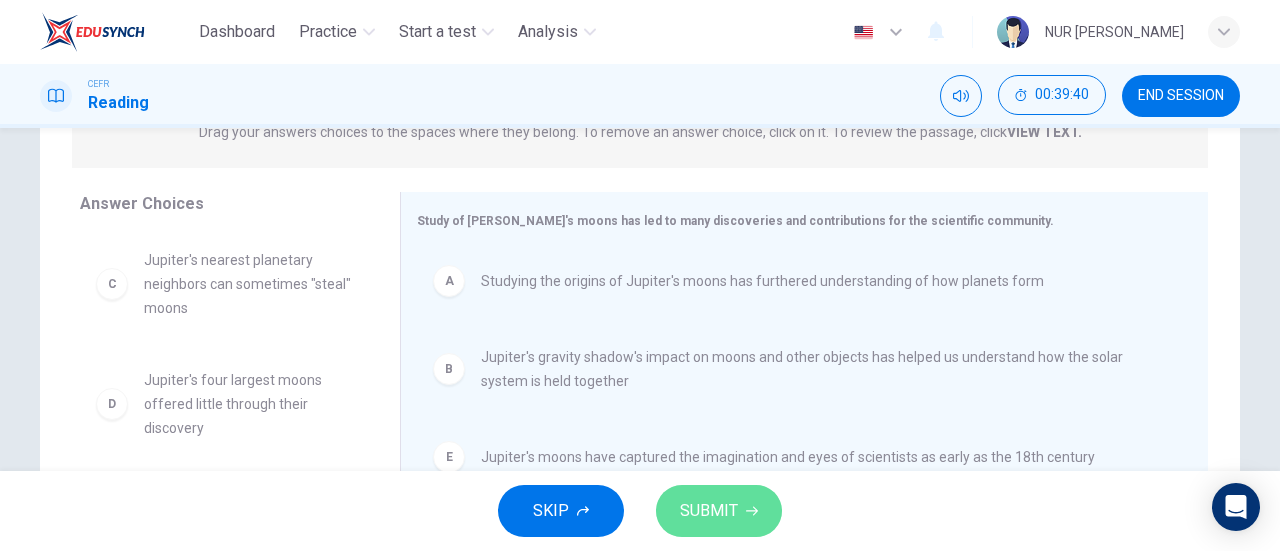 click on "SUBMIT" at bounding box center [719, 511] 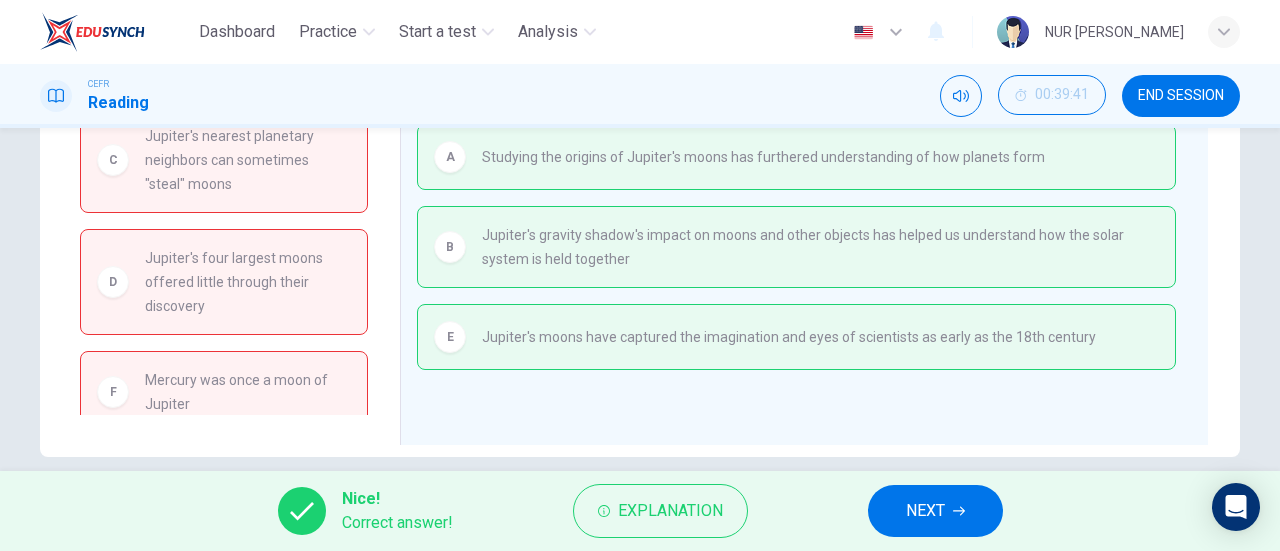 scroll, scrollTop: 407, scrollLeft: 0, axis: vertical 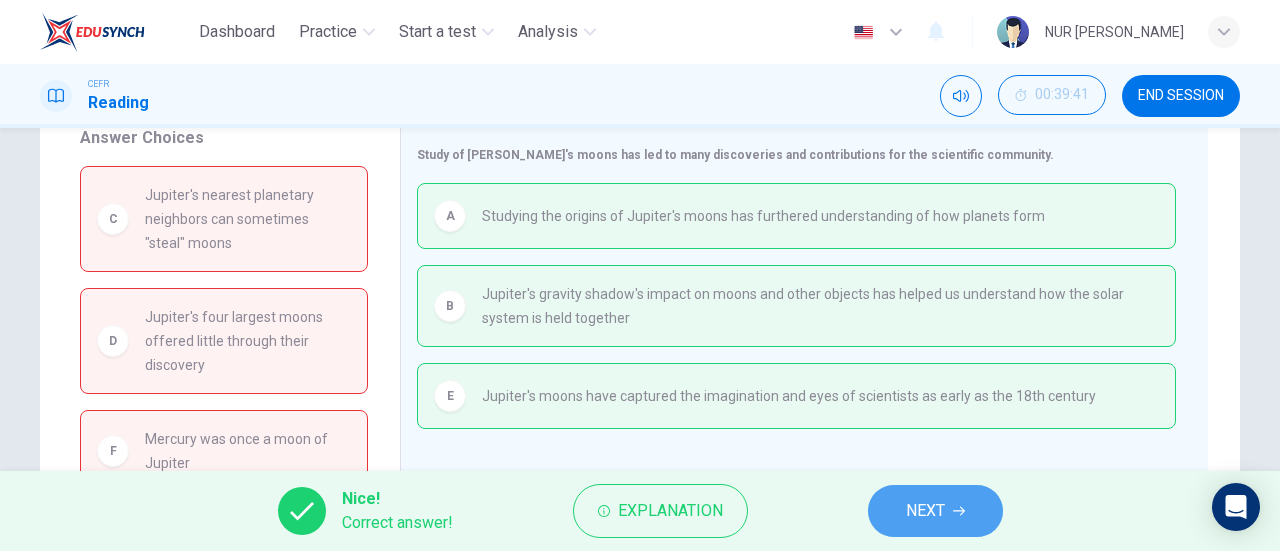 click on "NEXT" at bounding box center [935, 511] 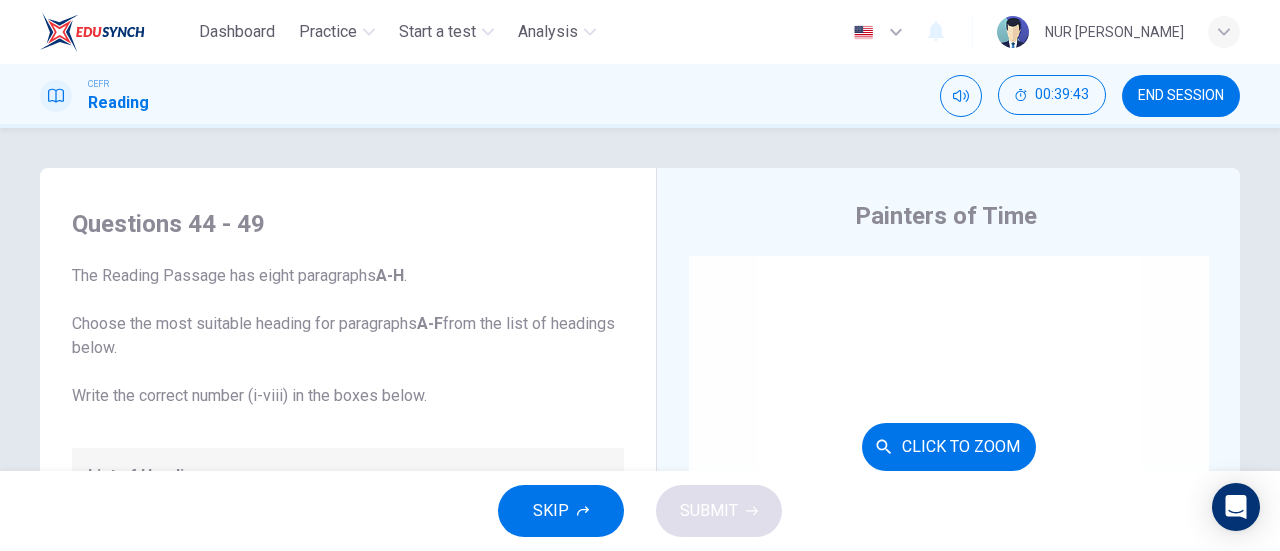 scroll, scrollTop: 113, scrollLeft: 0, axis: vertical 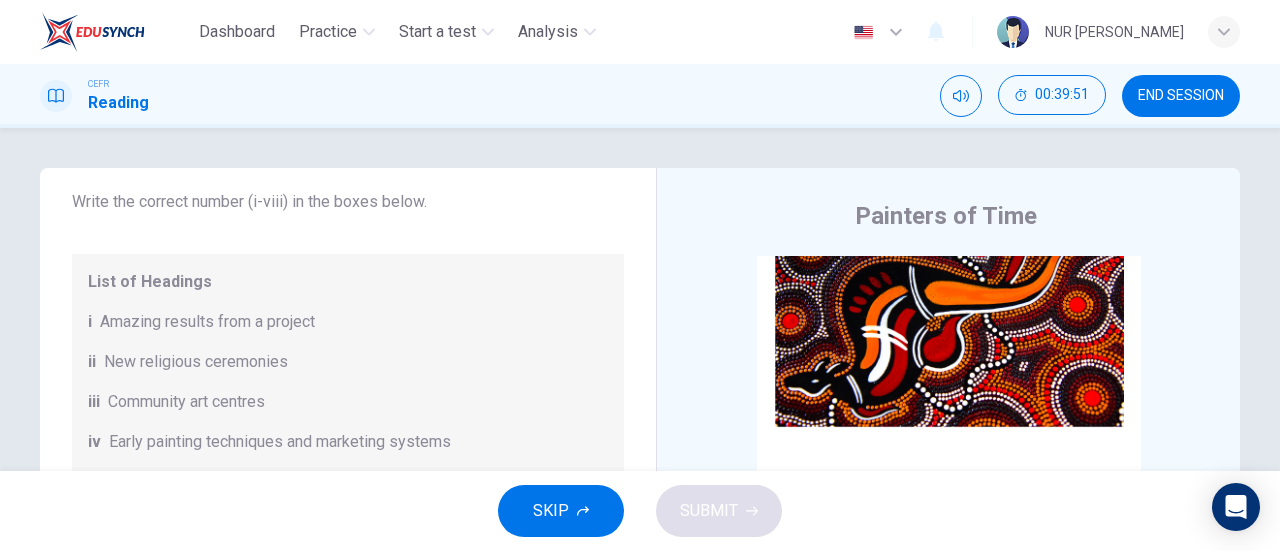 click on "END SESSION" at bounding box center (1181, 96) 